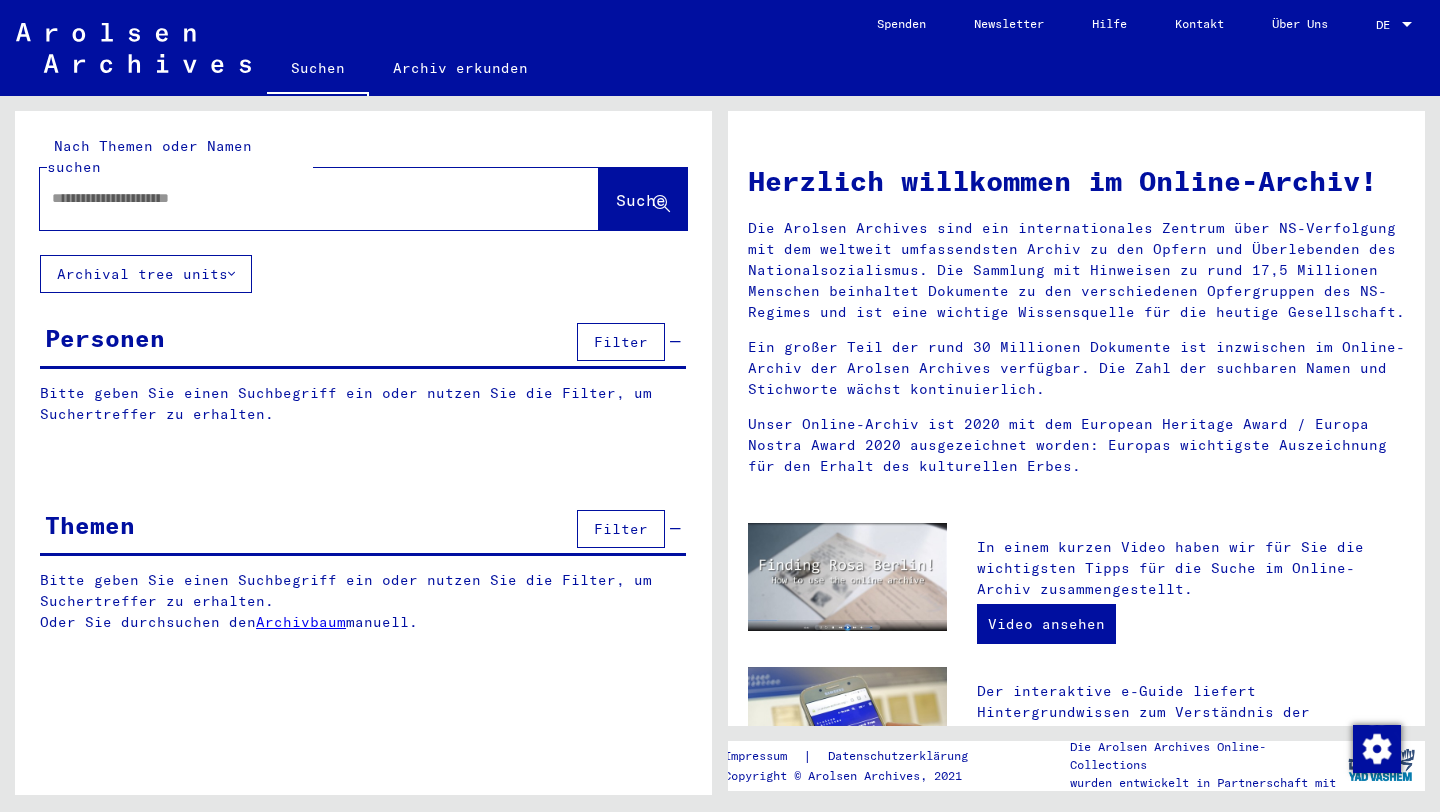 type on "**********" 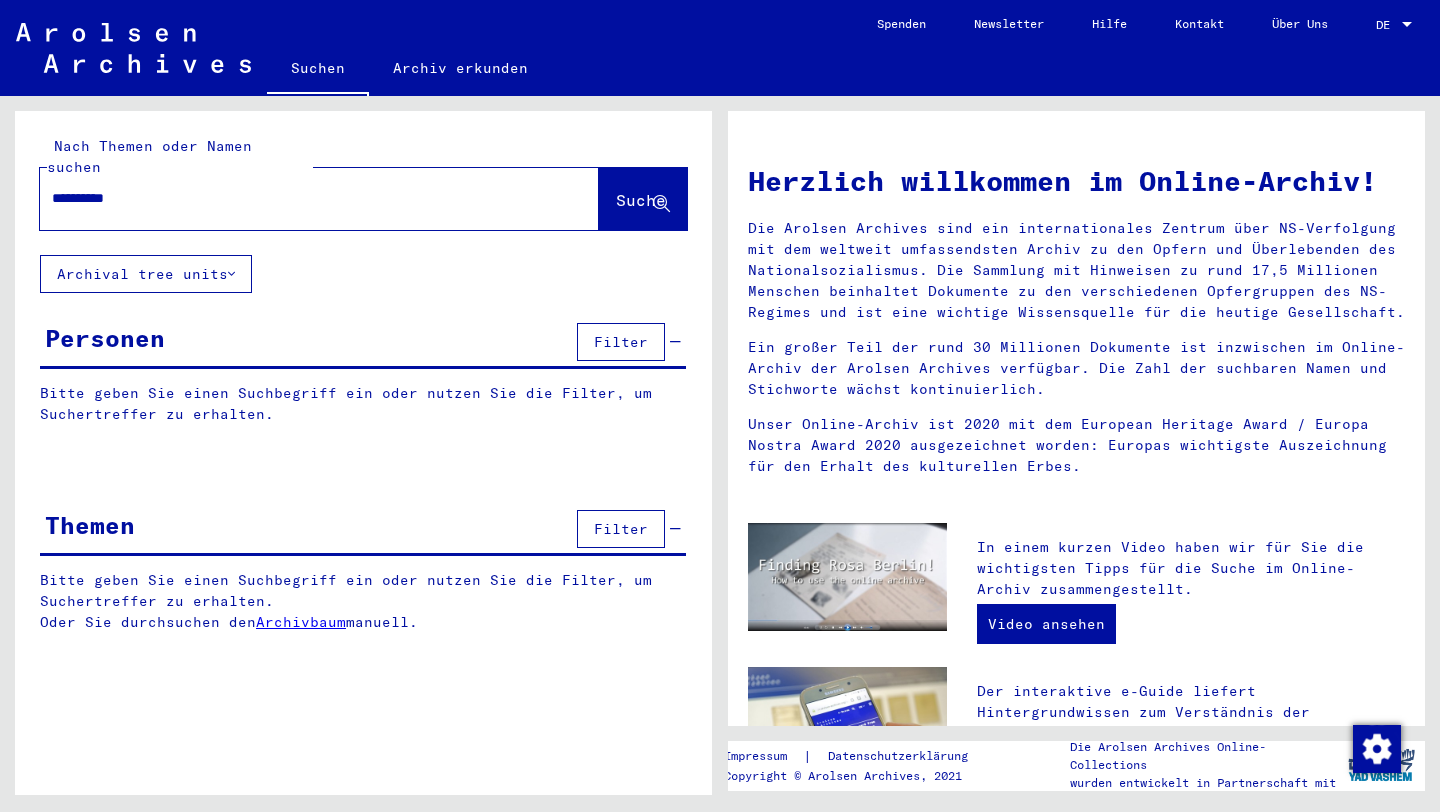 scroll, scrollTop: 0, scrollLeft: 0, axis: both 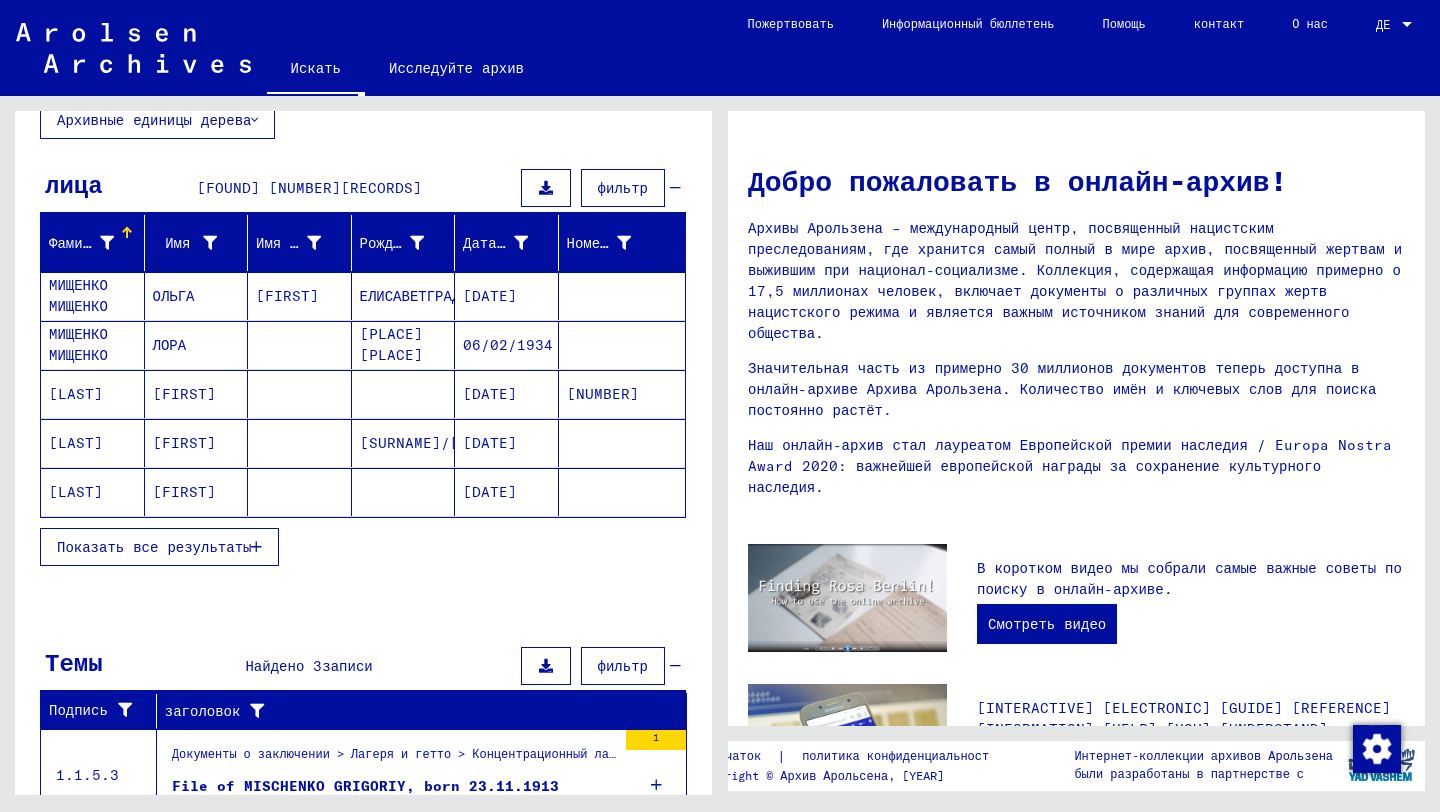 click at bounding box center [256, 547] 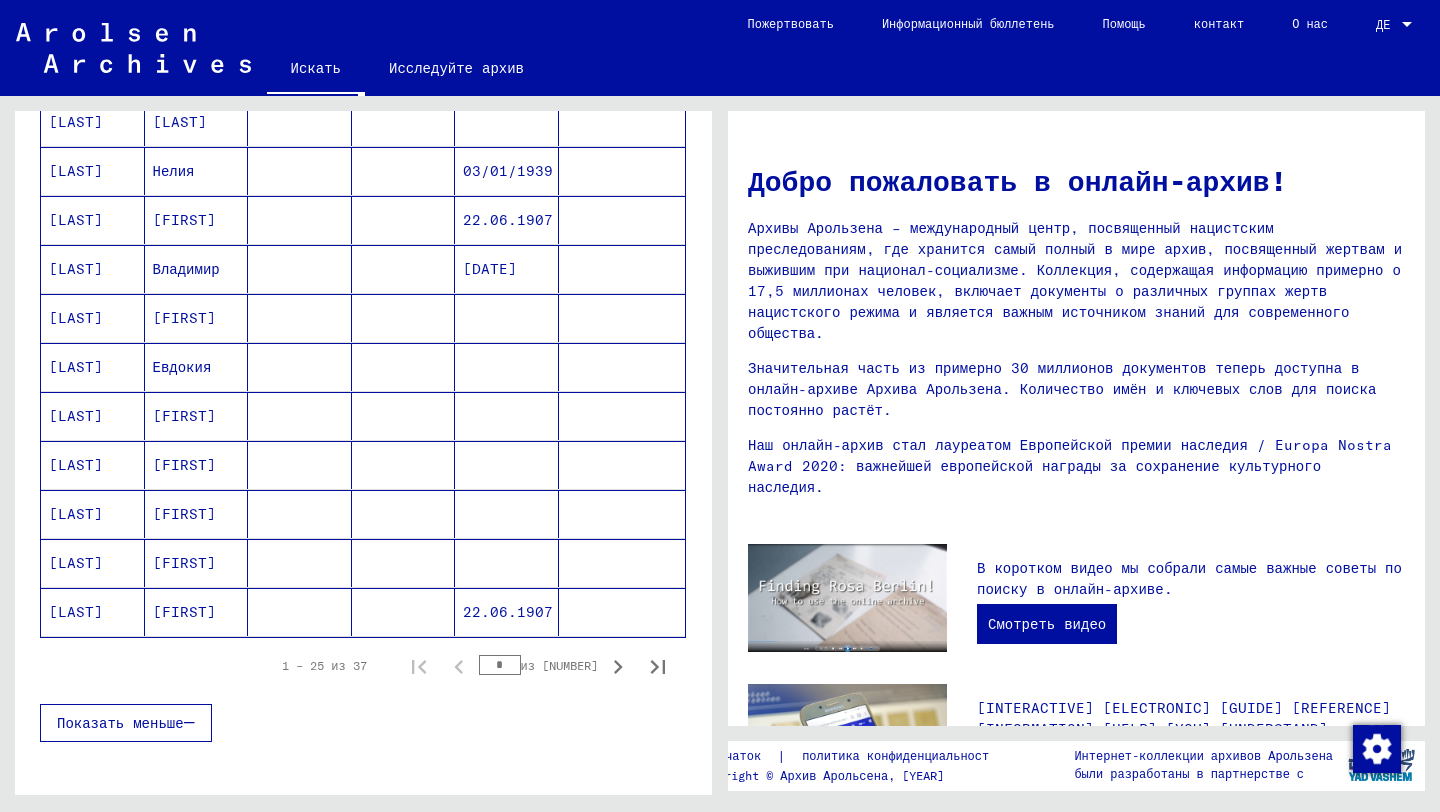 scroll, scrollTop: 1015, scrollLeft: 0, axis: vertical 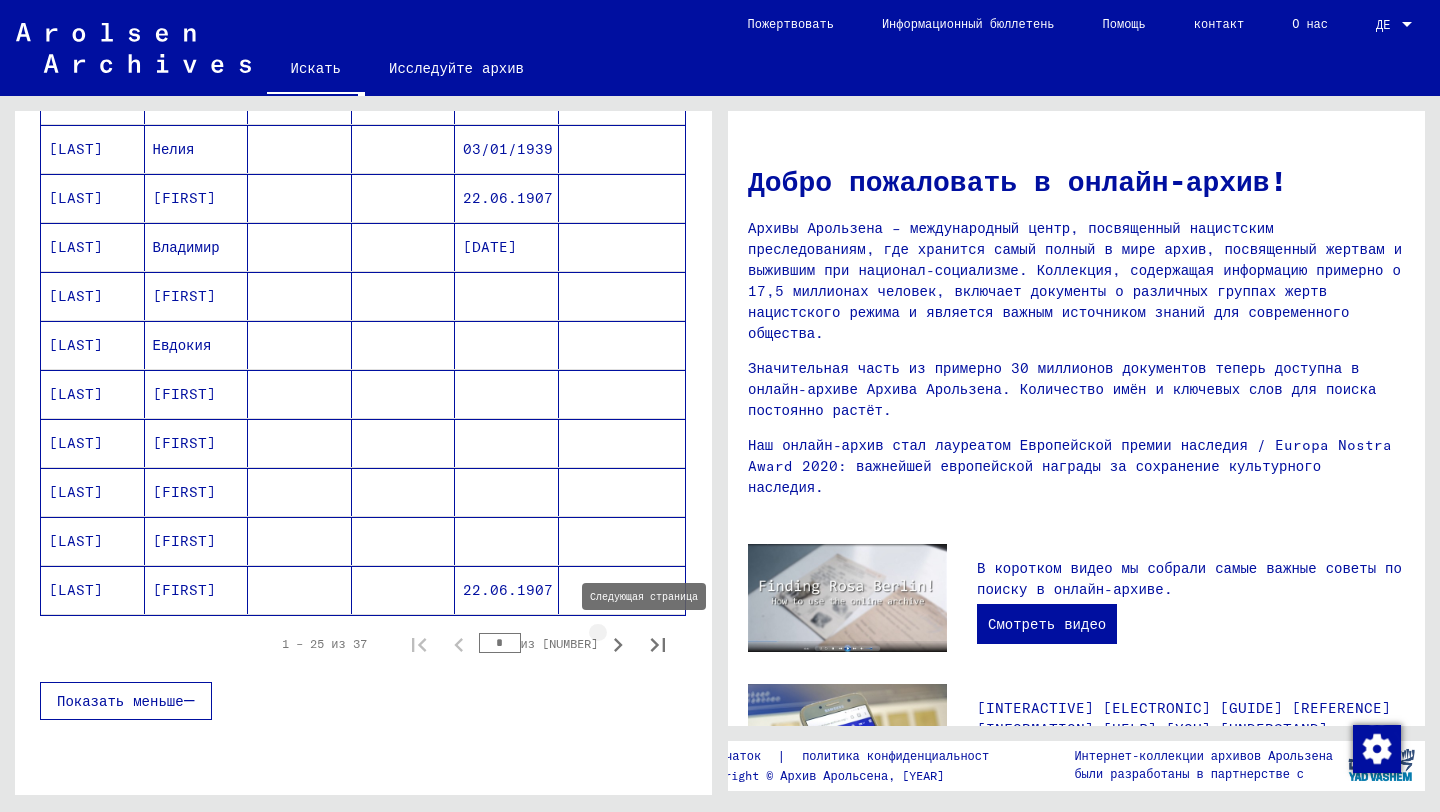 click 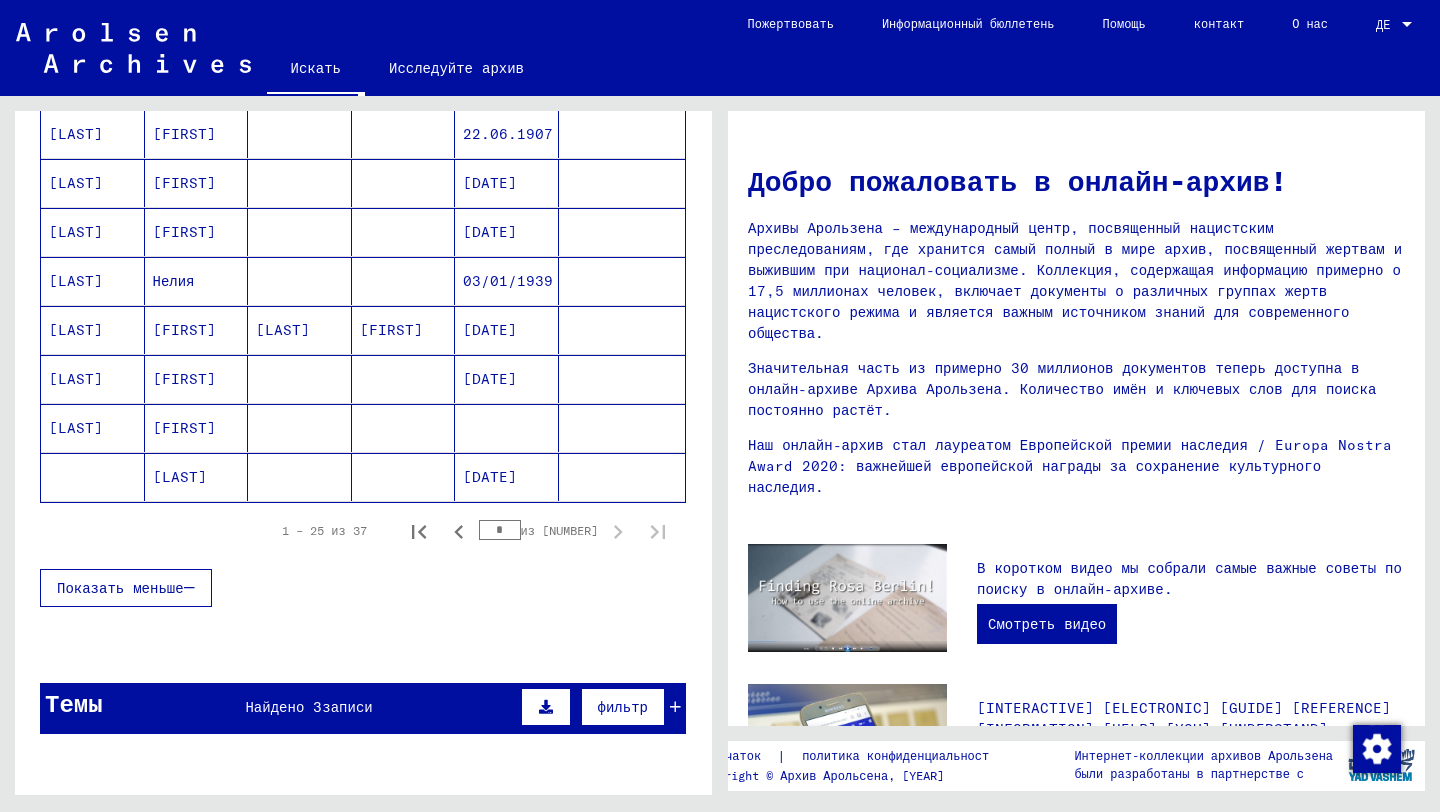 scroll, scrollTop: 501, scrollLeft: 0, axis: vertical 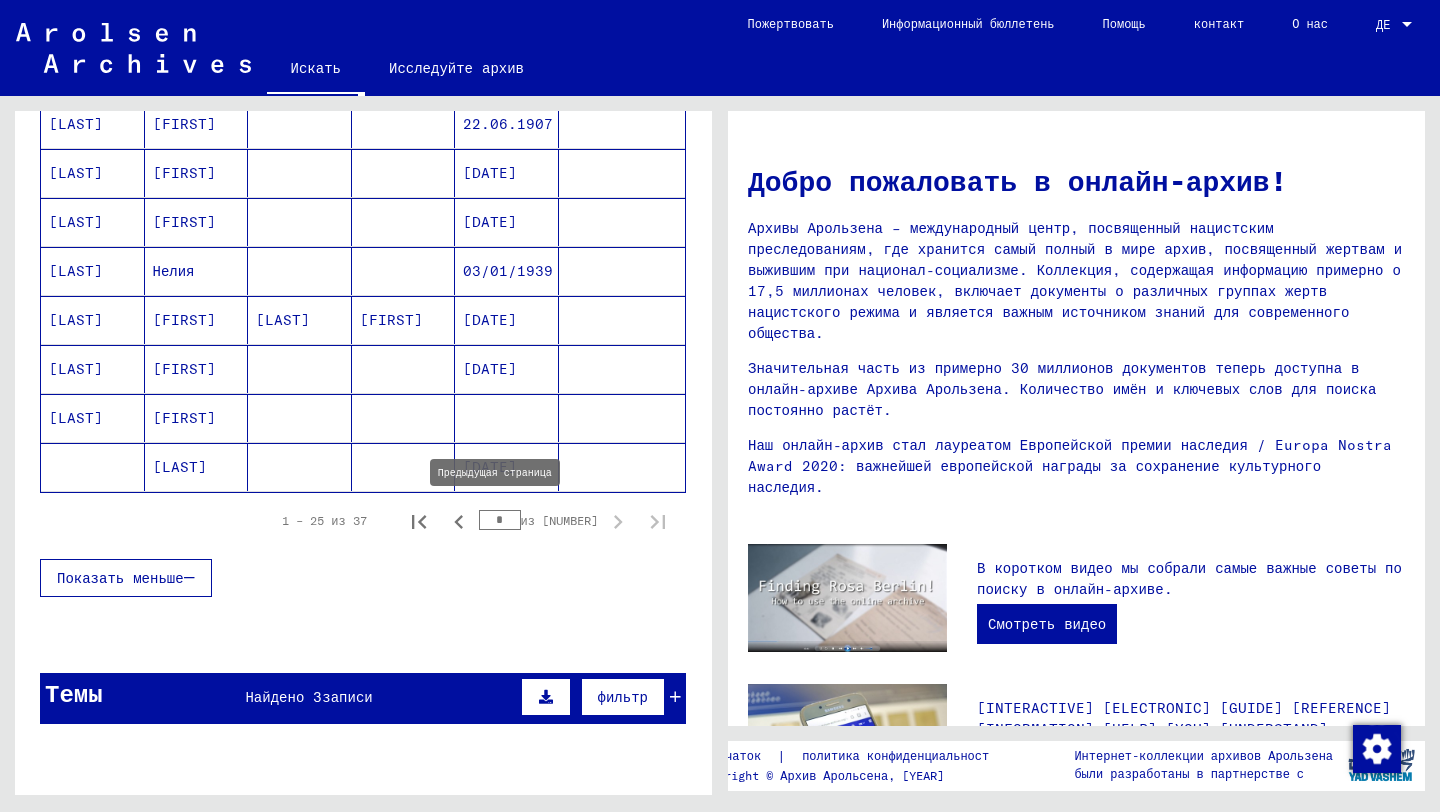 click 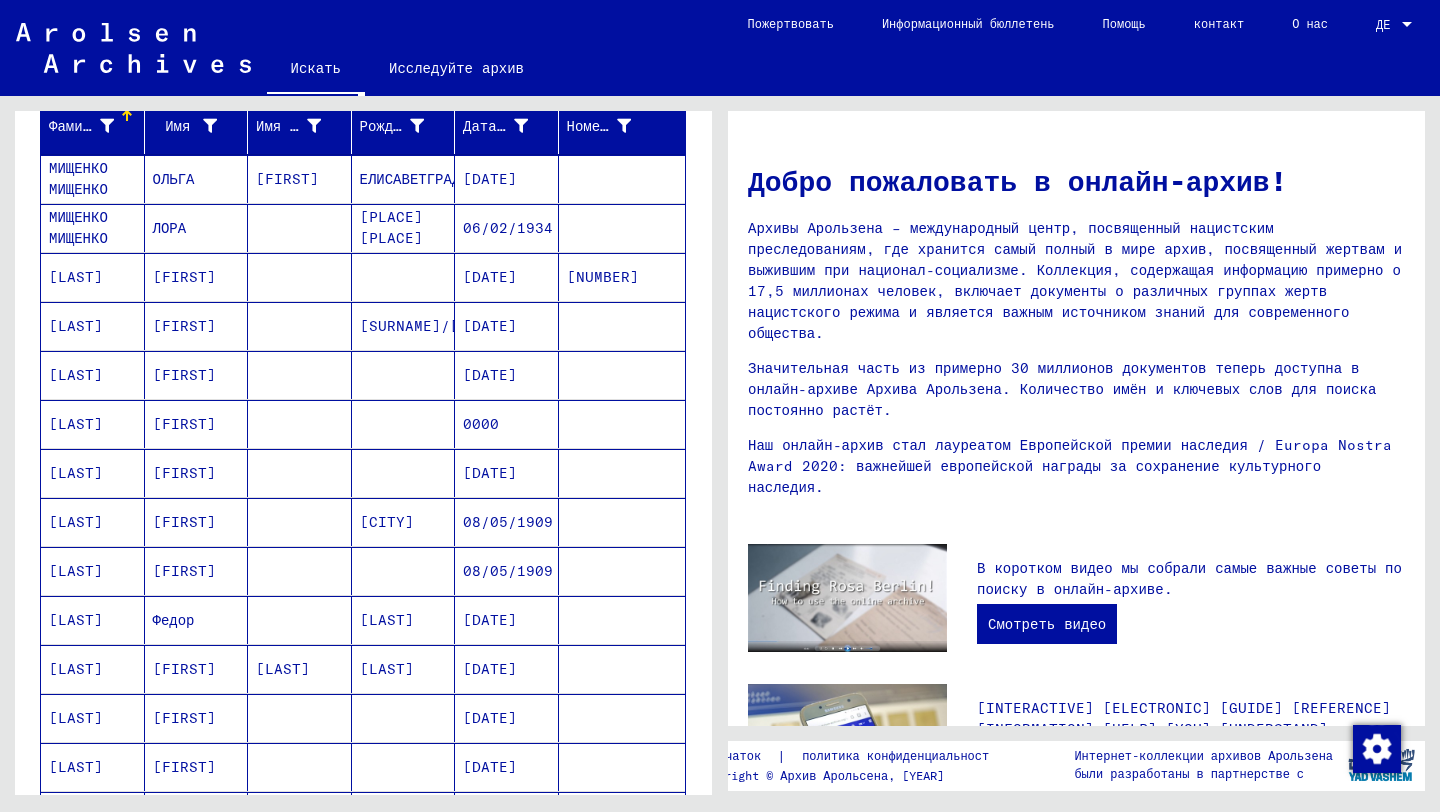 scroll, scrollTop: 0, scrollLeft: 0, axis: both 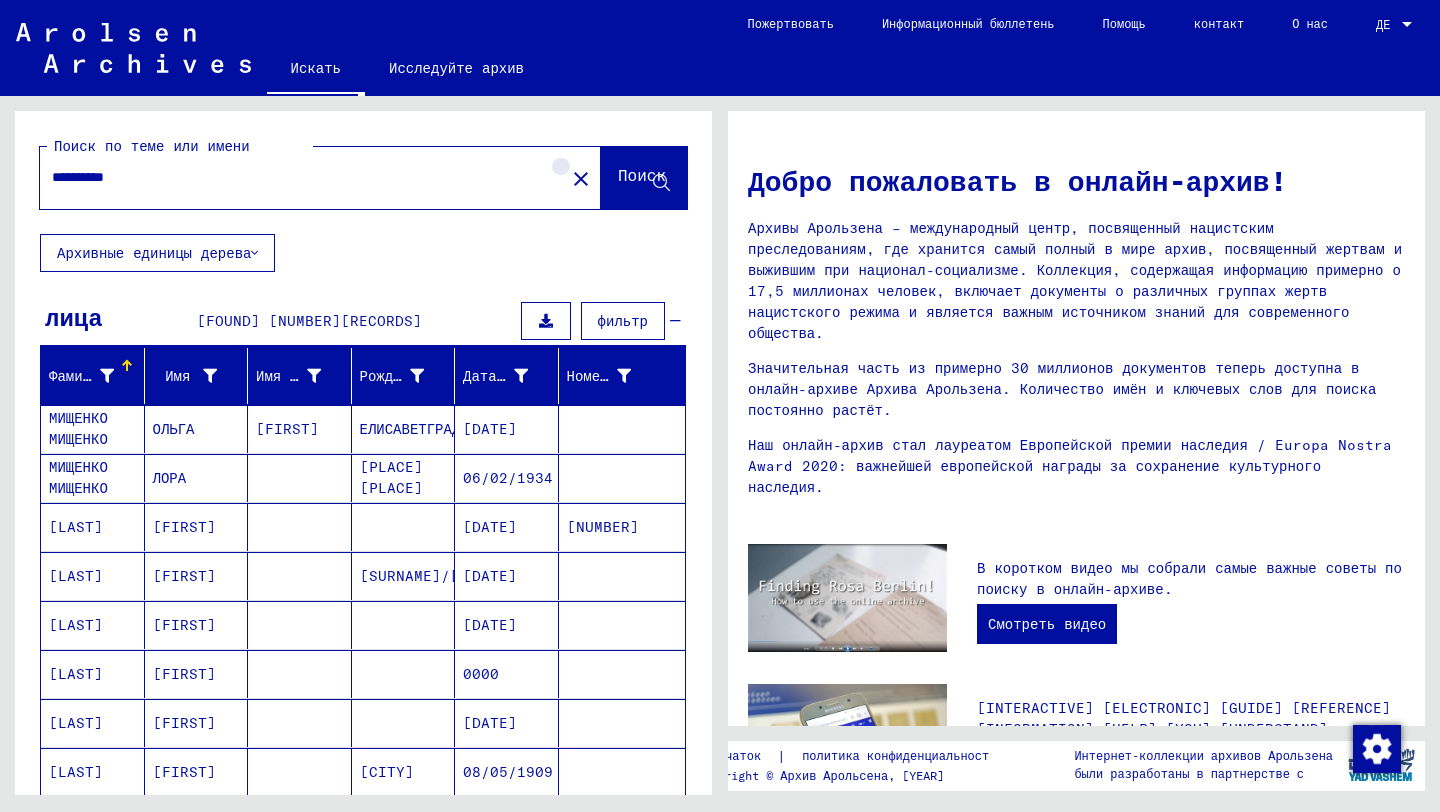 click on "close" 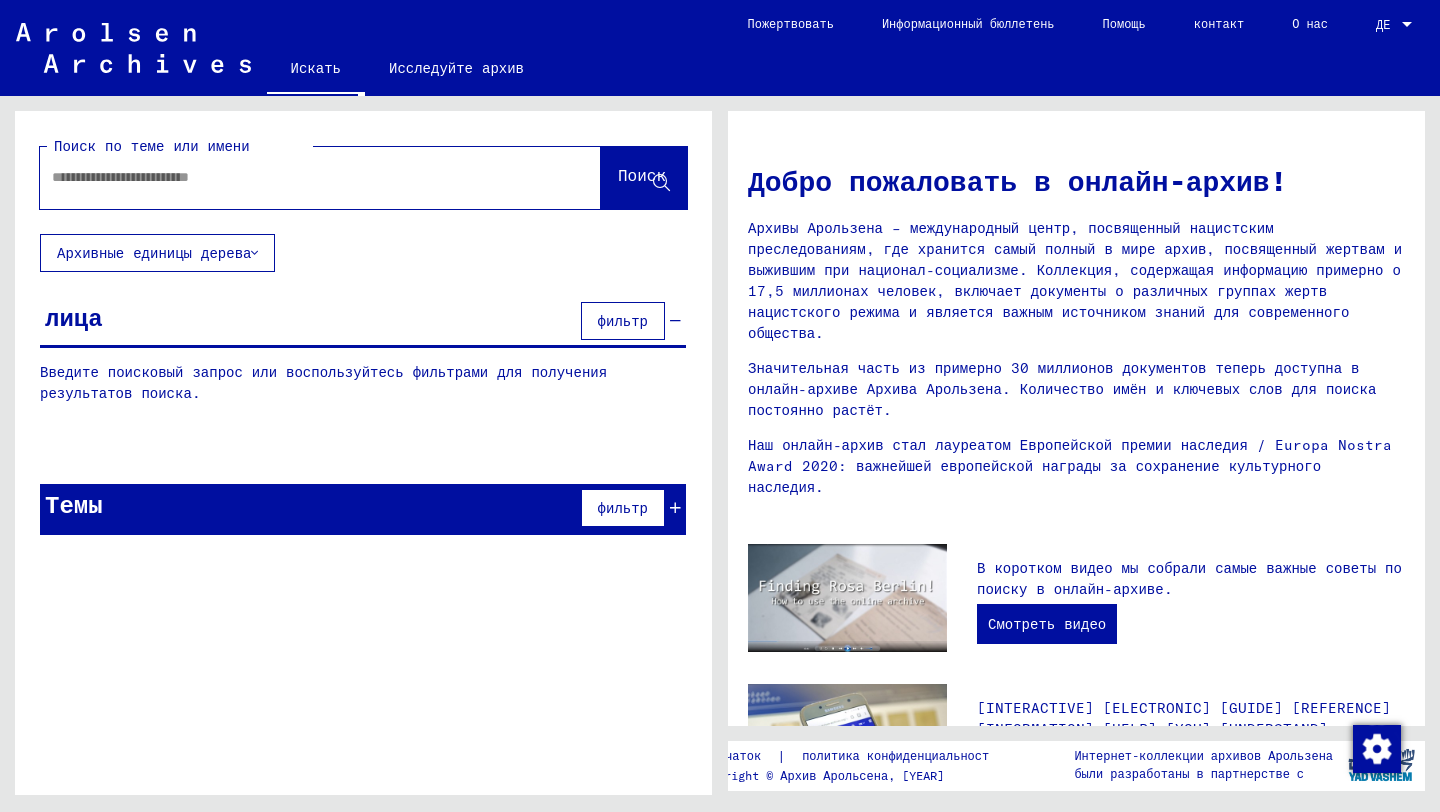 click at bounding box center (296, 177) 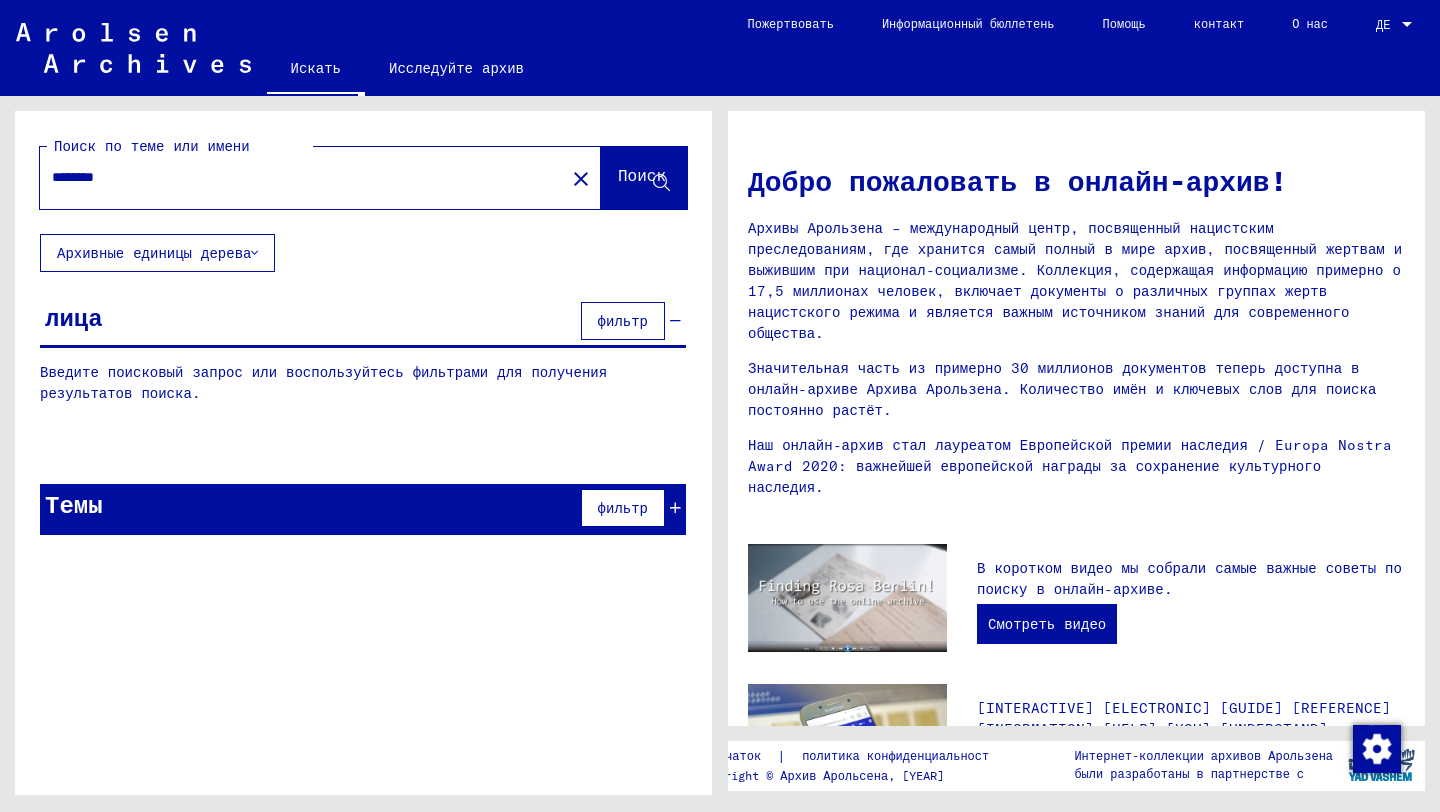 type on "********" 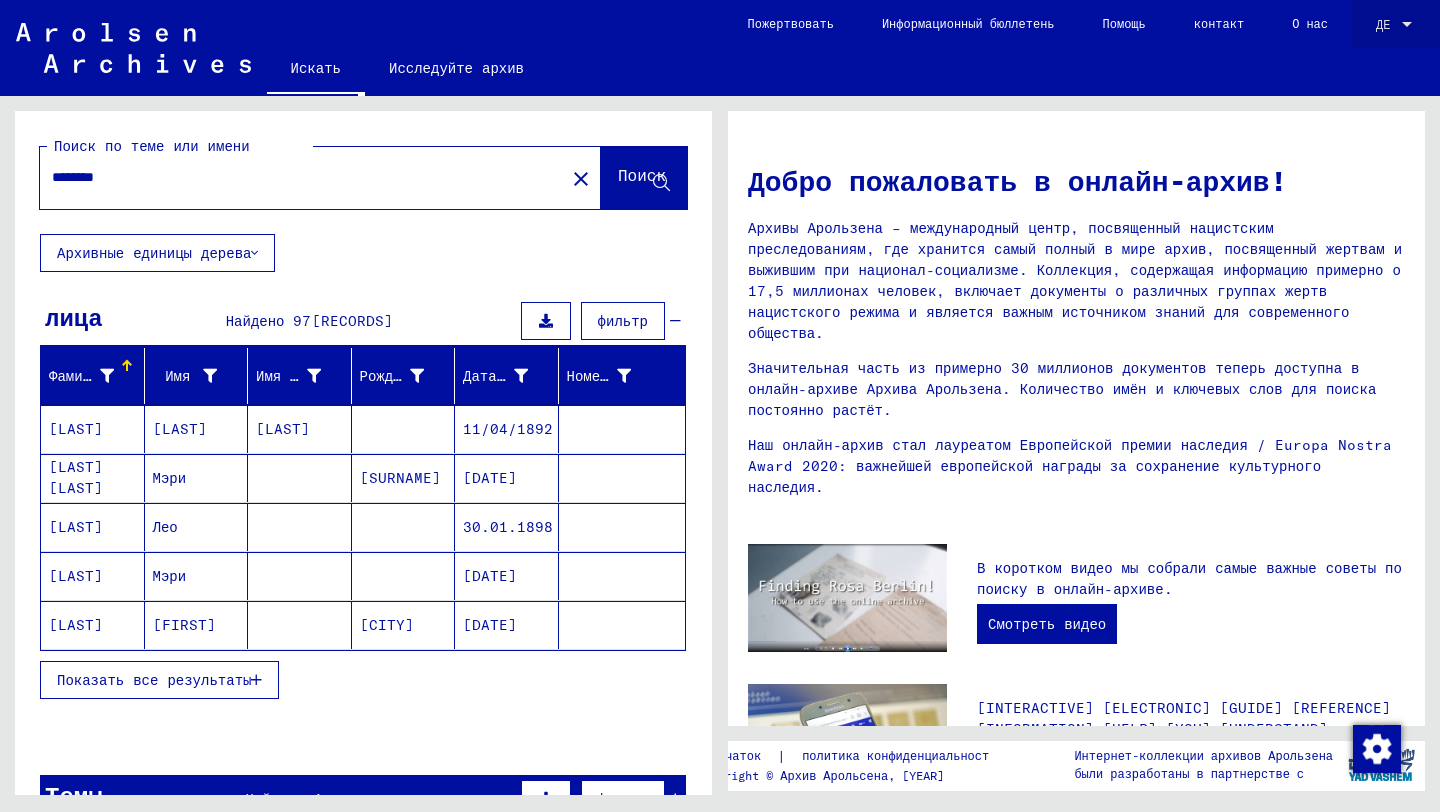 click at bounding box center (1407, 25) 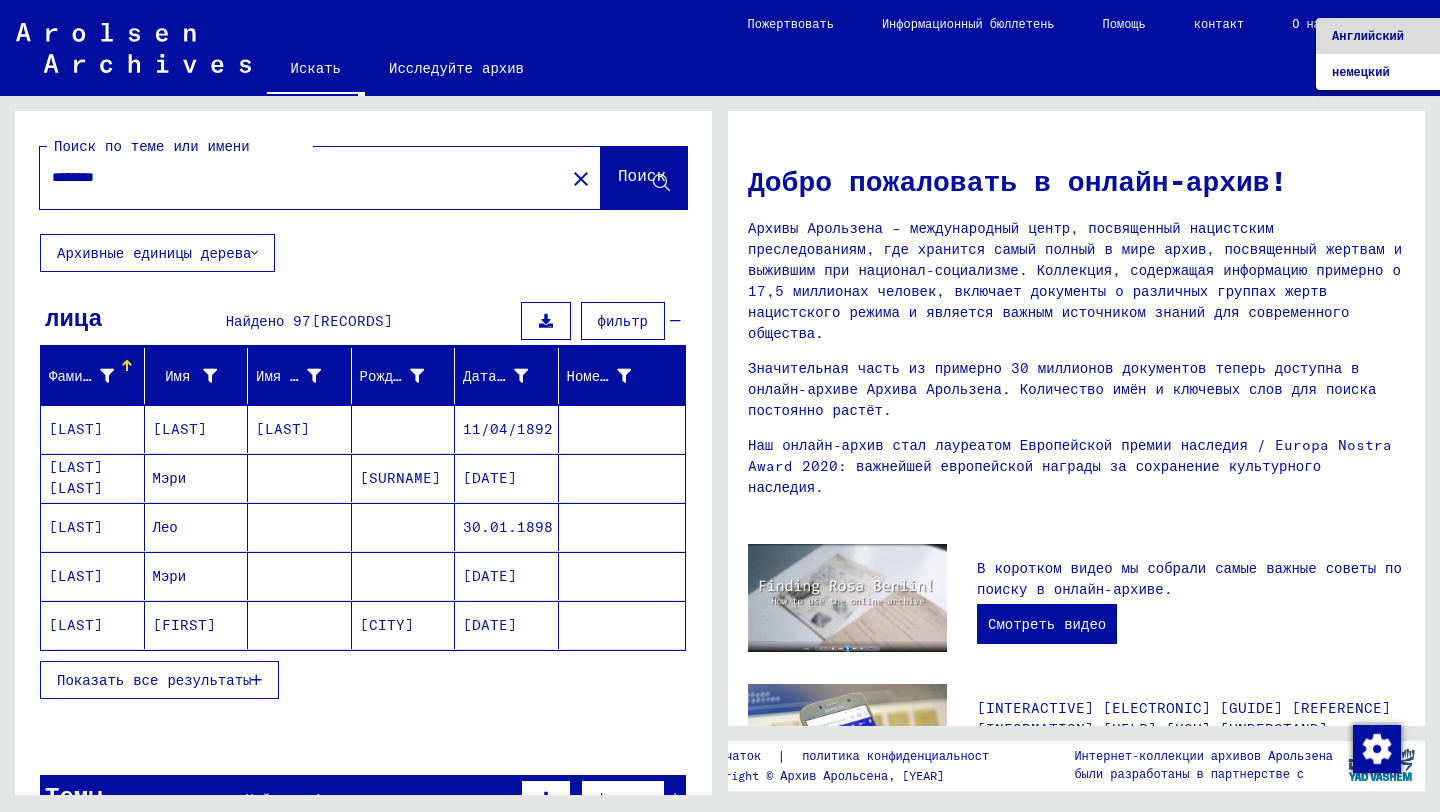 click on "Английский" at bounding box center (1368, 35) 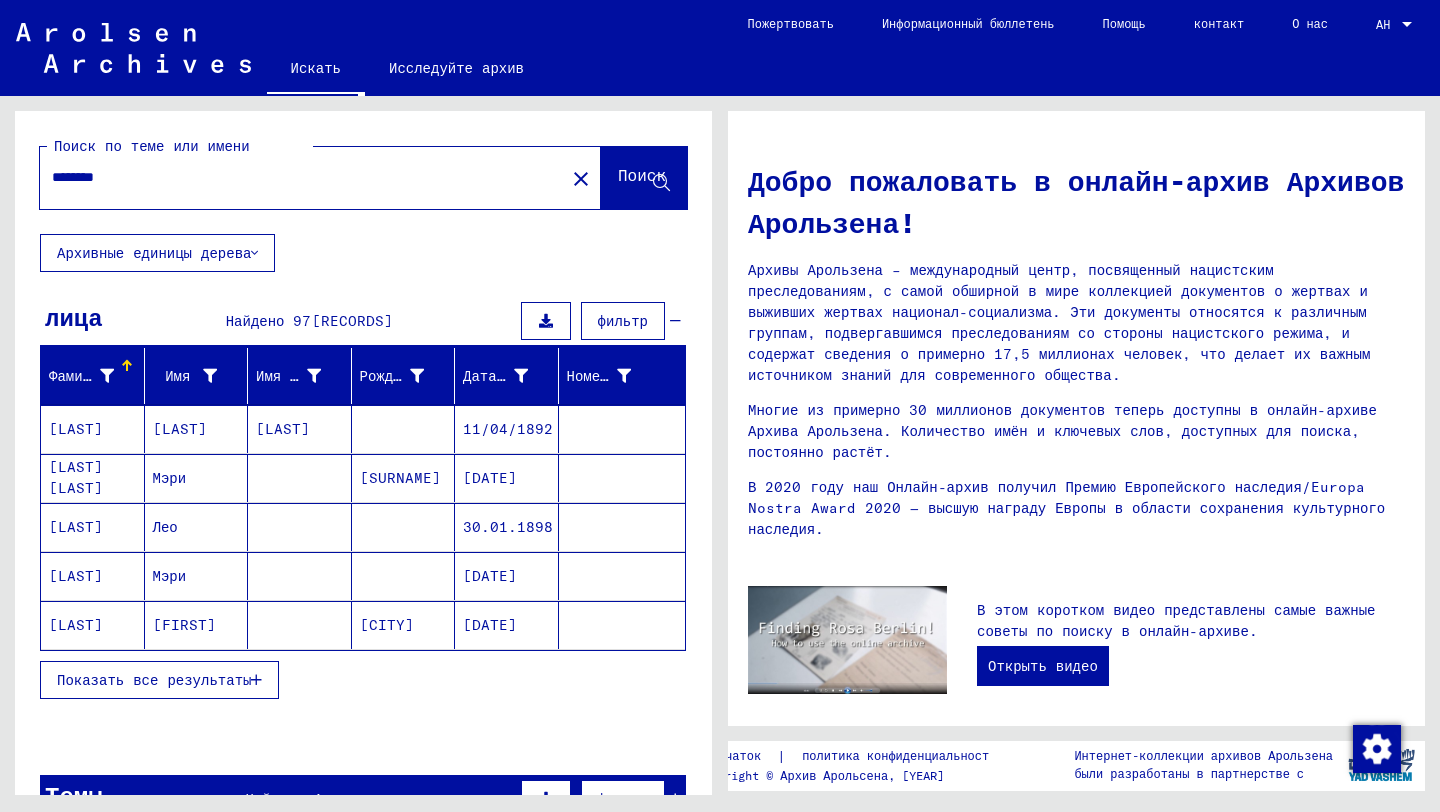 click on "[DATE]" at bounding box center [508, 527] 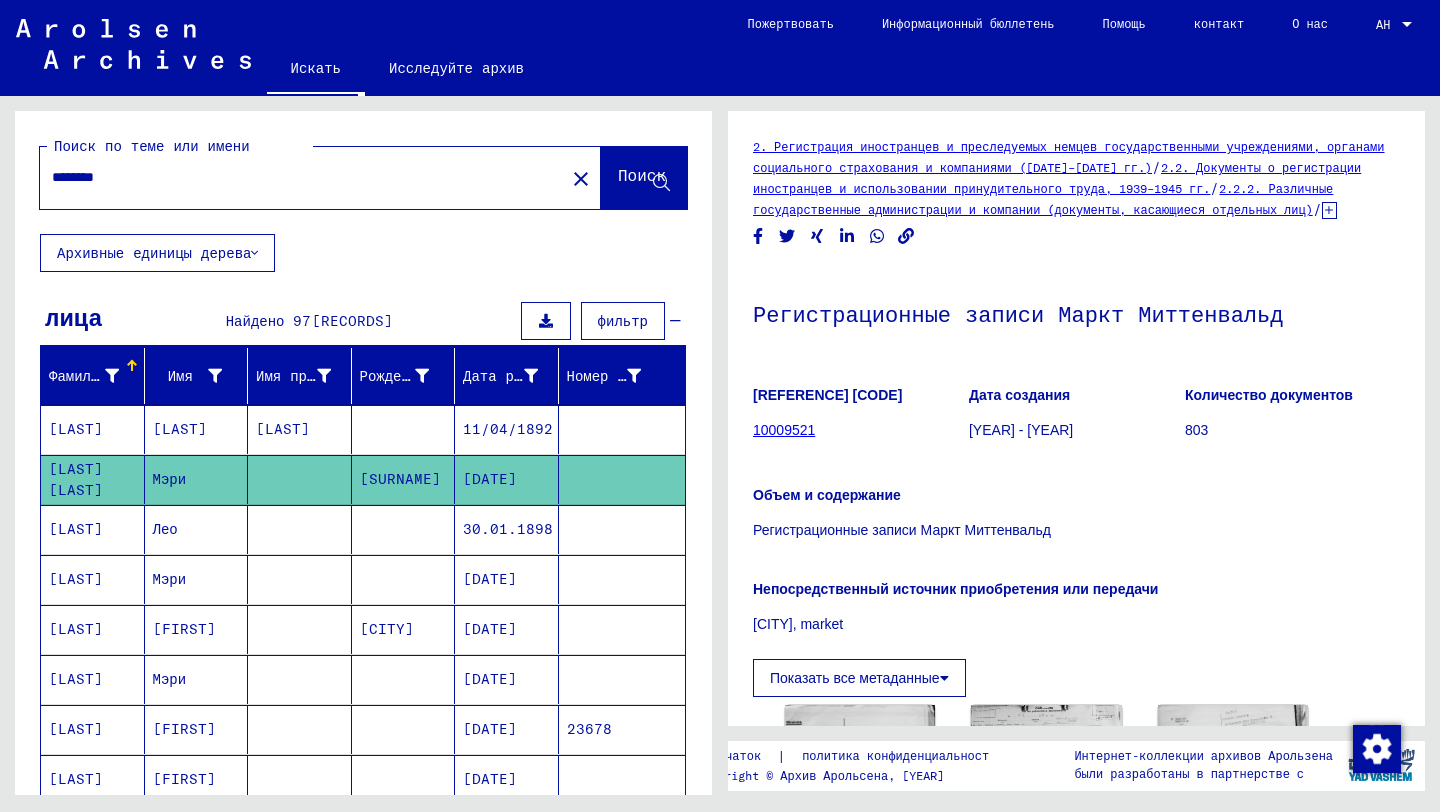 scroll, scrollTop: 0, scrollLeft: 0, axis: both 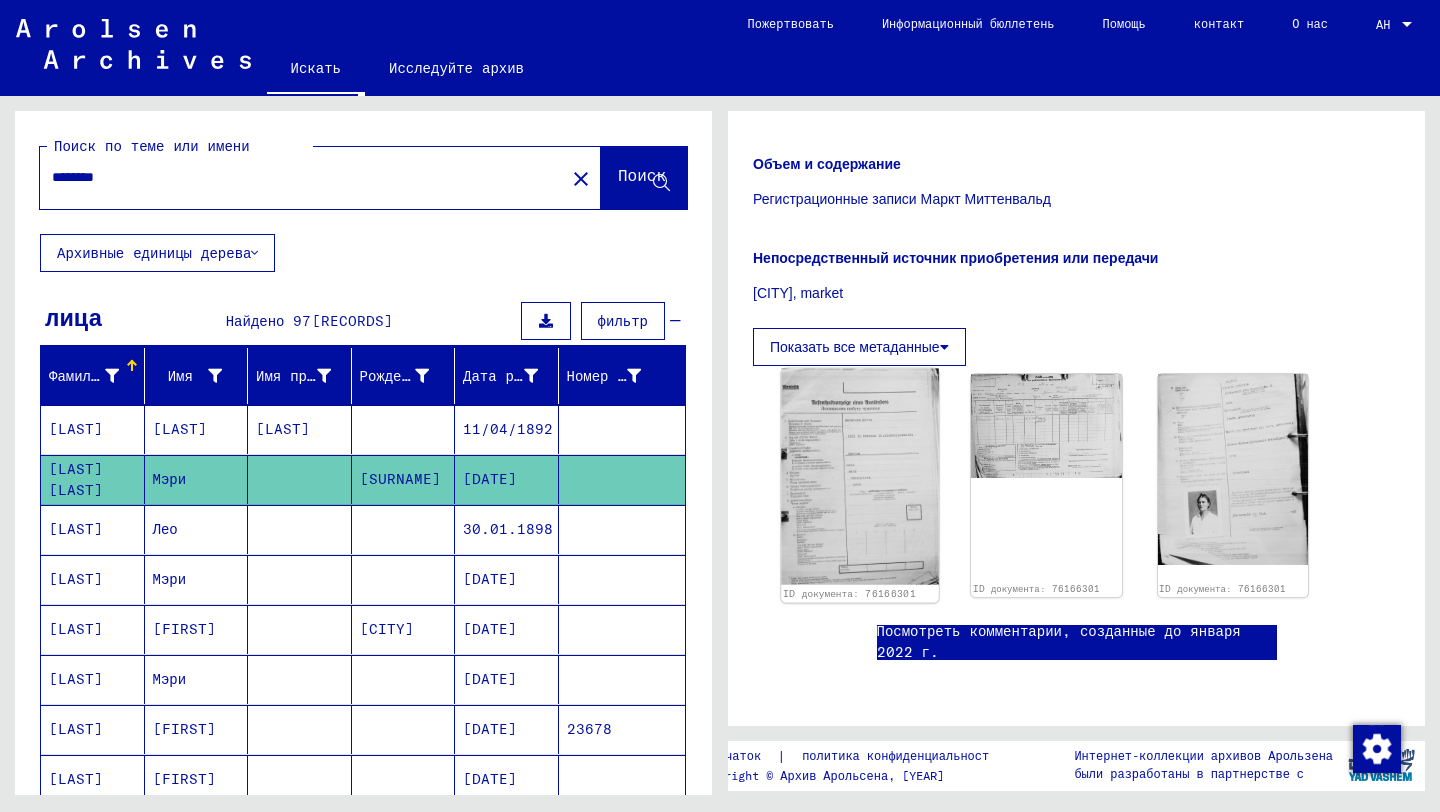 click 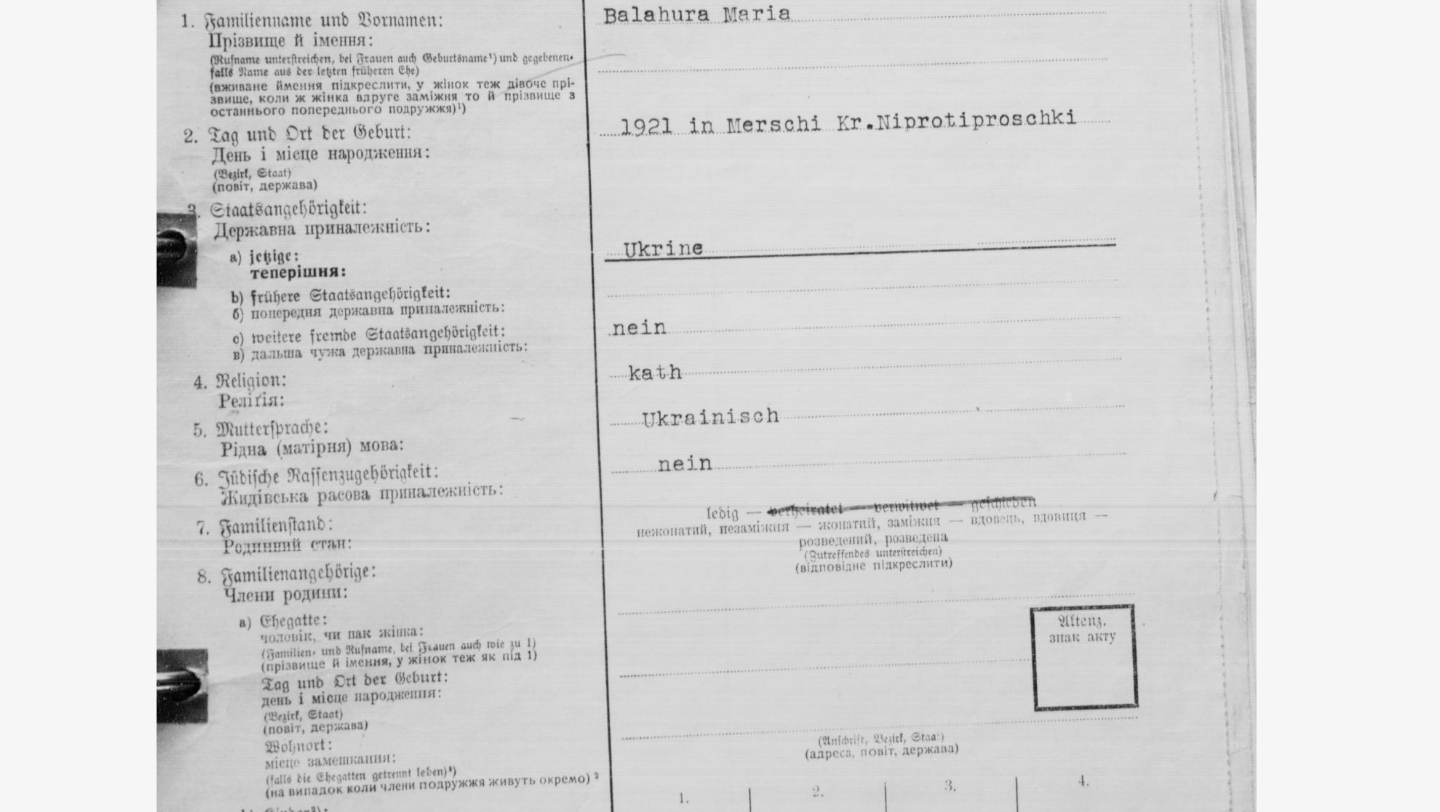 drag, startPoint x: 747, startPoint y: 414, endPoint x: 742, endPoint y: 313, distance: 101.12369 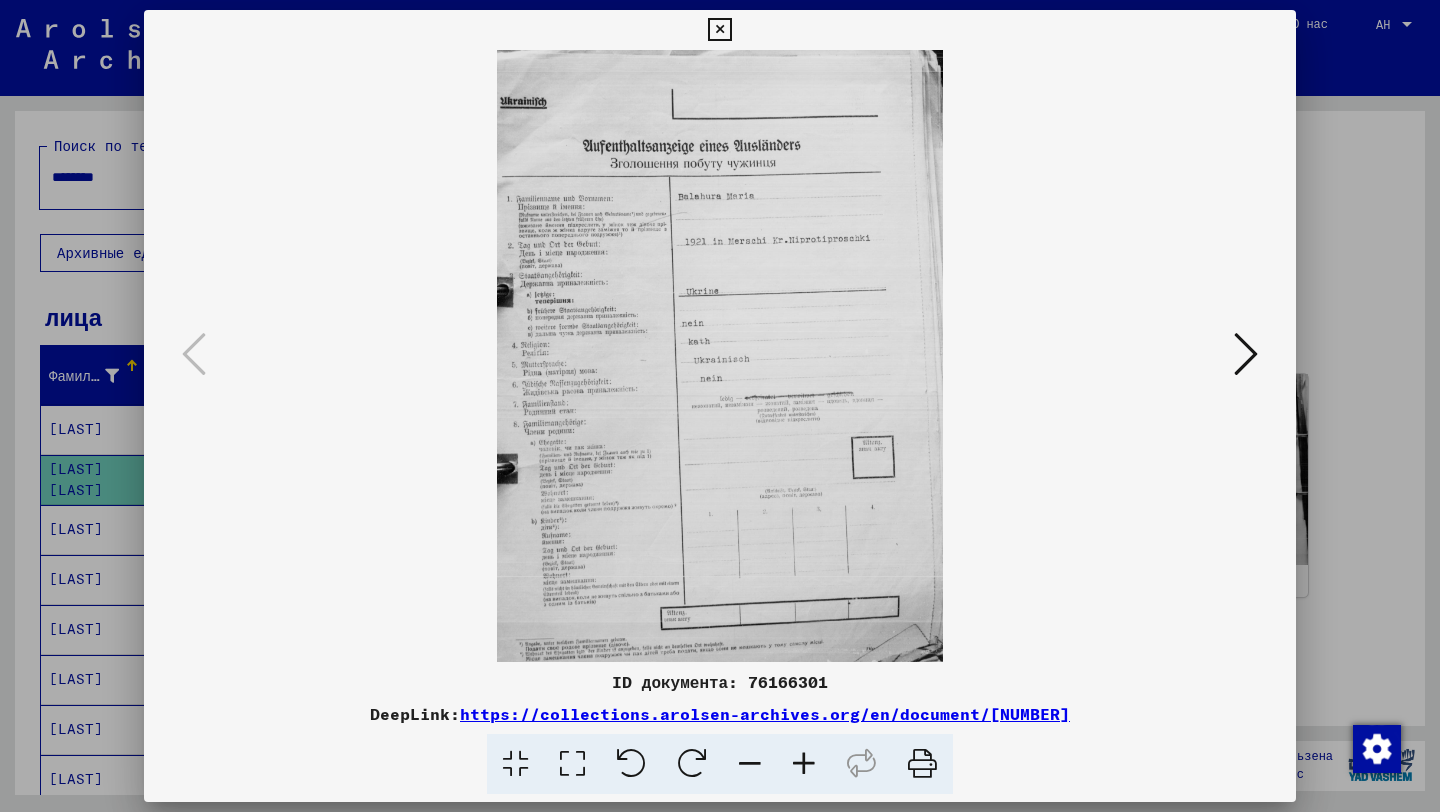 click at bounding box center [1246, 354] 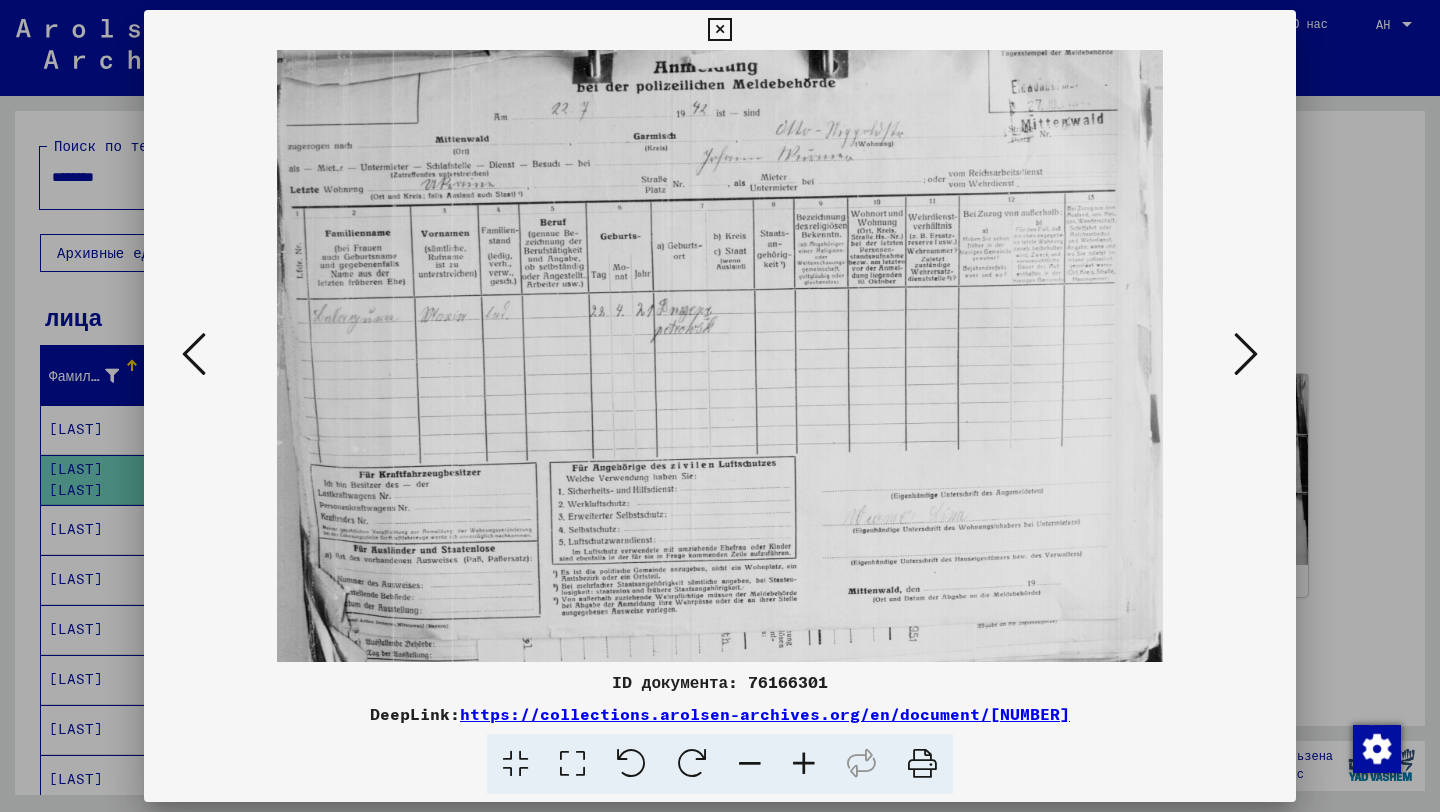 click at bounding box center [1246, 354] 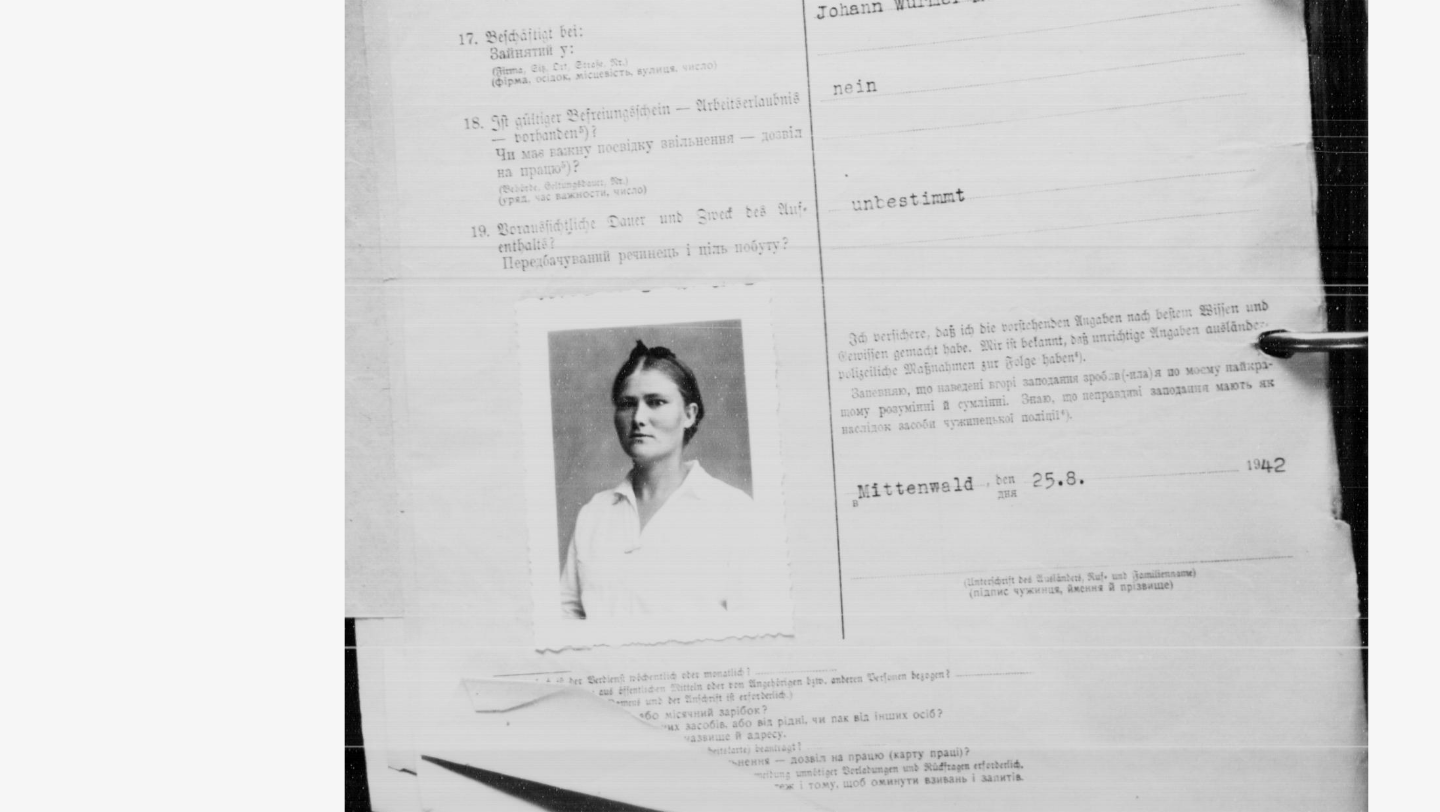 drag, startPoint x: 696, startPoint y: 387, endPoint x: 685, endPoint y: 471, distance: 84.71718 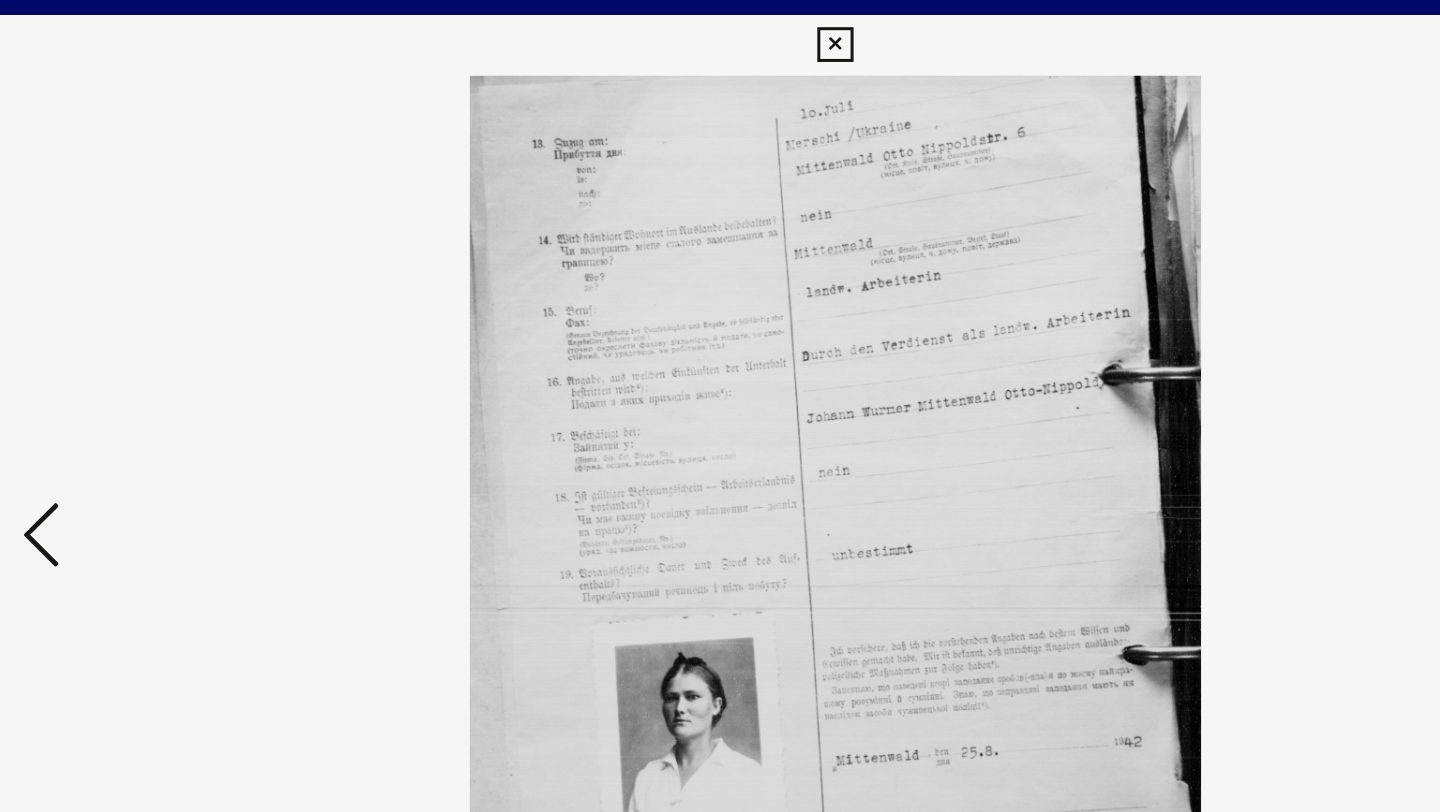 click at bounding box center [719, 30] 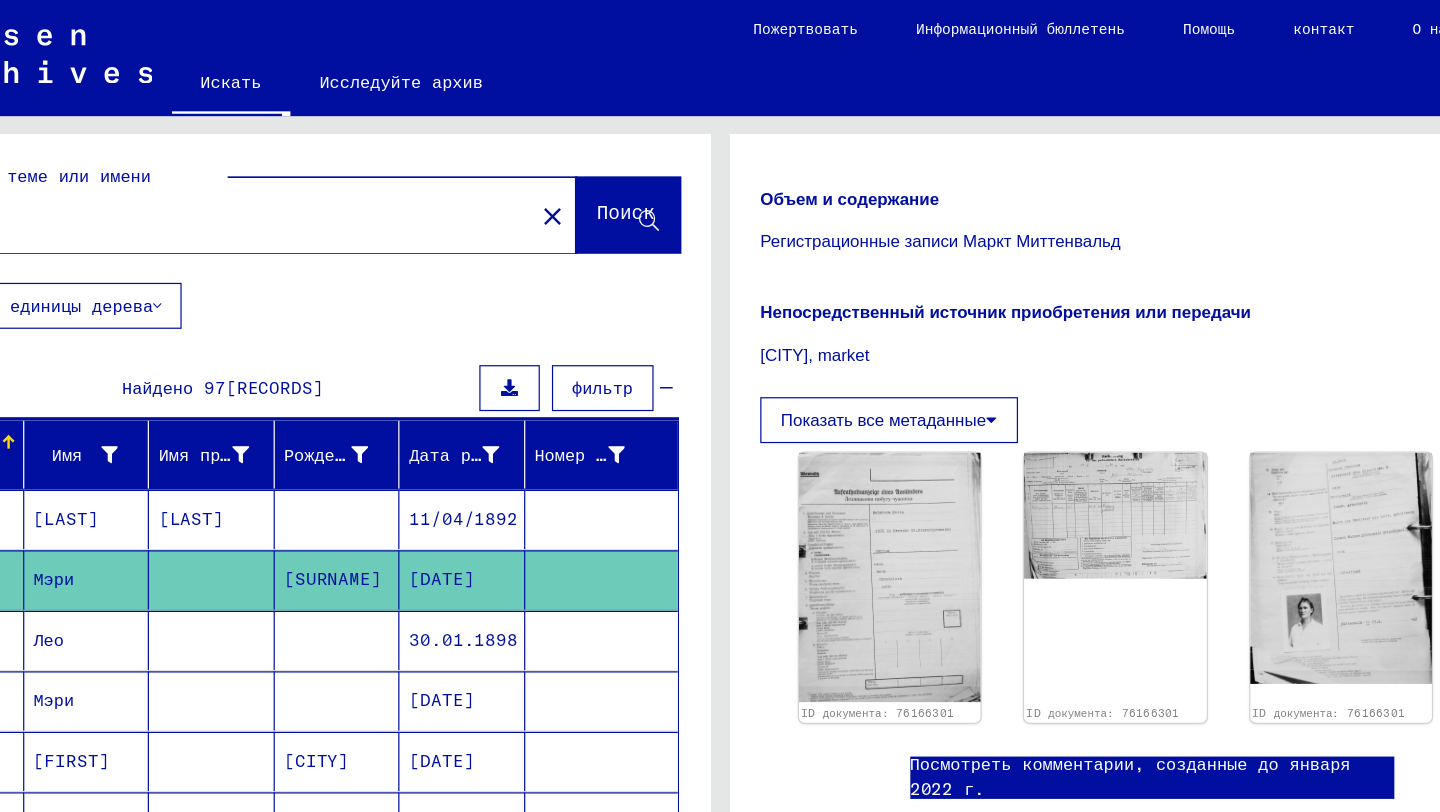click on "[LAST]" 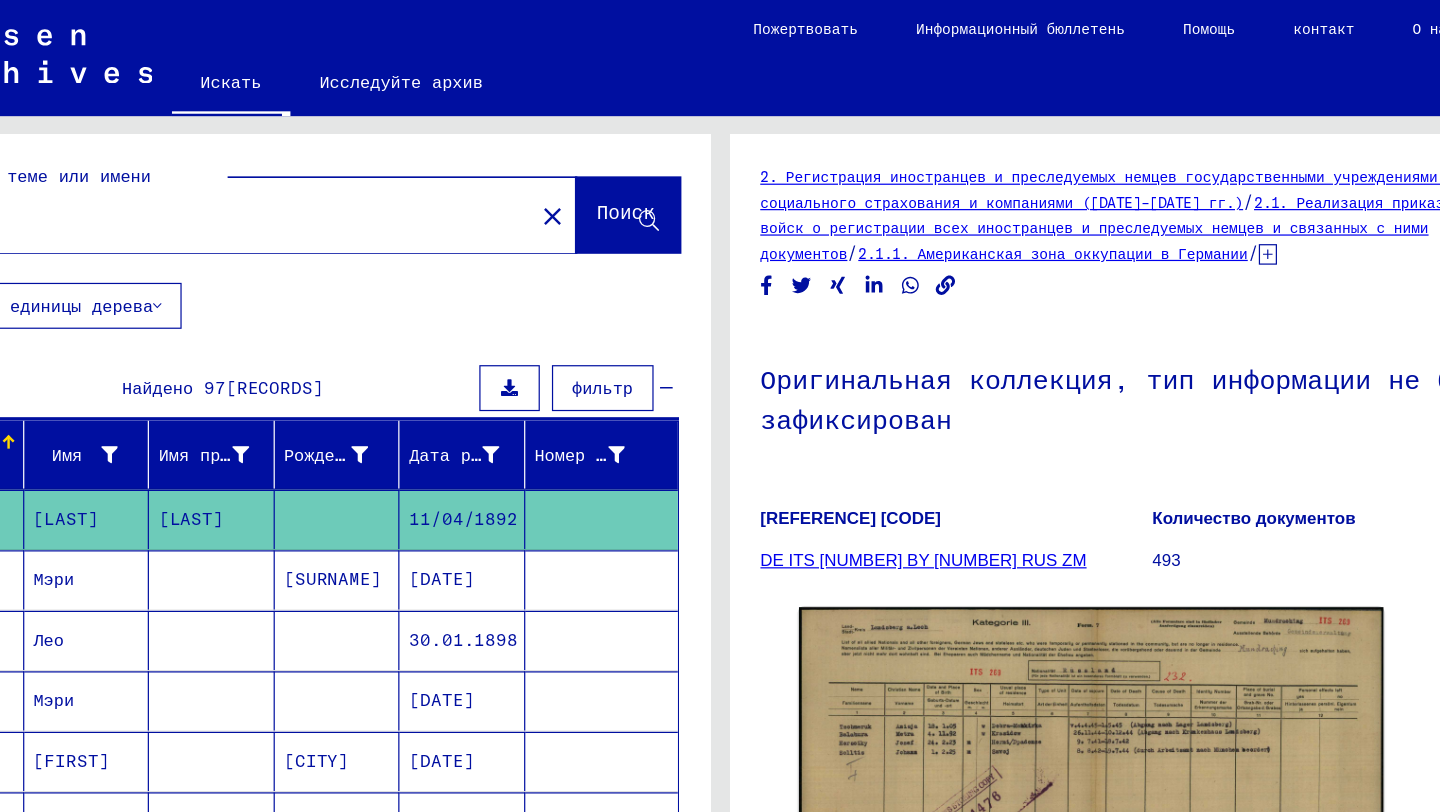 scroll, scrollTop: 0, scrollLeft: 0, axis: both 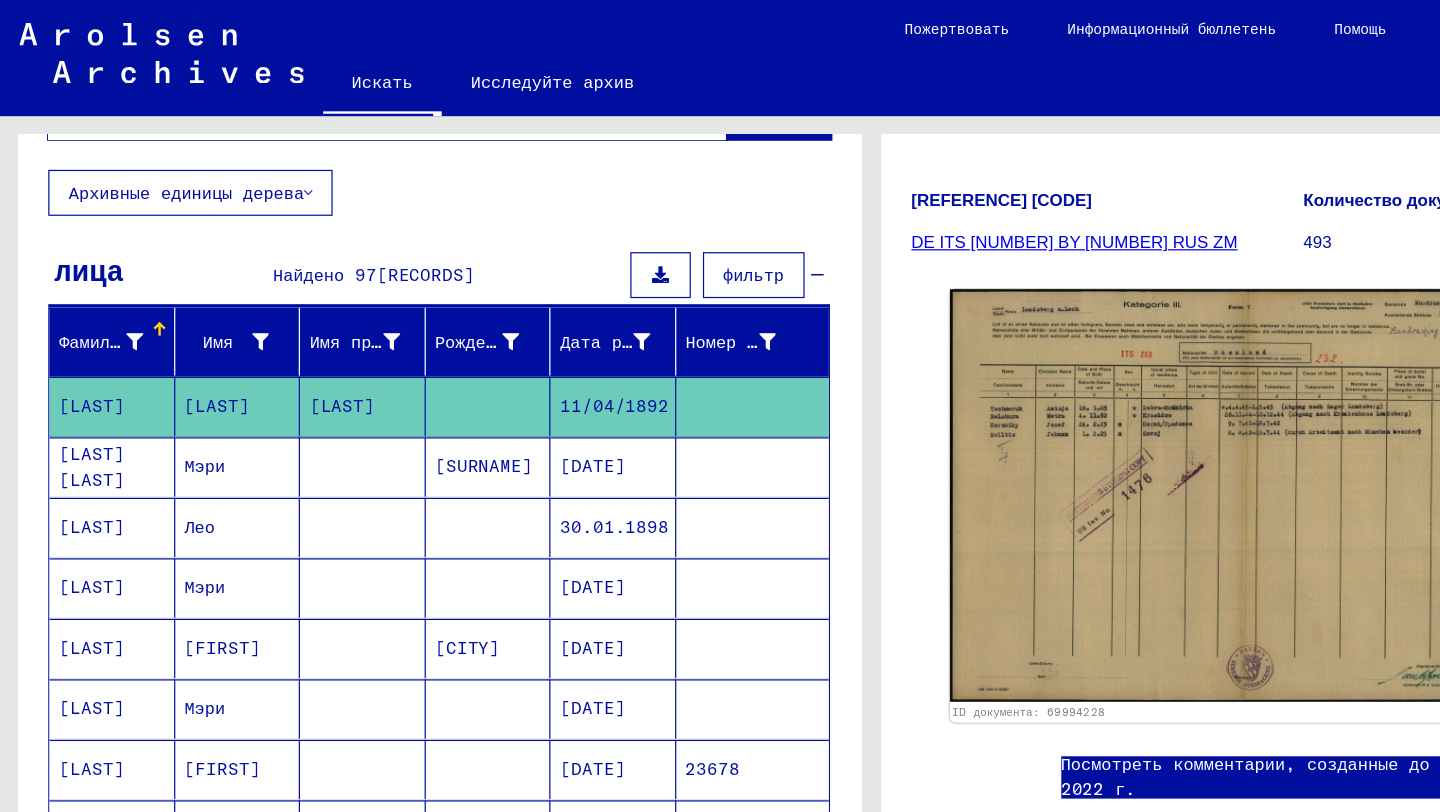 click on "[DATE]" at bounding box center [490, 535] 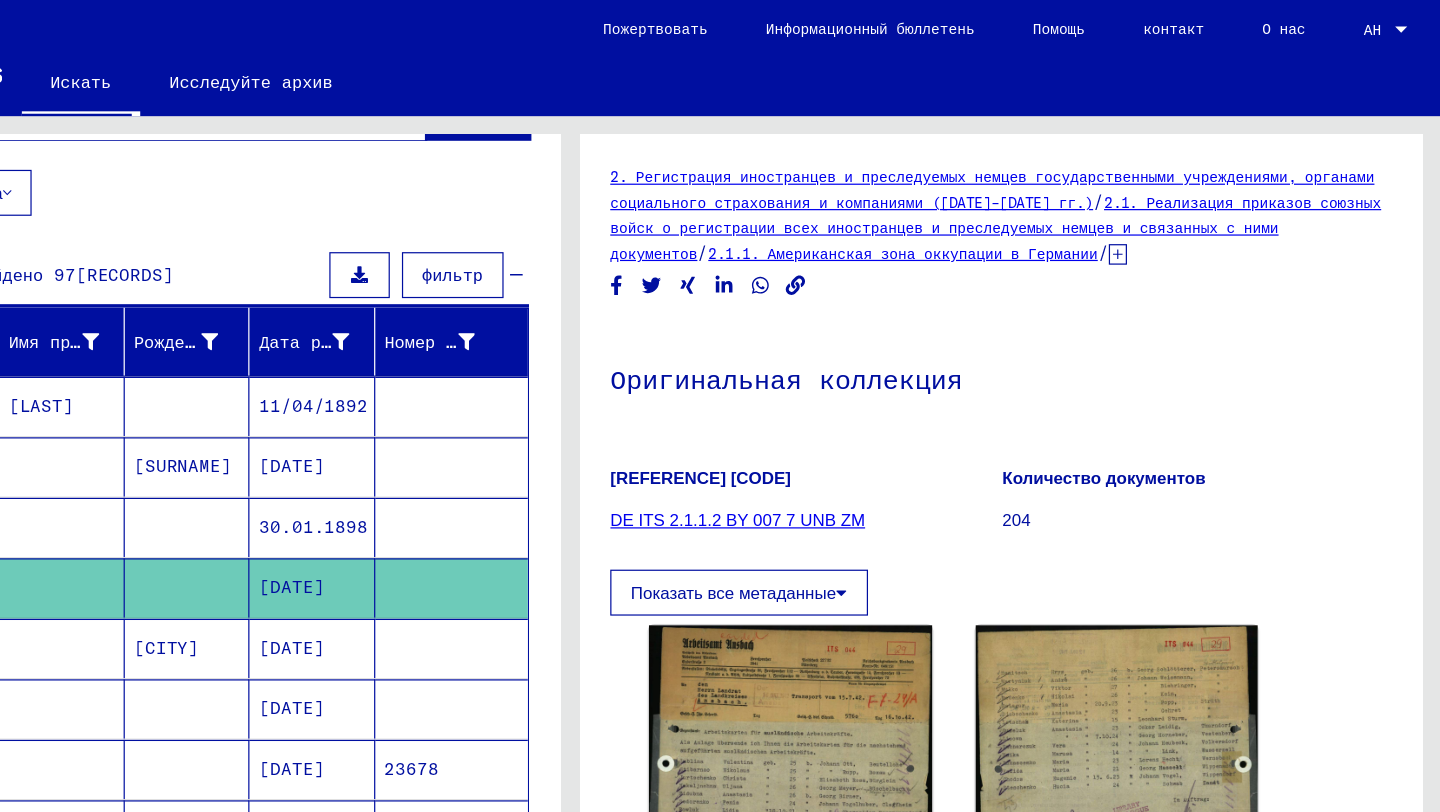 scroll, scrollTop: 0, scrollLeft: 0, axis: both 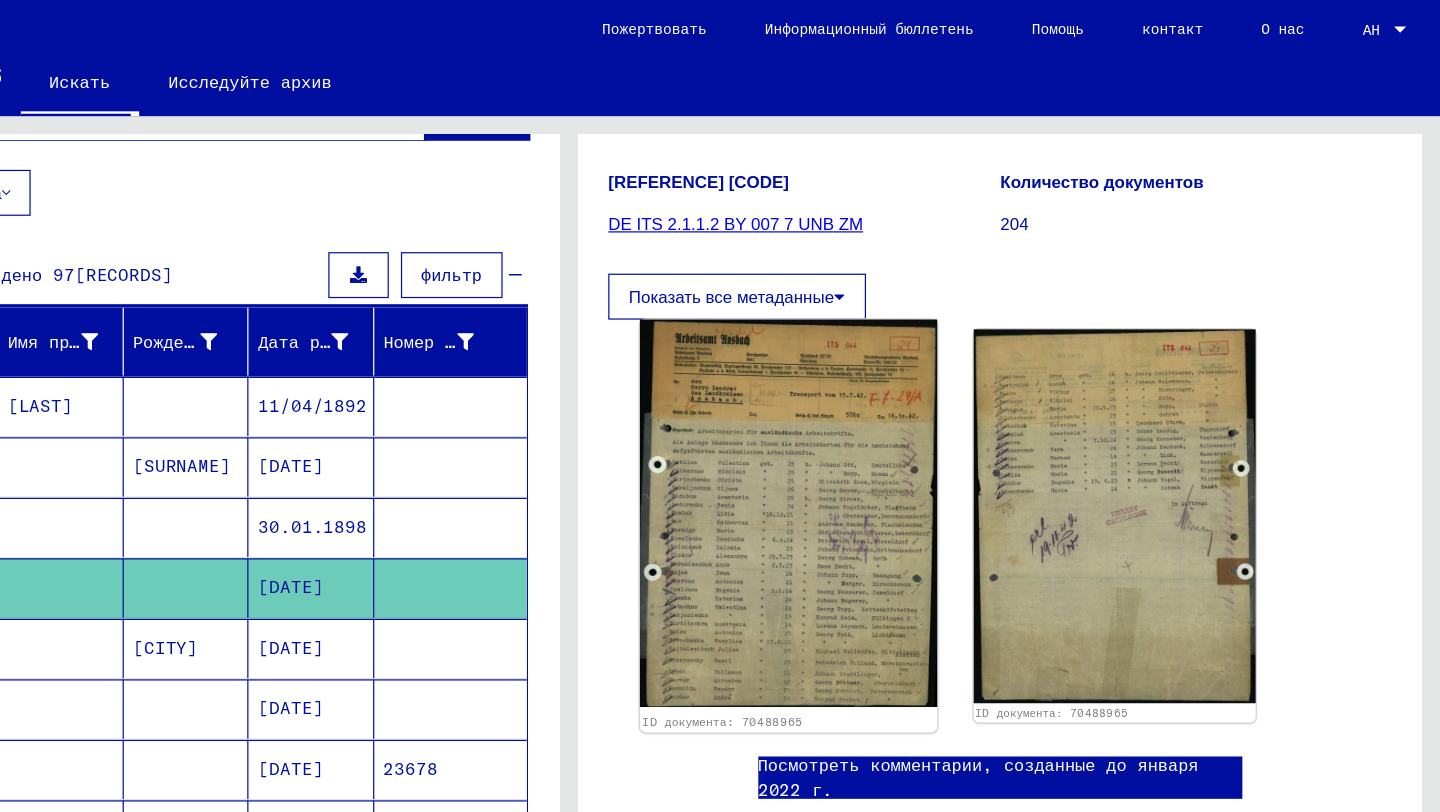 click 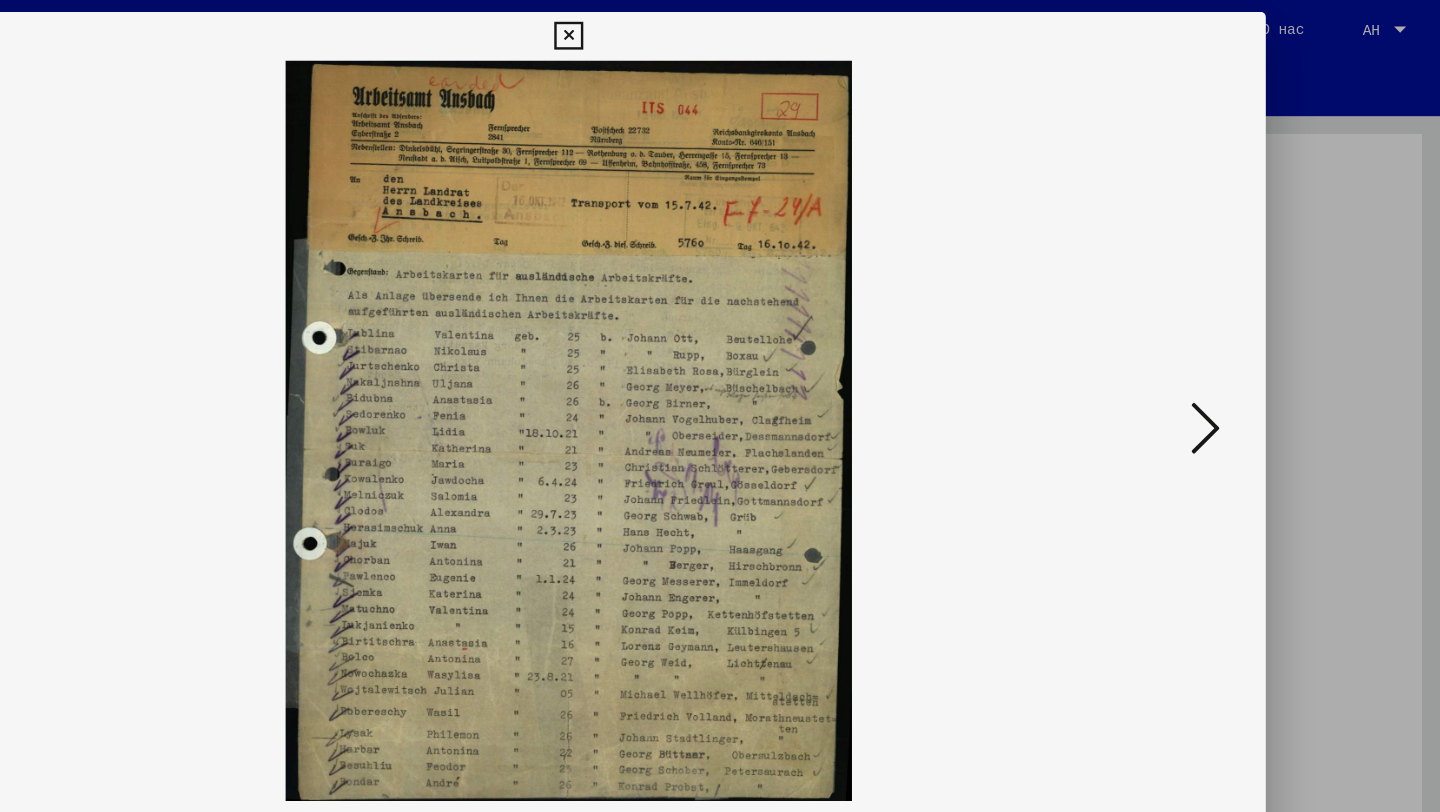 scroll, scrollTop: 0, scrollLeft: 0, axis: both 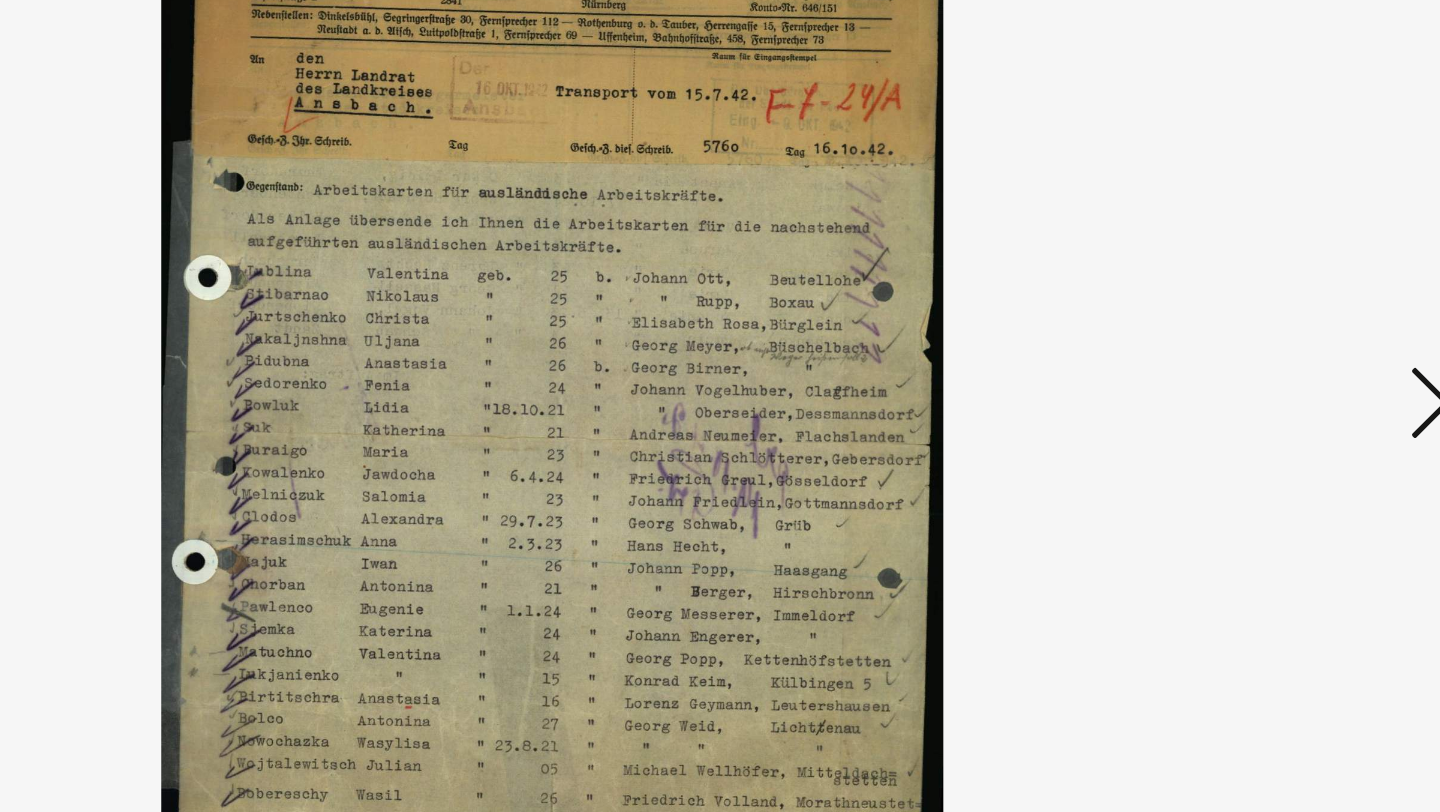 drag, startPoint x: 638, startPoint y: 414, endPoint x: 655, endPoint y: 402, distance: 20.808653 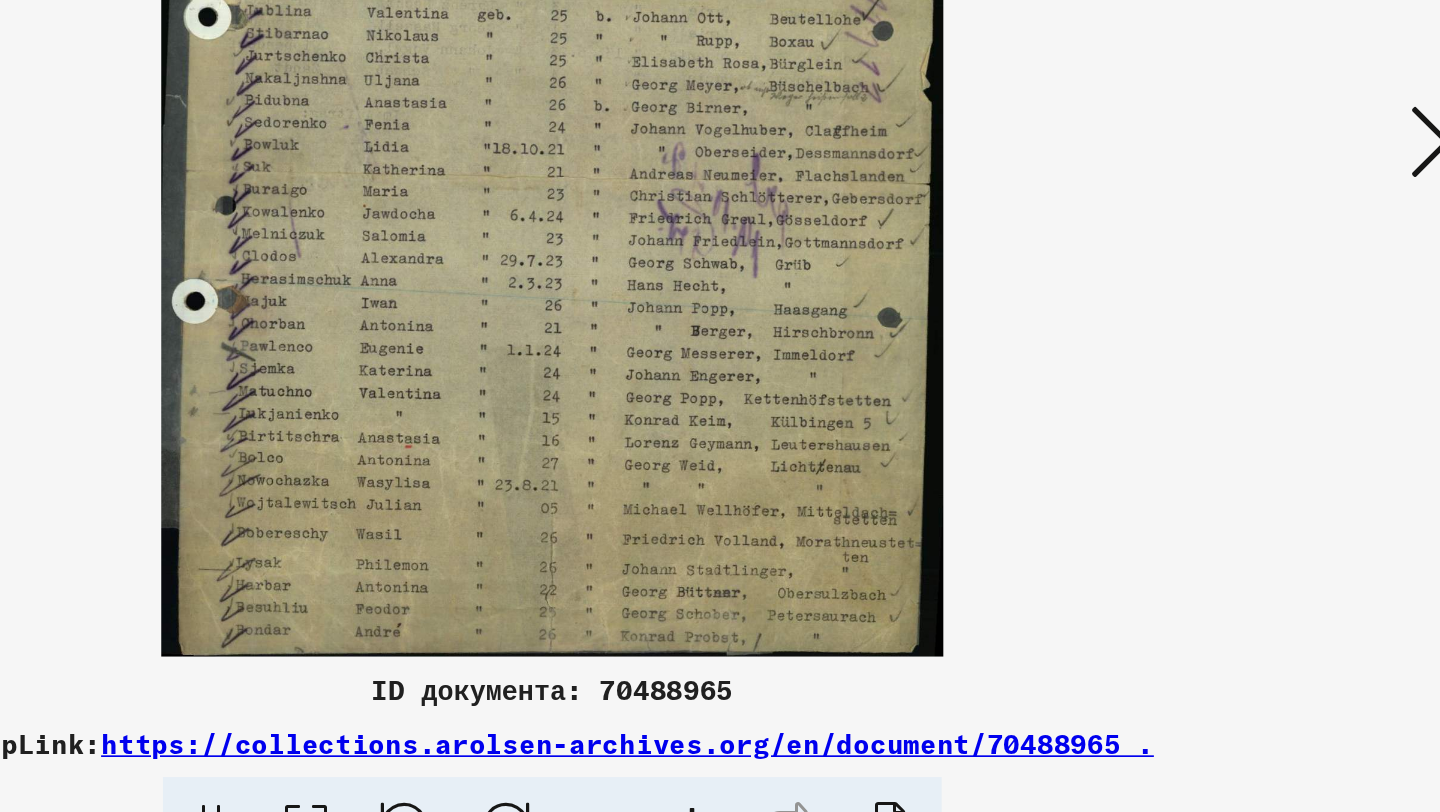 drag, startPoint x: 617, startPoint y: 627, endPoint x: 620, endPoint y: 588, distance: 39.115215 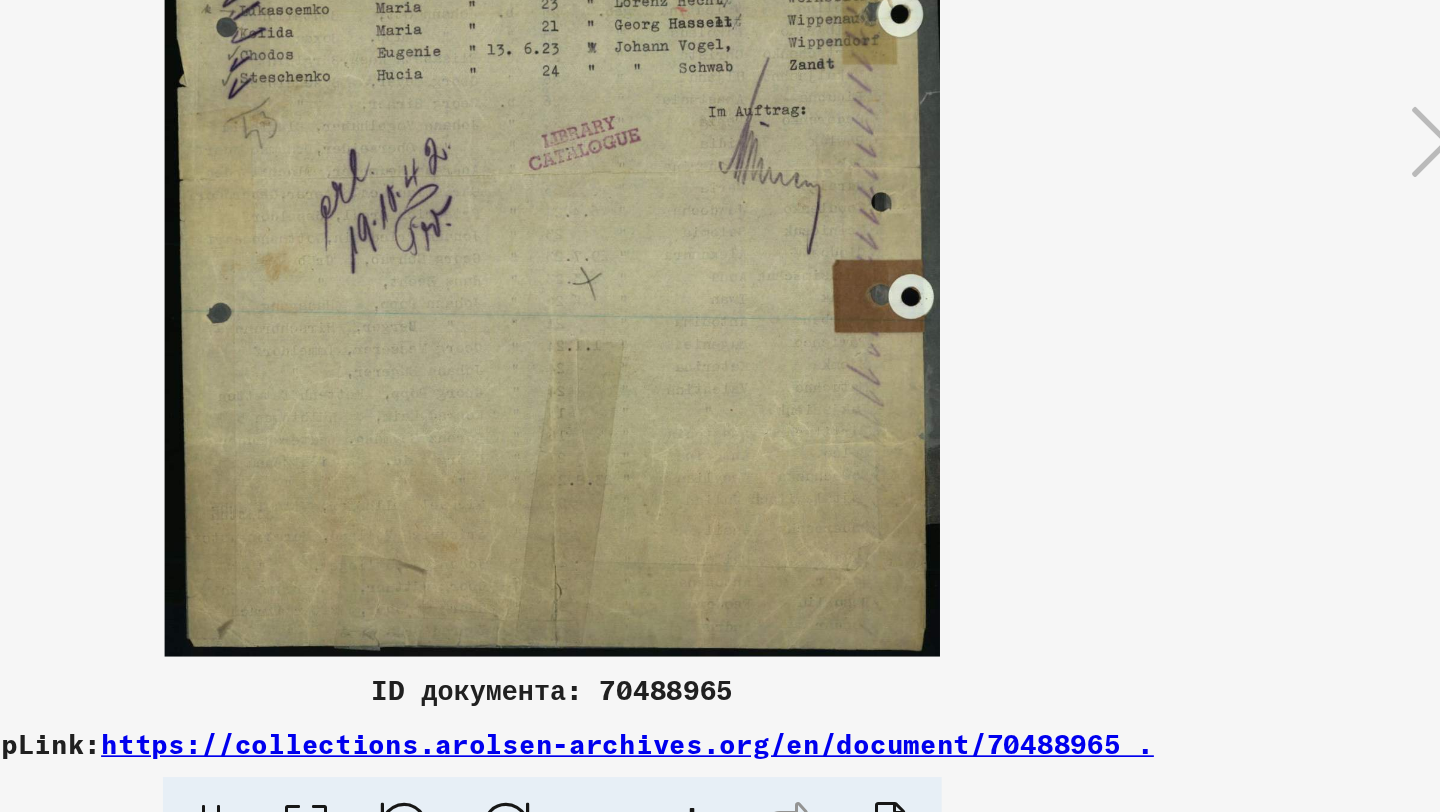 drag, startPoint x: 823, startPoint y: 406, endPoint x: 820, endPoint y: 516, distance: 110.0409 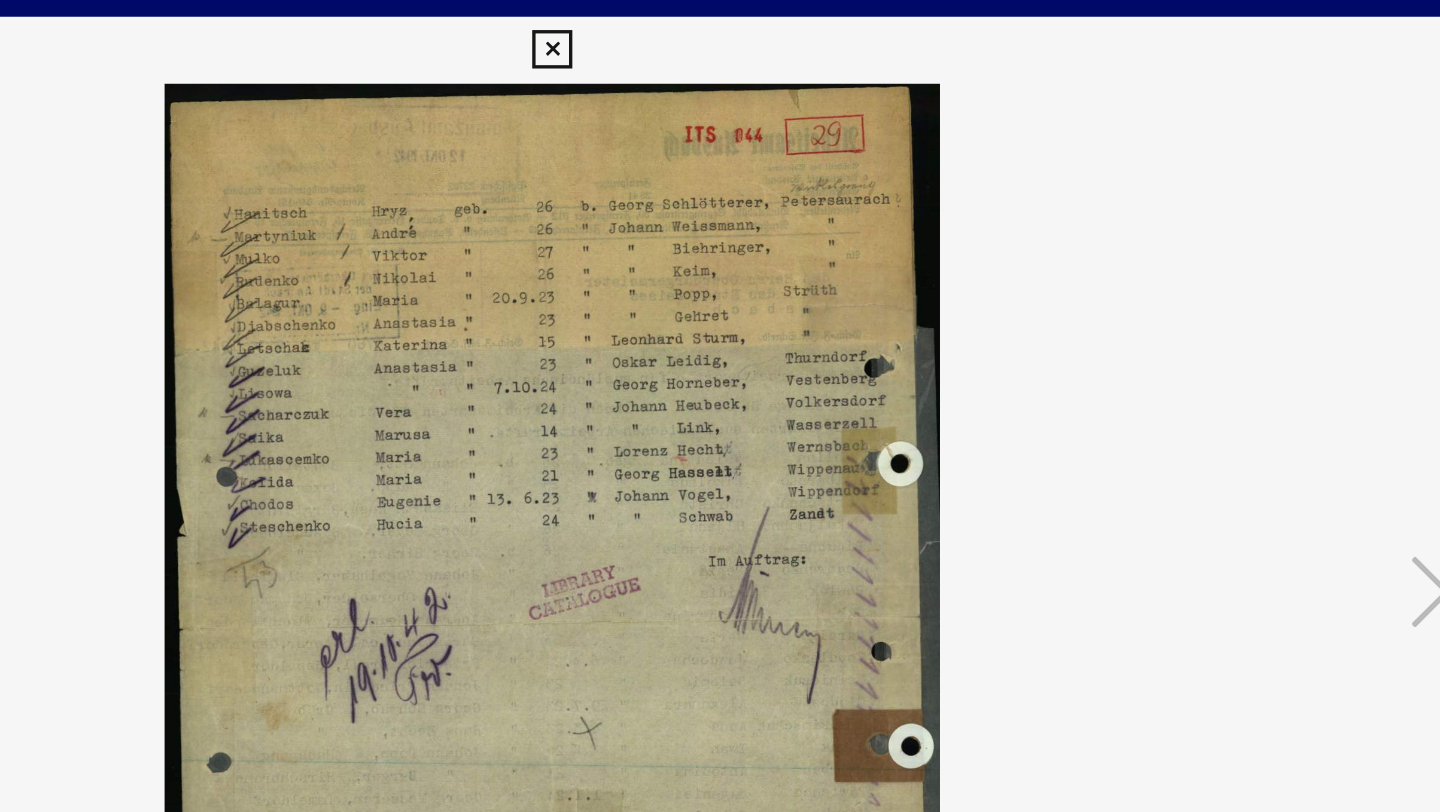 click at bounding box center (719, 30) 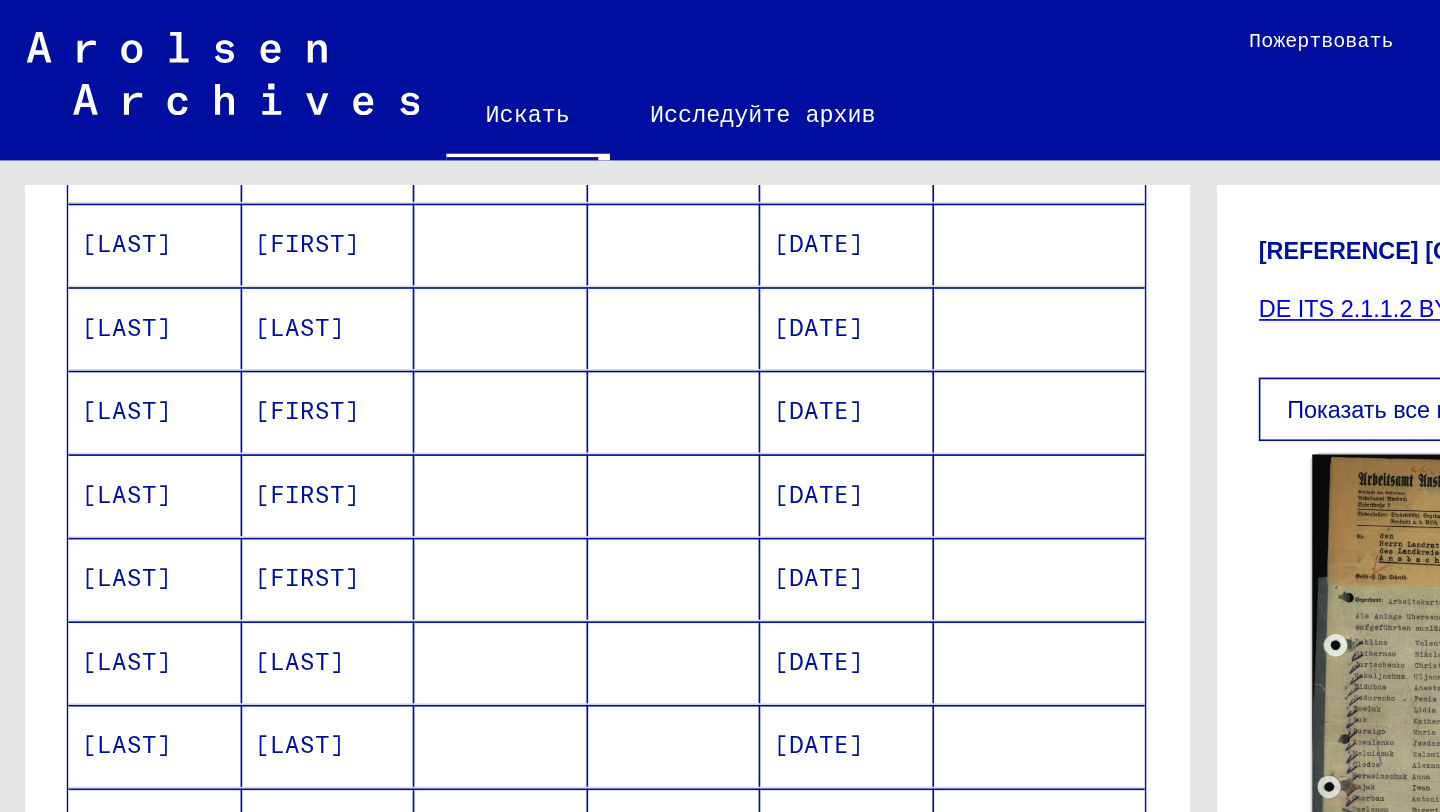 scroll, scrollTop: 1042, scrollLeft: 0, axis: vertical 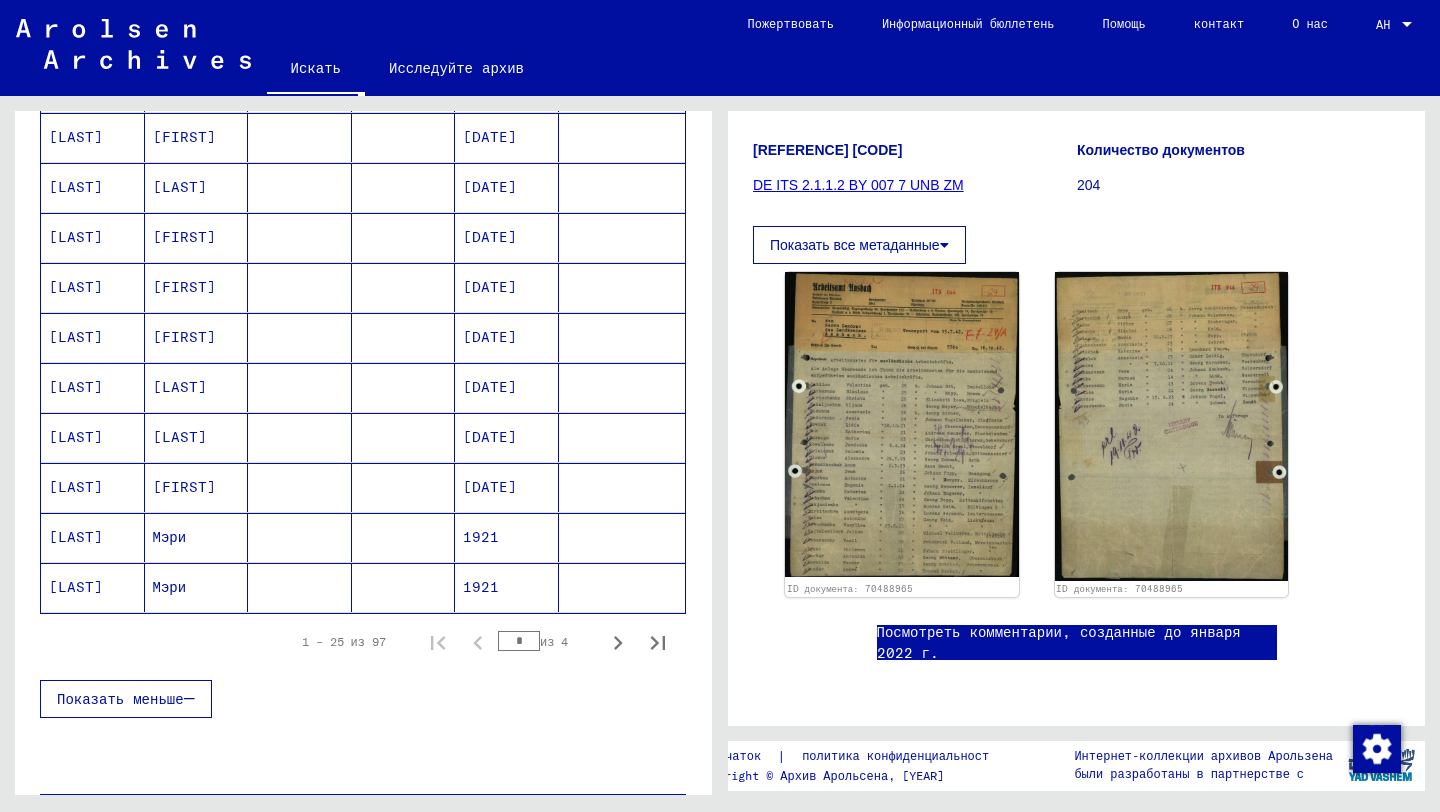 click on "Мэри" at bounding box center [170, 587] 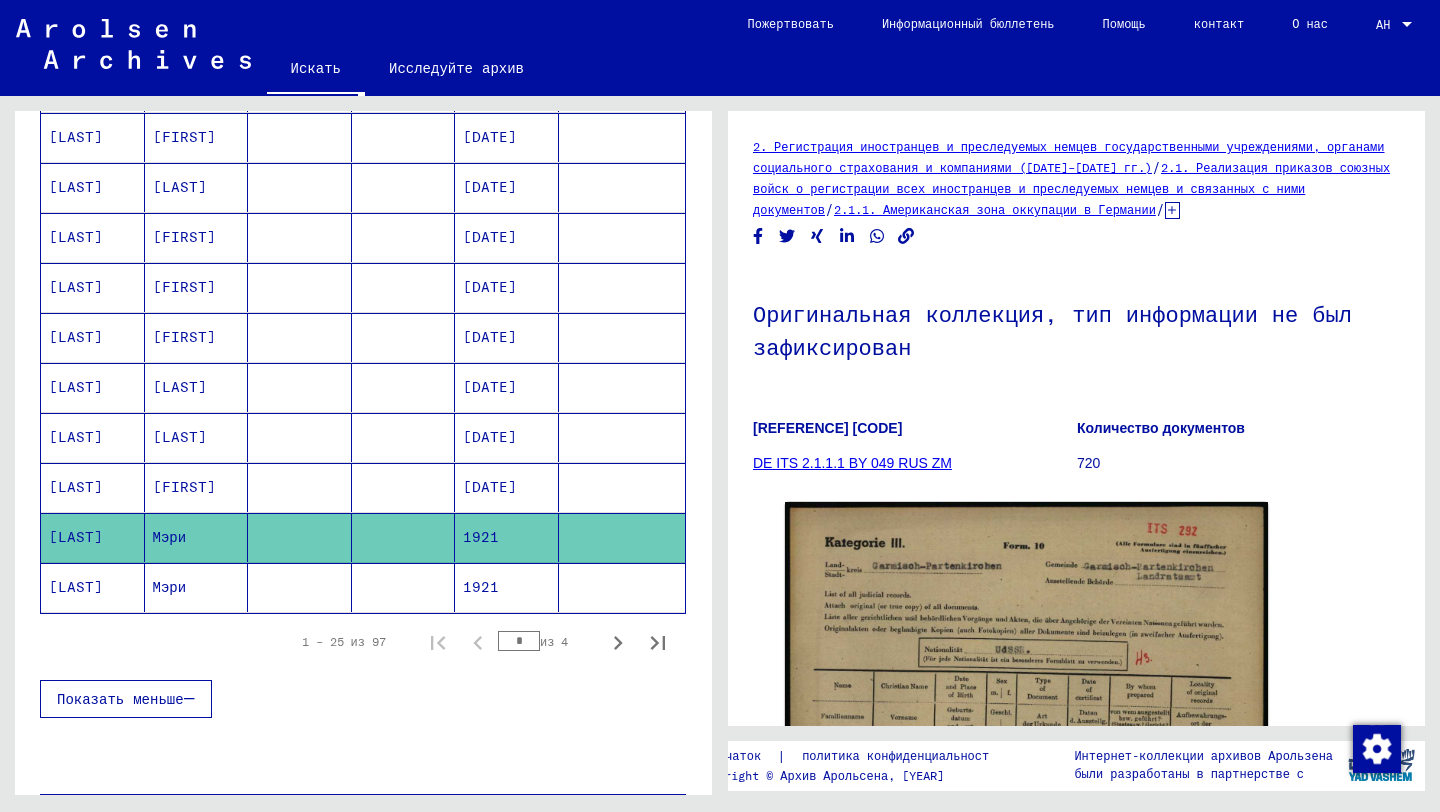 scroll, scrollTop: 0, scrollLeft: 0, axis: both 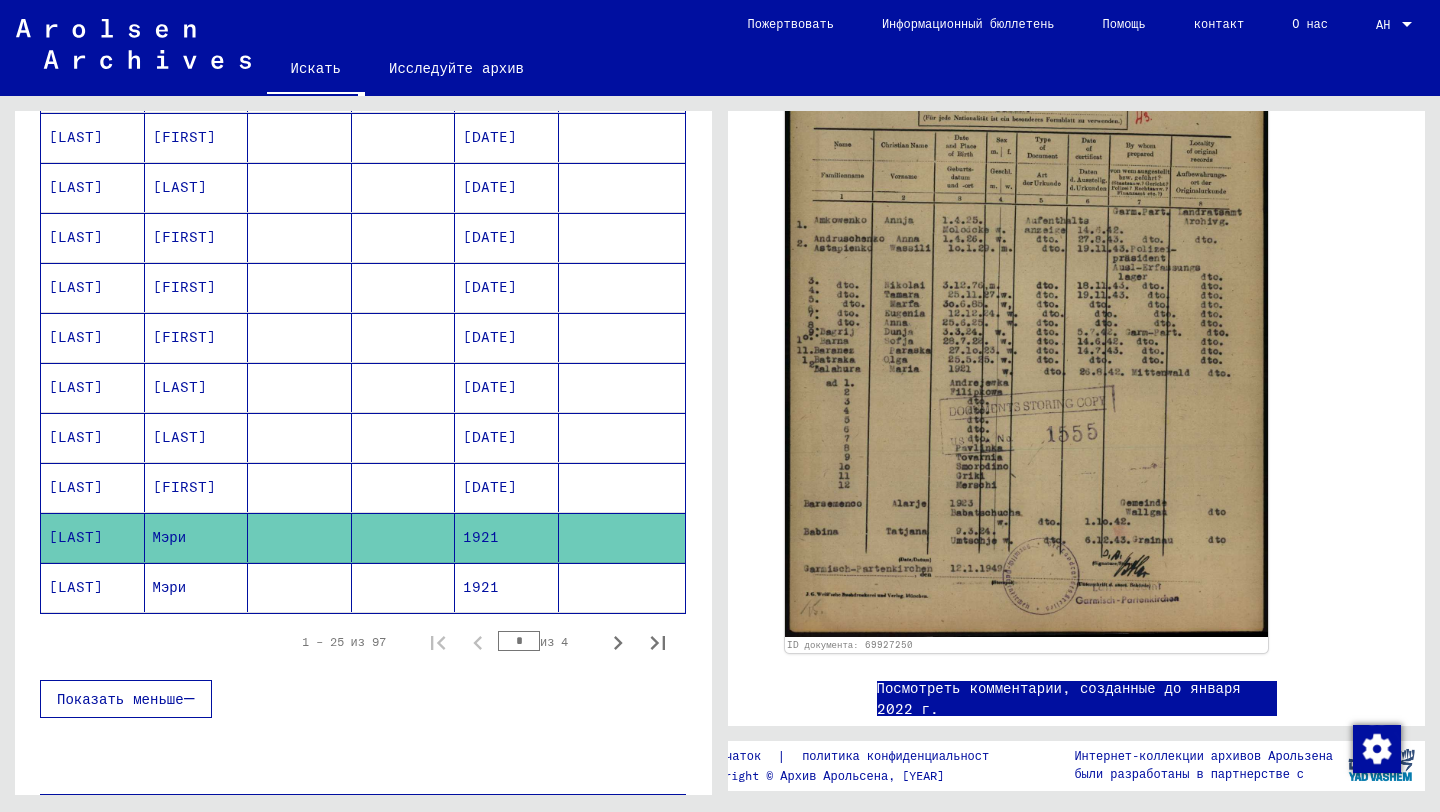 click on "Мэри" 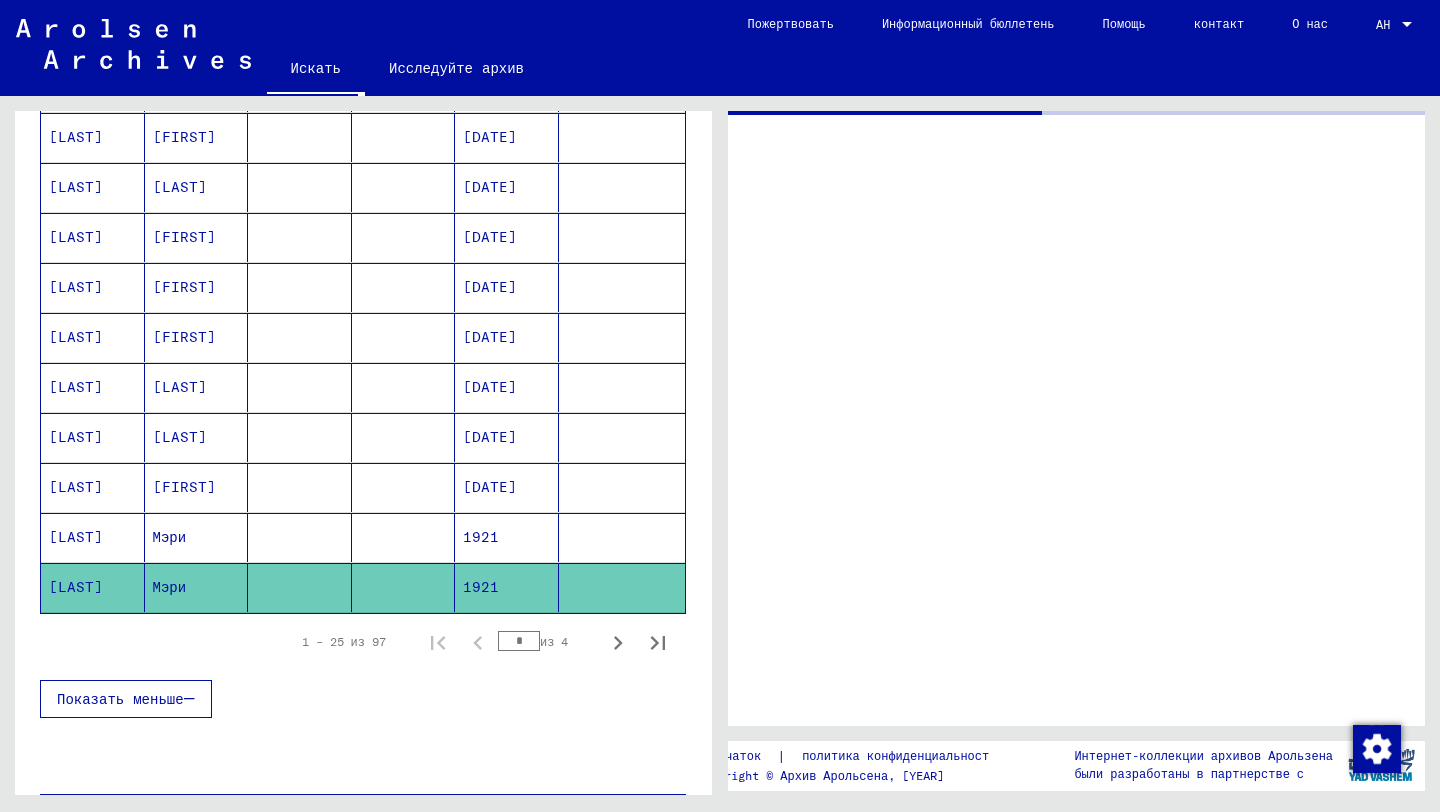 scroll, scrollTop: 0, scrollLeft: 0, axis: both 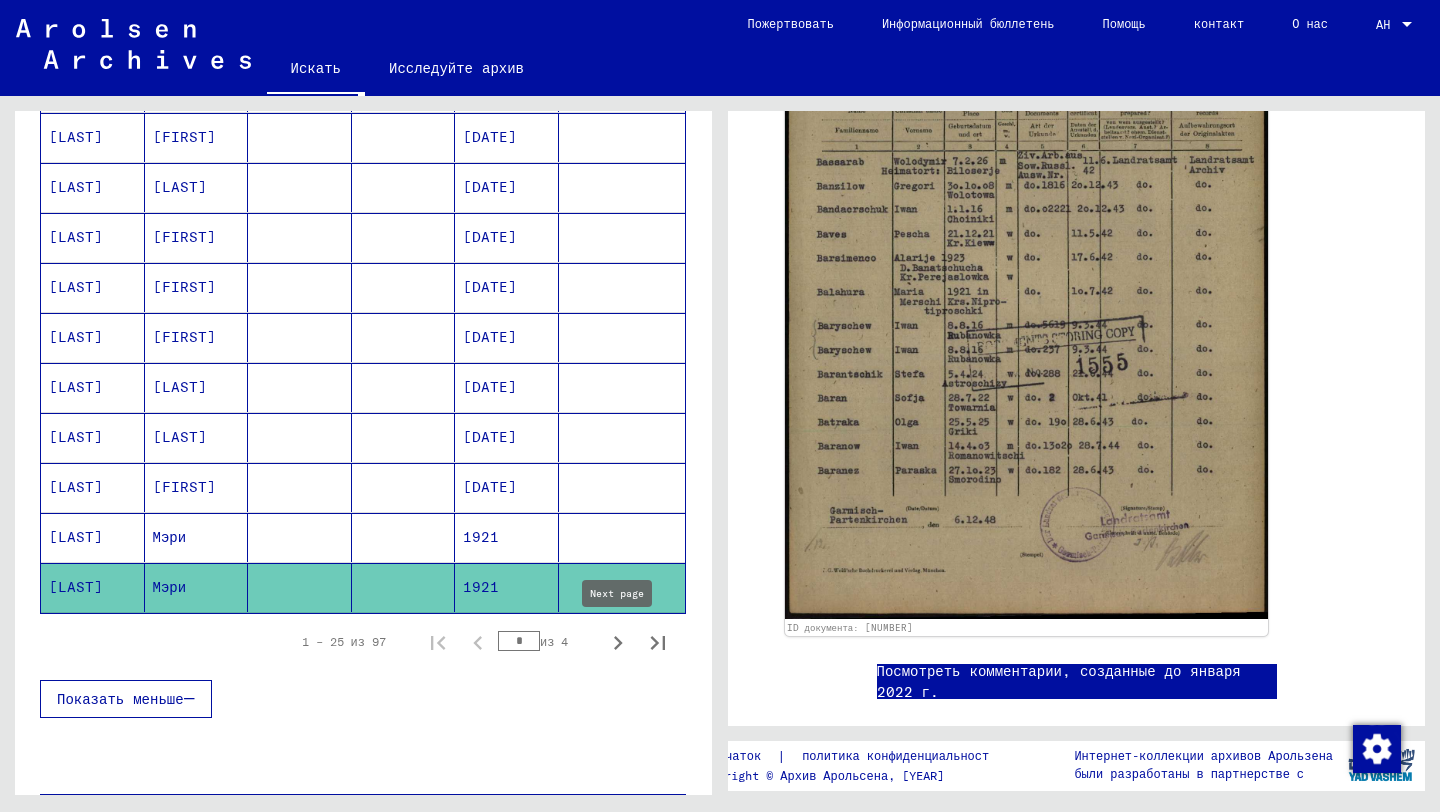 click 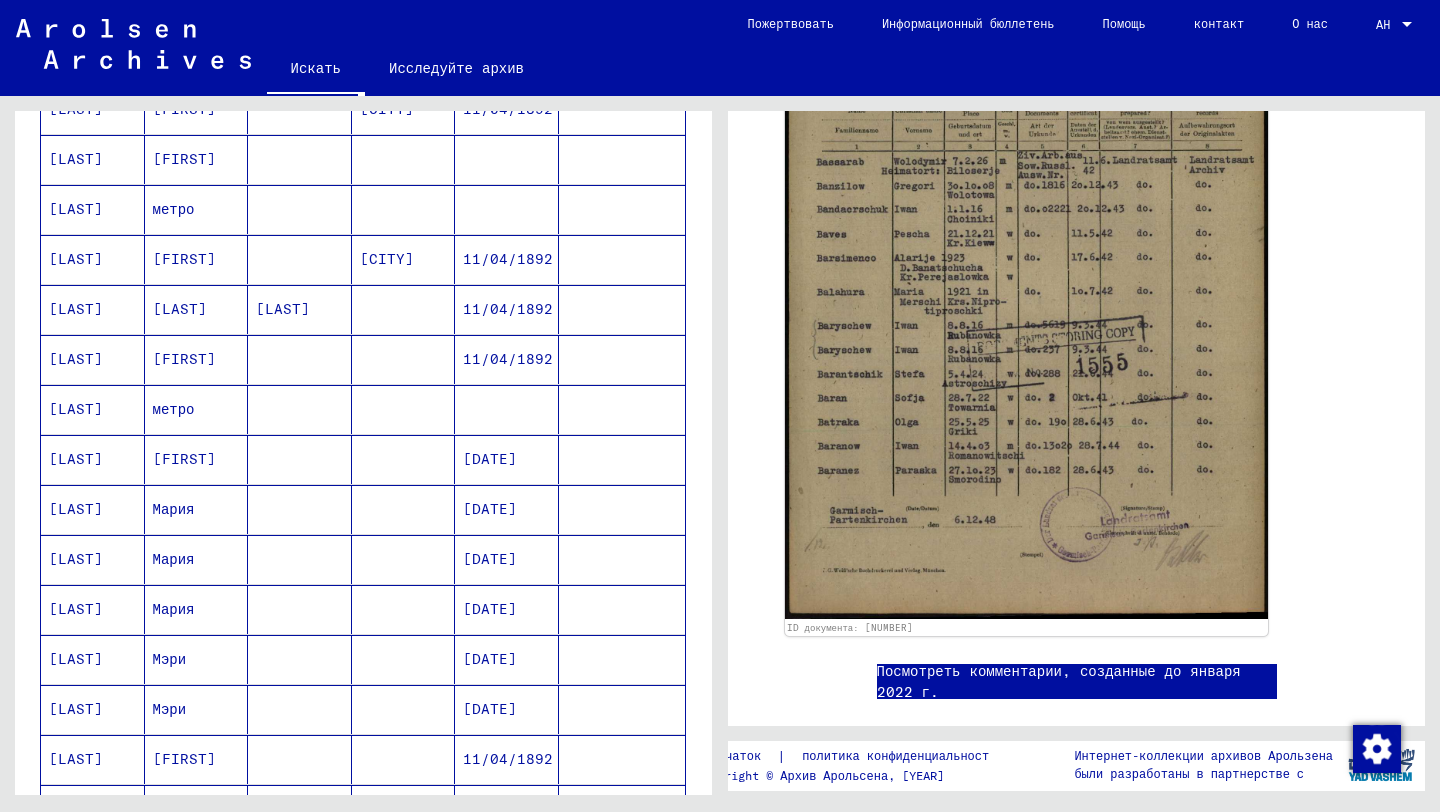 scroll, scrollTop: 373, scrollLeft: 0, axis: vertical 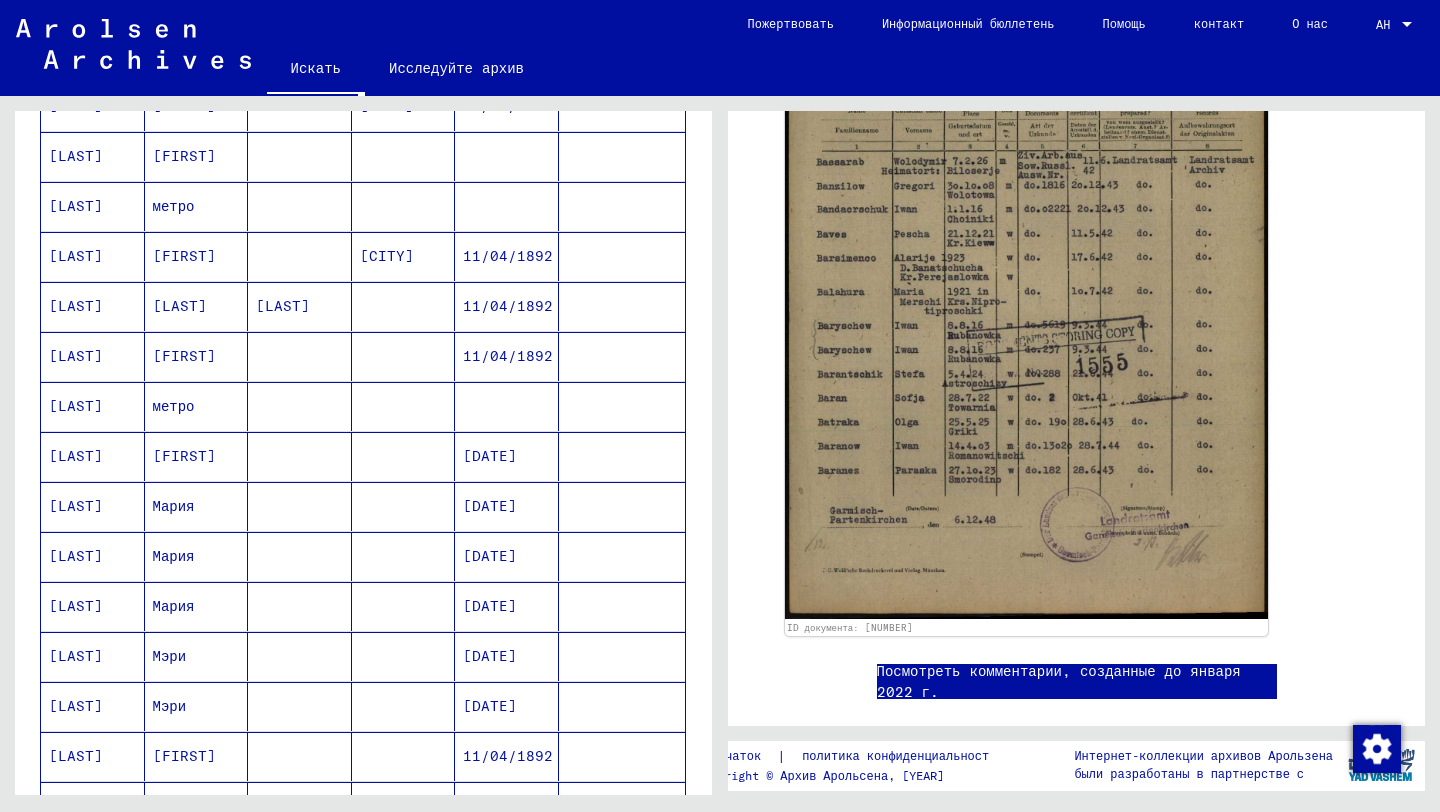 click on "Мария" at bounding box center (174, 556) 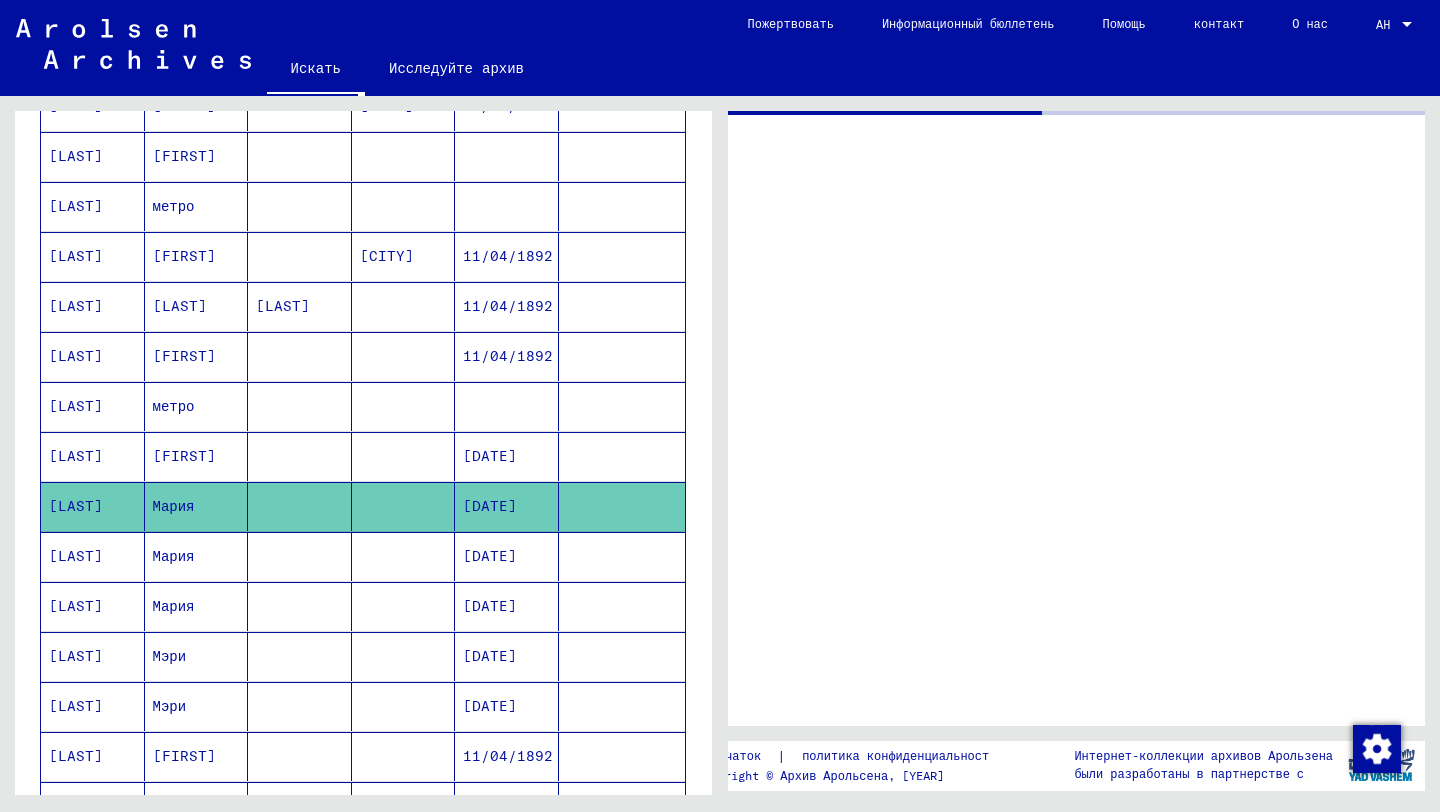 scroll, scrollTop: 0, scrollLeft: 0, axis: both 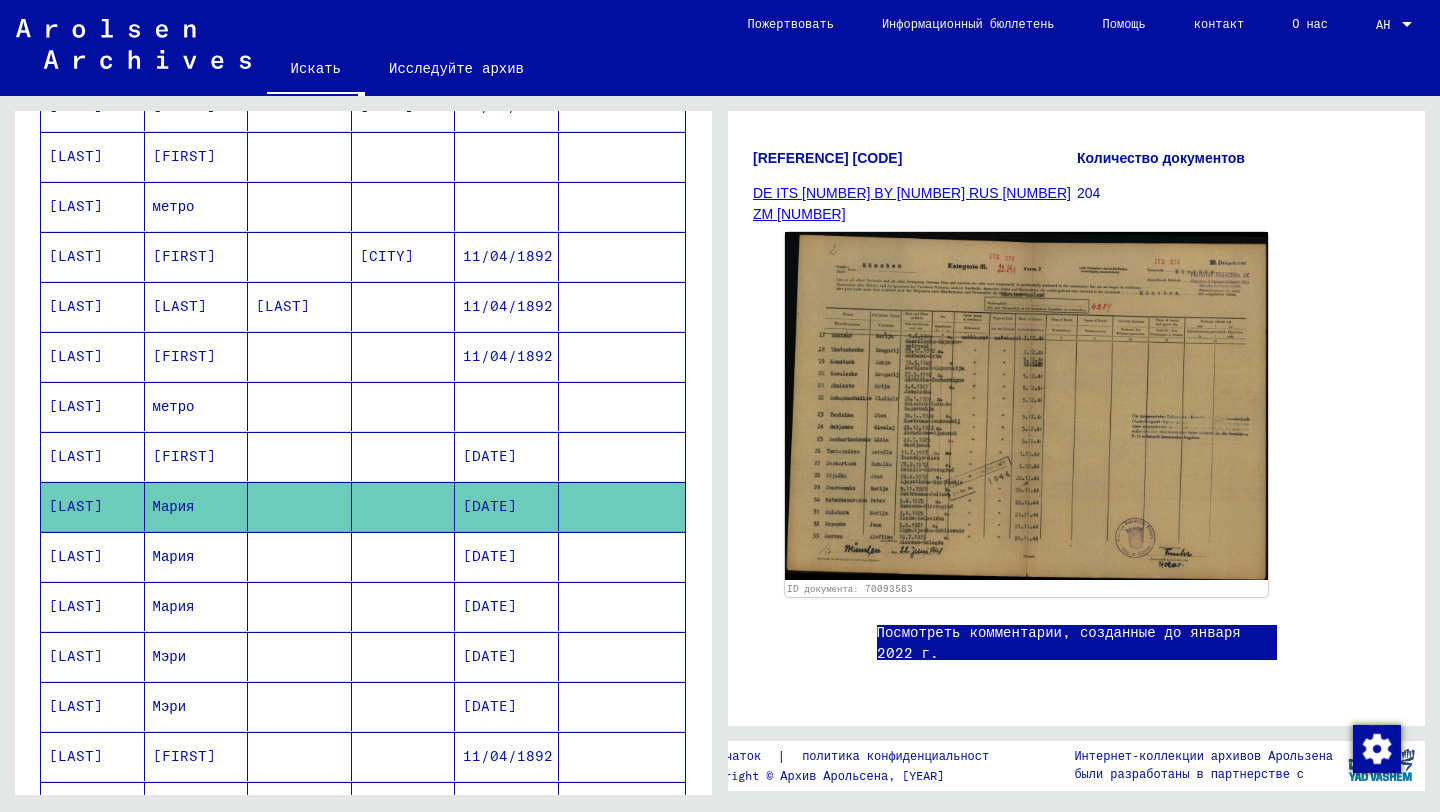 click at bounding box center [300, 606] 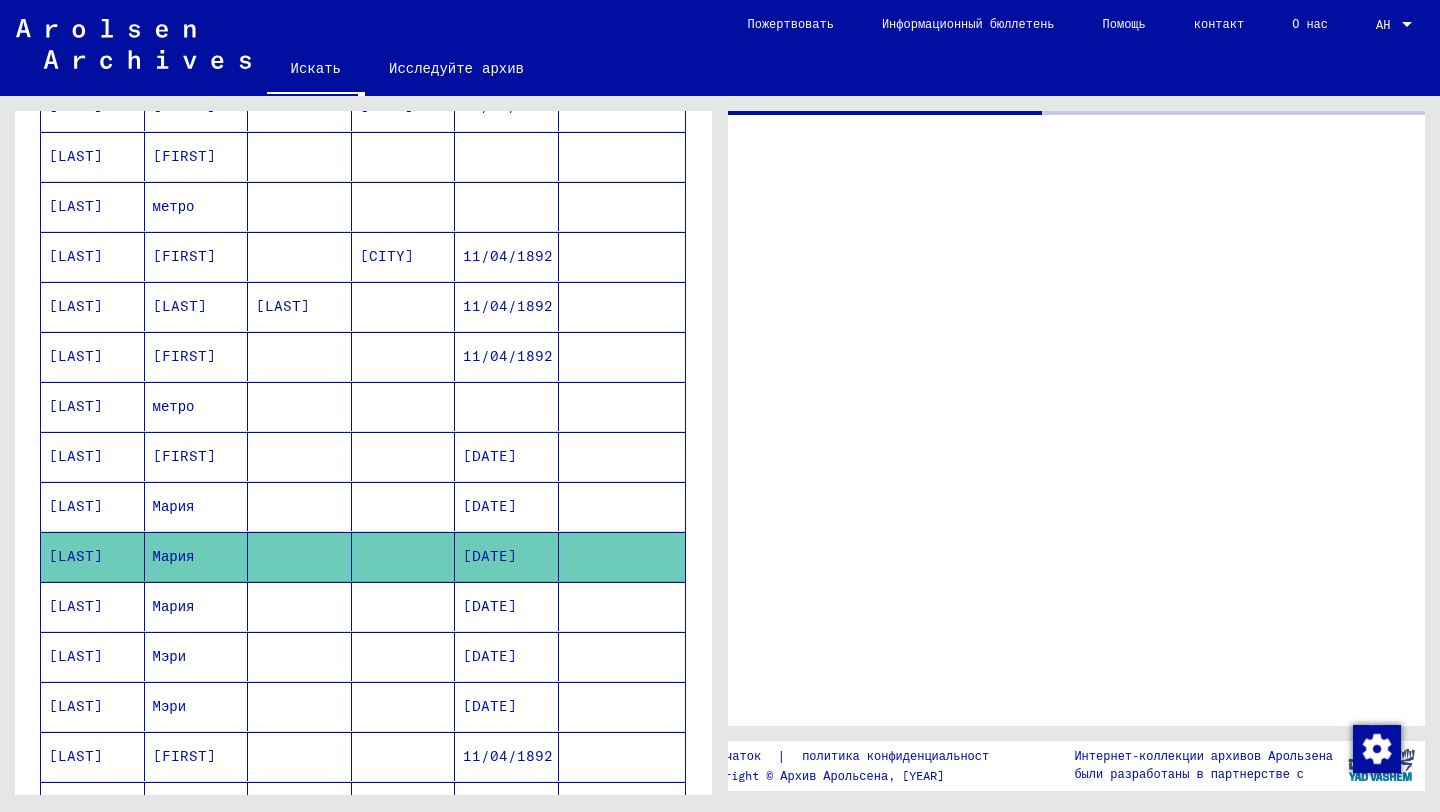 scroll, scrollTop: 0, scrollLeft: 0, axis: both 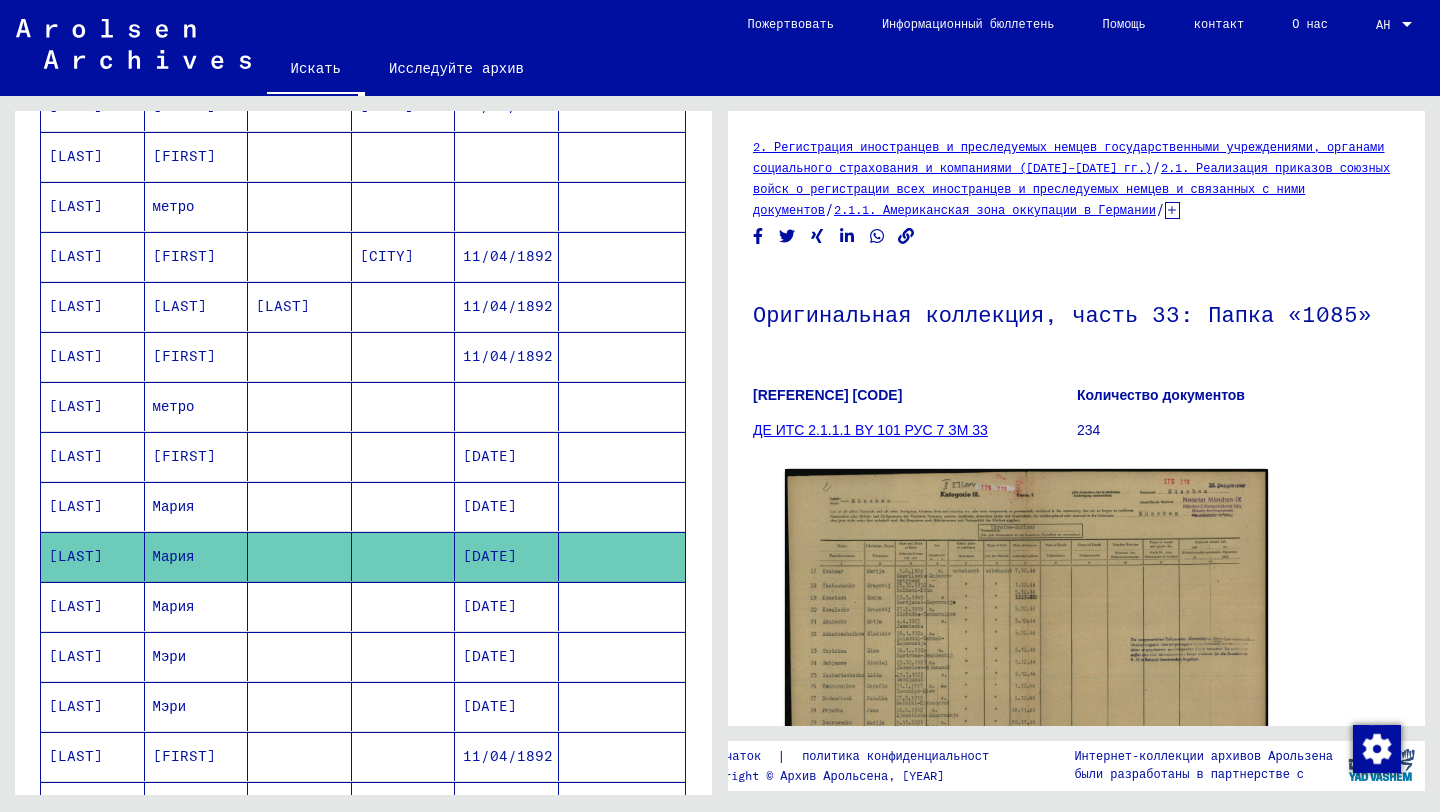 click on "[DATE]" at bounding box center [490, 656] 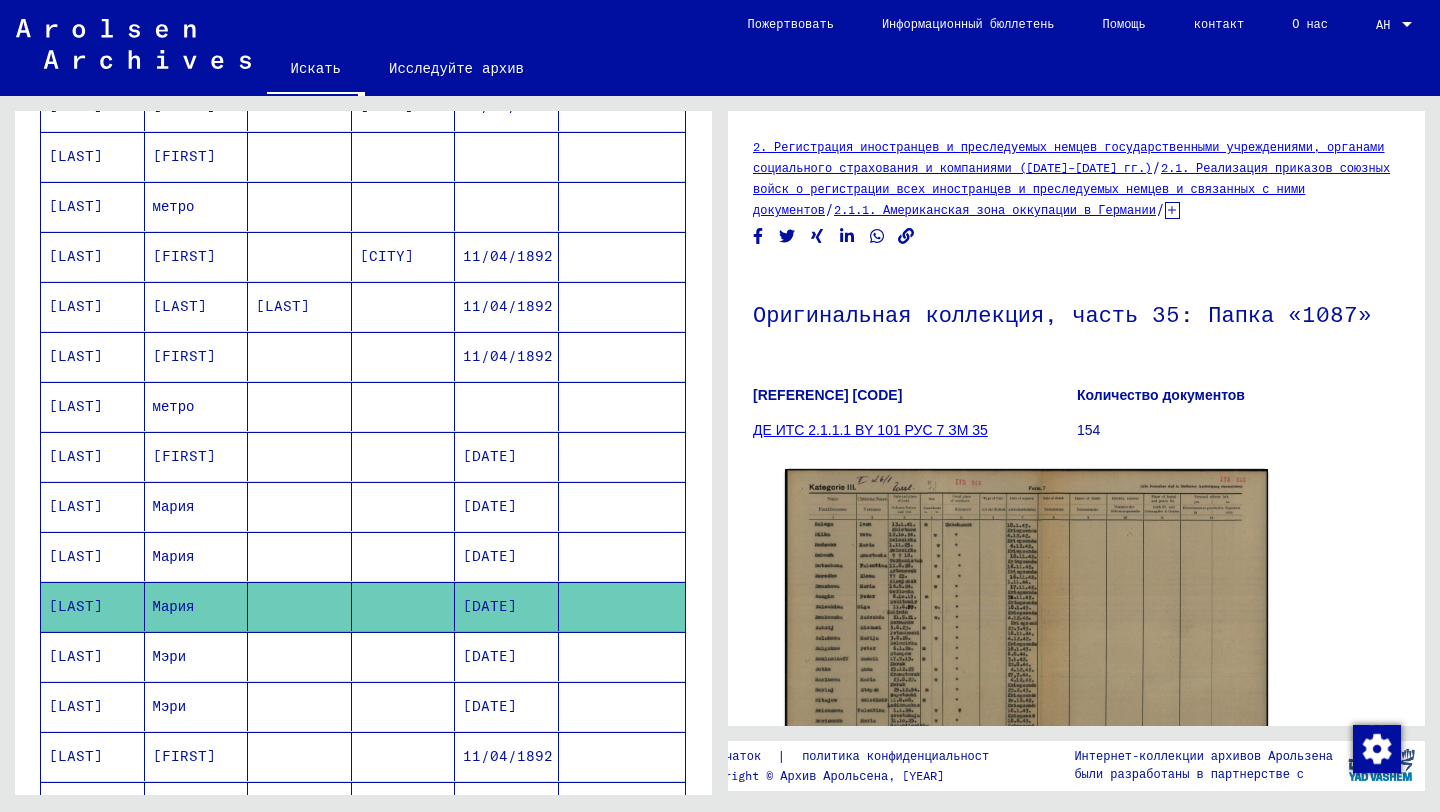 scroll, scrollTop: 0, scrollLeft: 0, axis: both 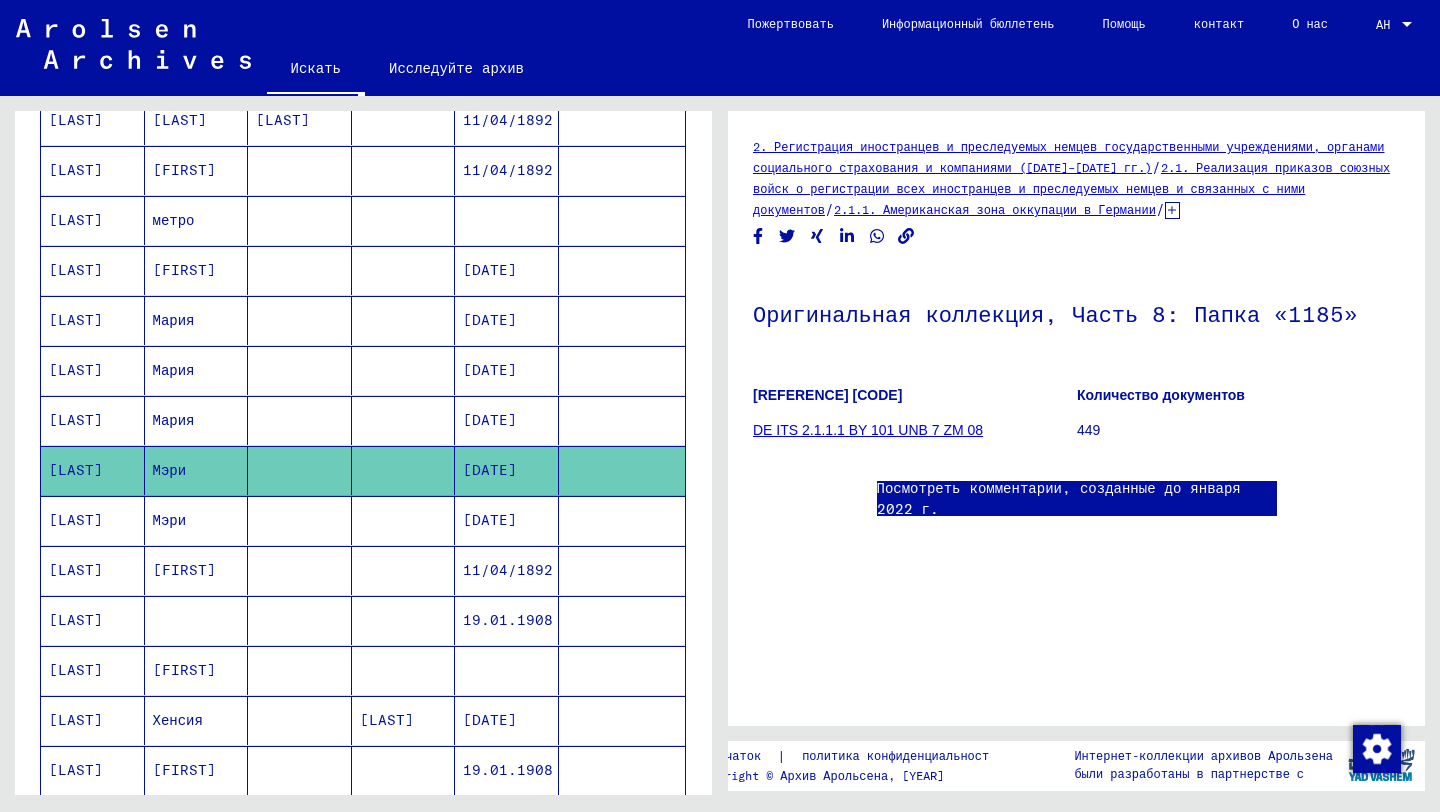 click at bounding box center [404, 570] 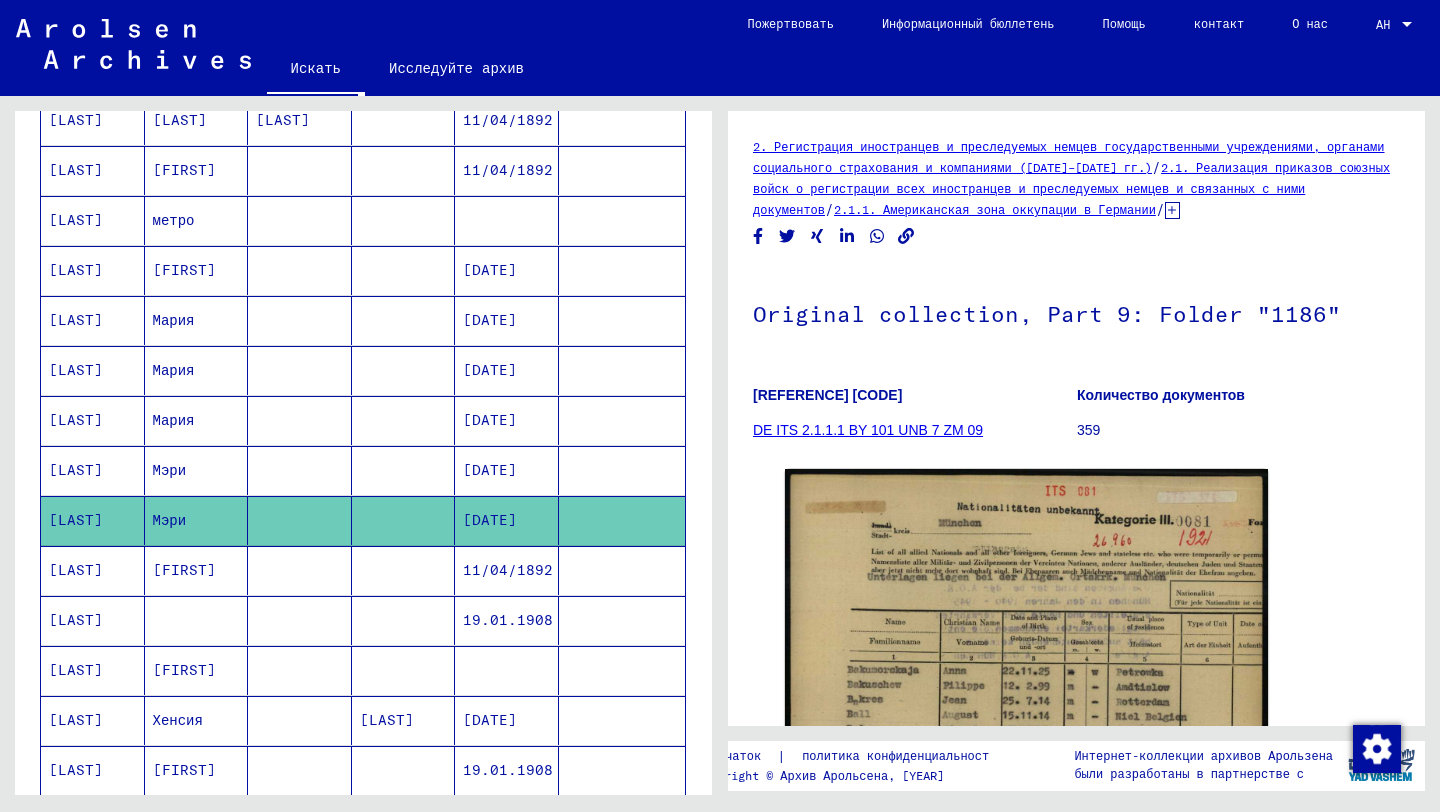 scroll, scrollTop: 0, scrollLeft: 0, axis: both 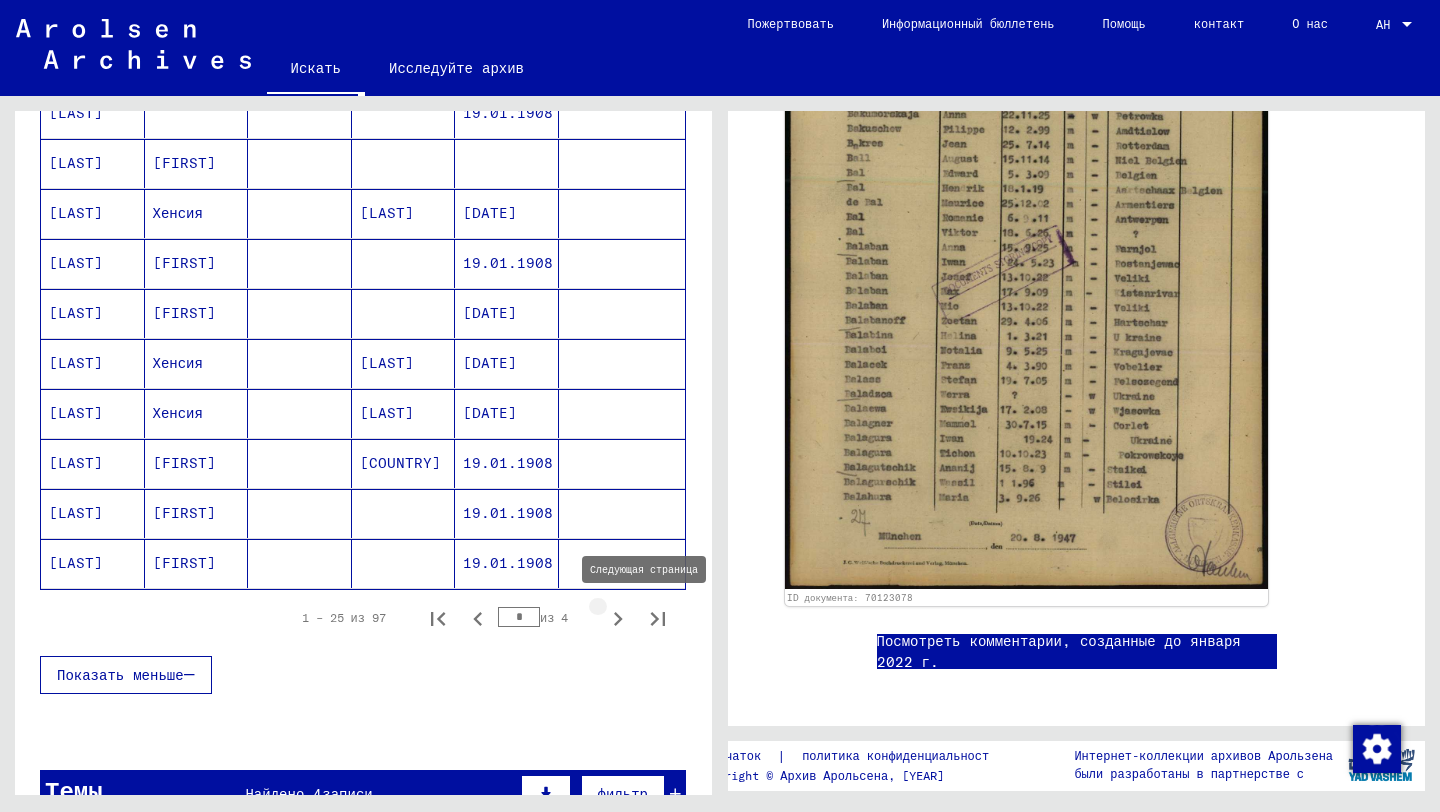 click 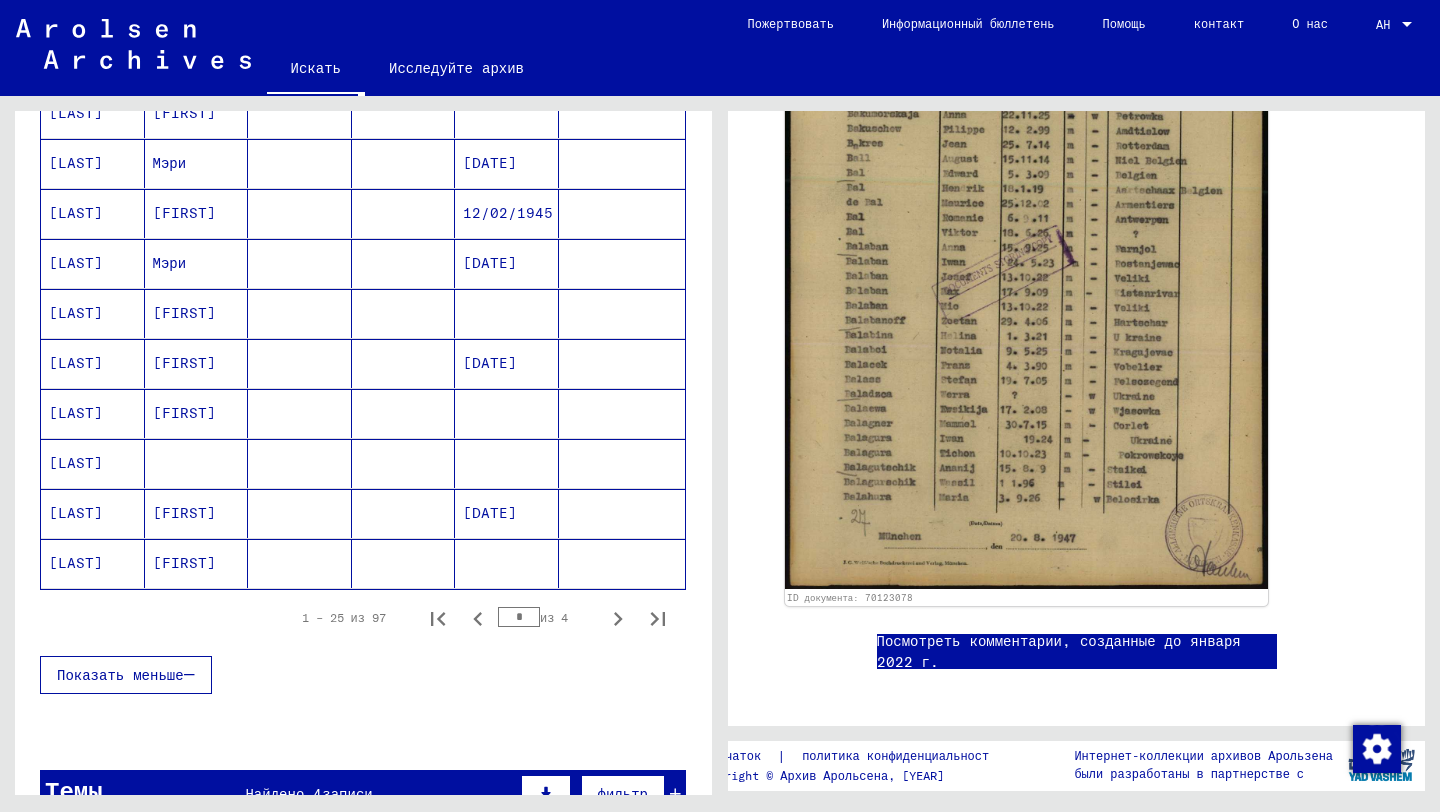 click on "[DATE]" 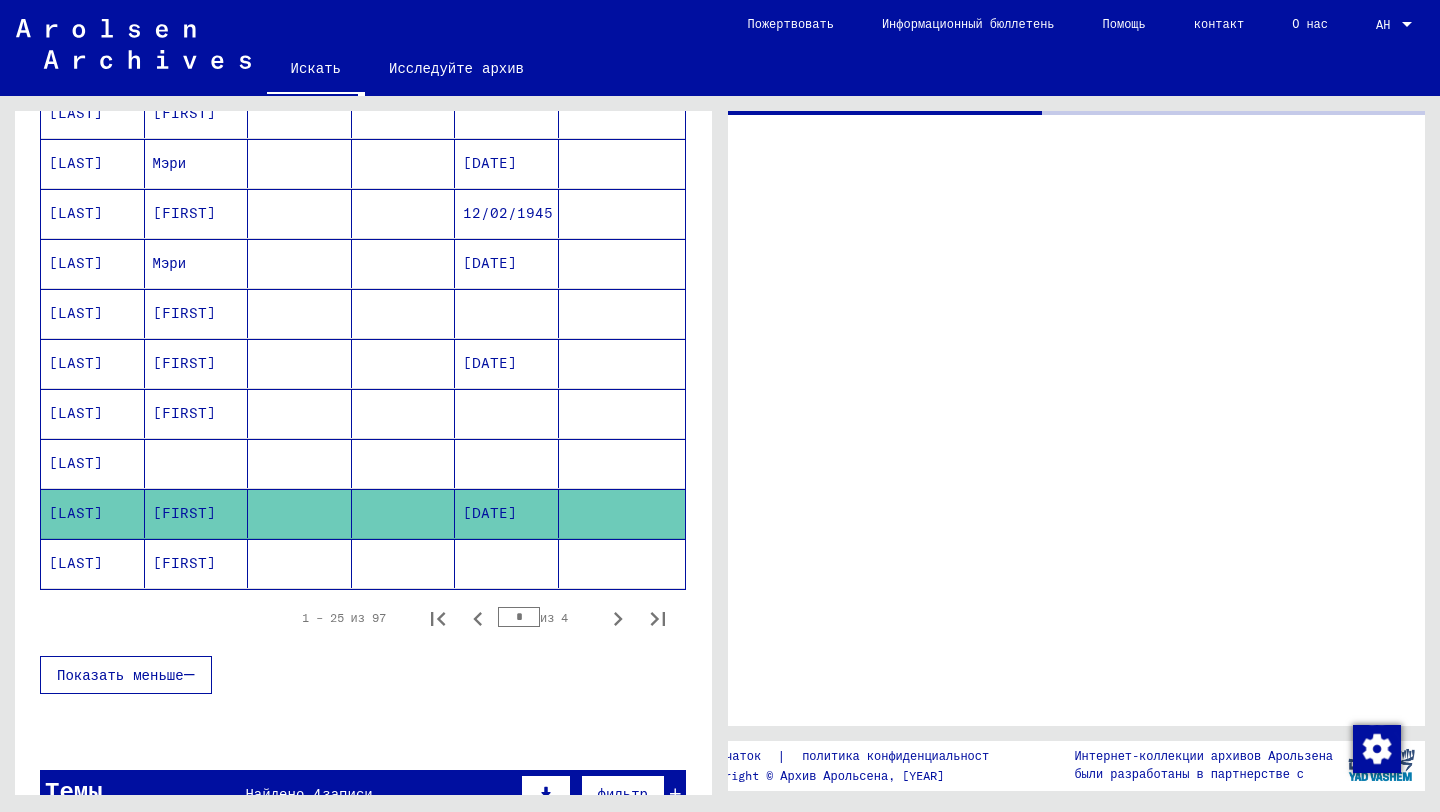 scroll, scrollTop: 0, scrollLeft: 0, axis: both 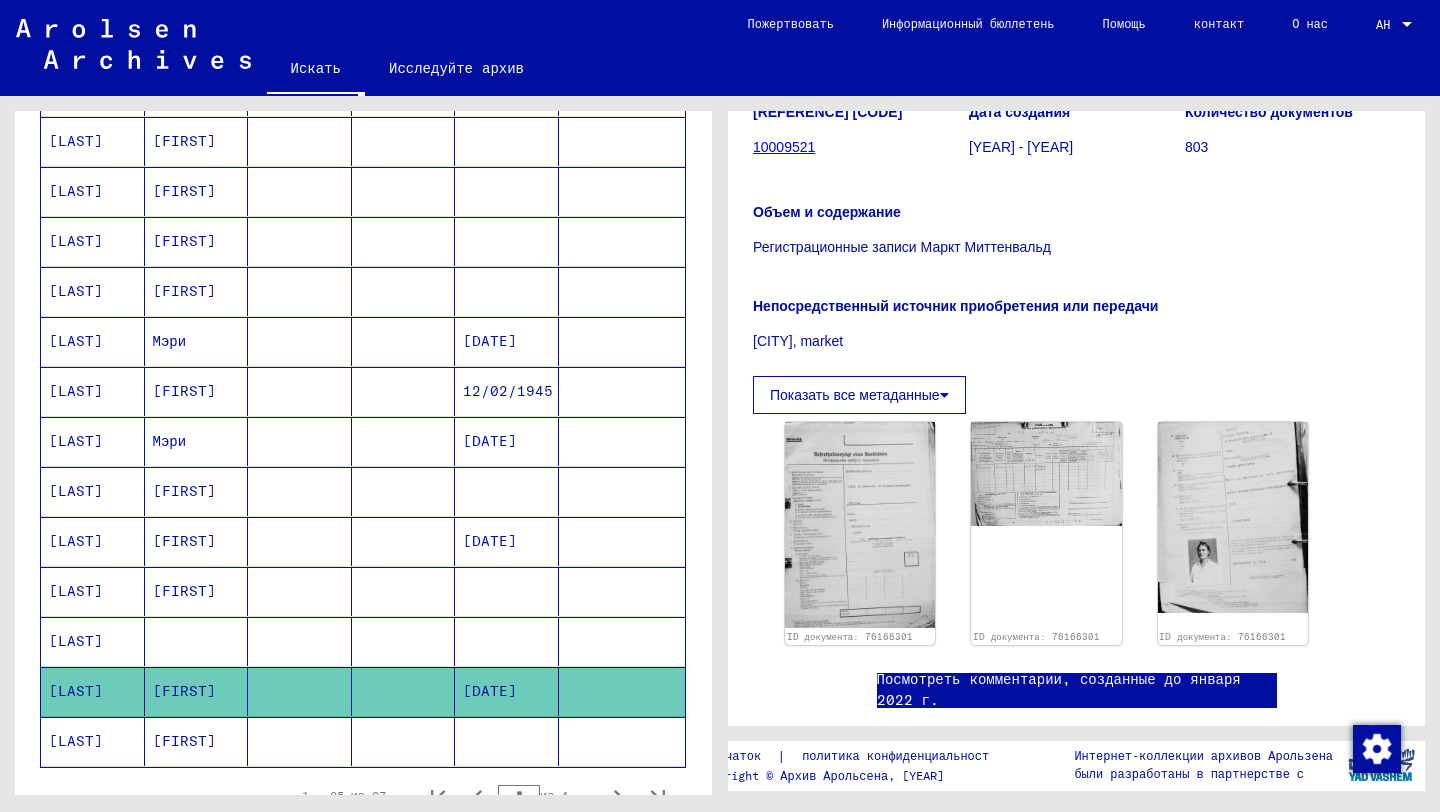 click on "[DATE]" 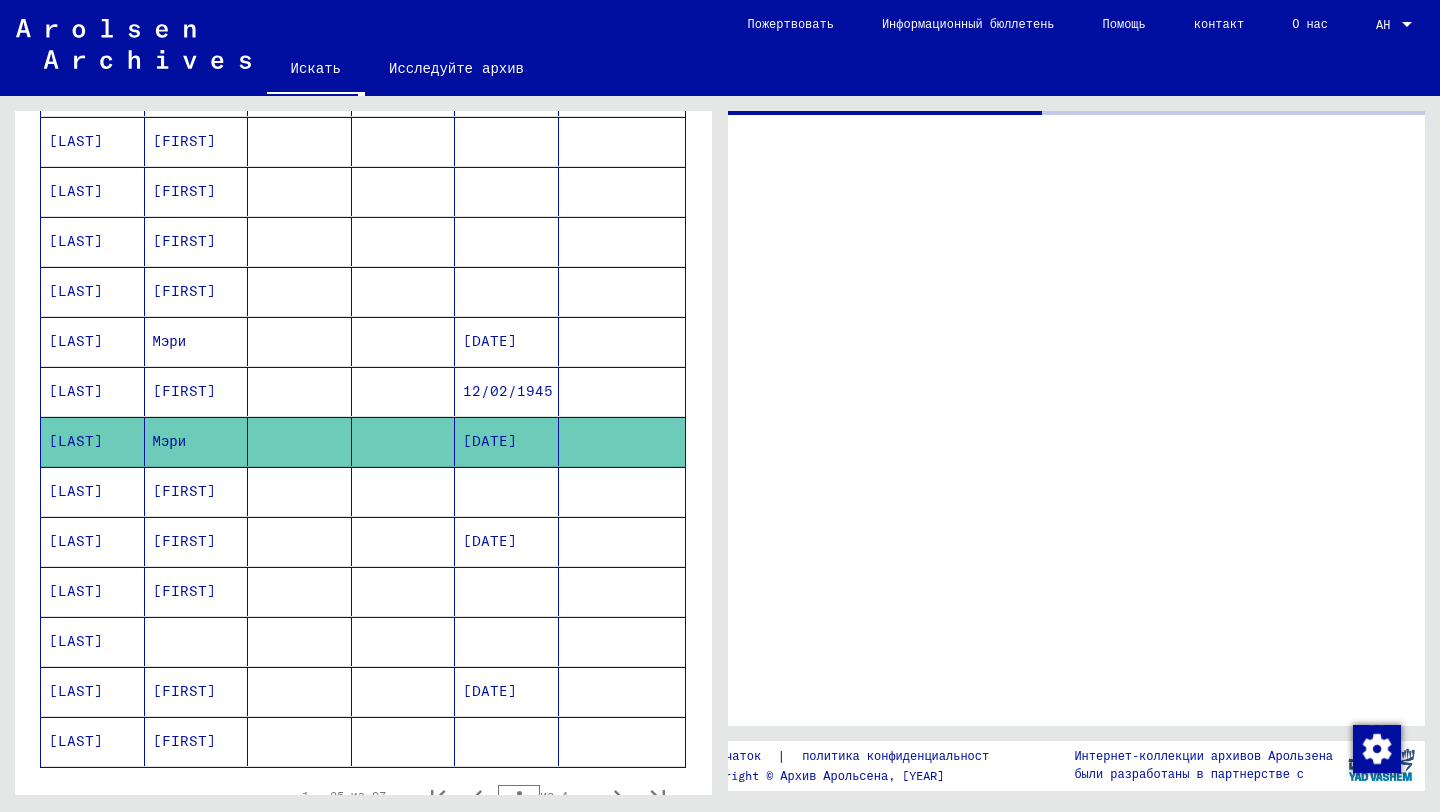 scroll, scrollTop: 0, scrollLeft: 0, axis: both 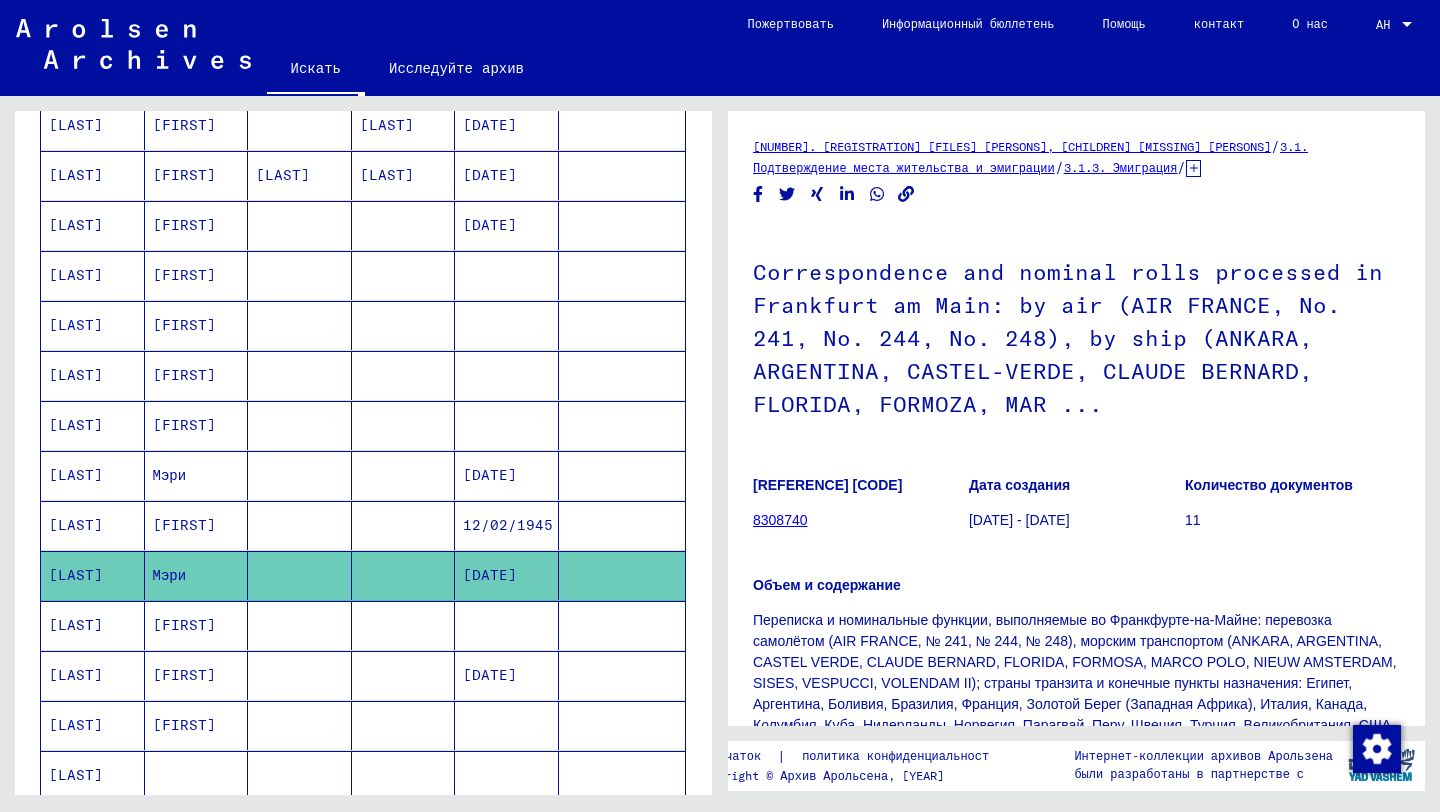 click on "[DATE]" at bounding box center (507, 525) 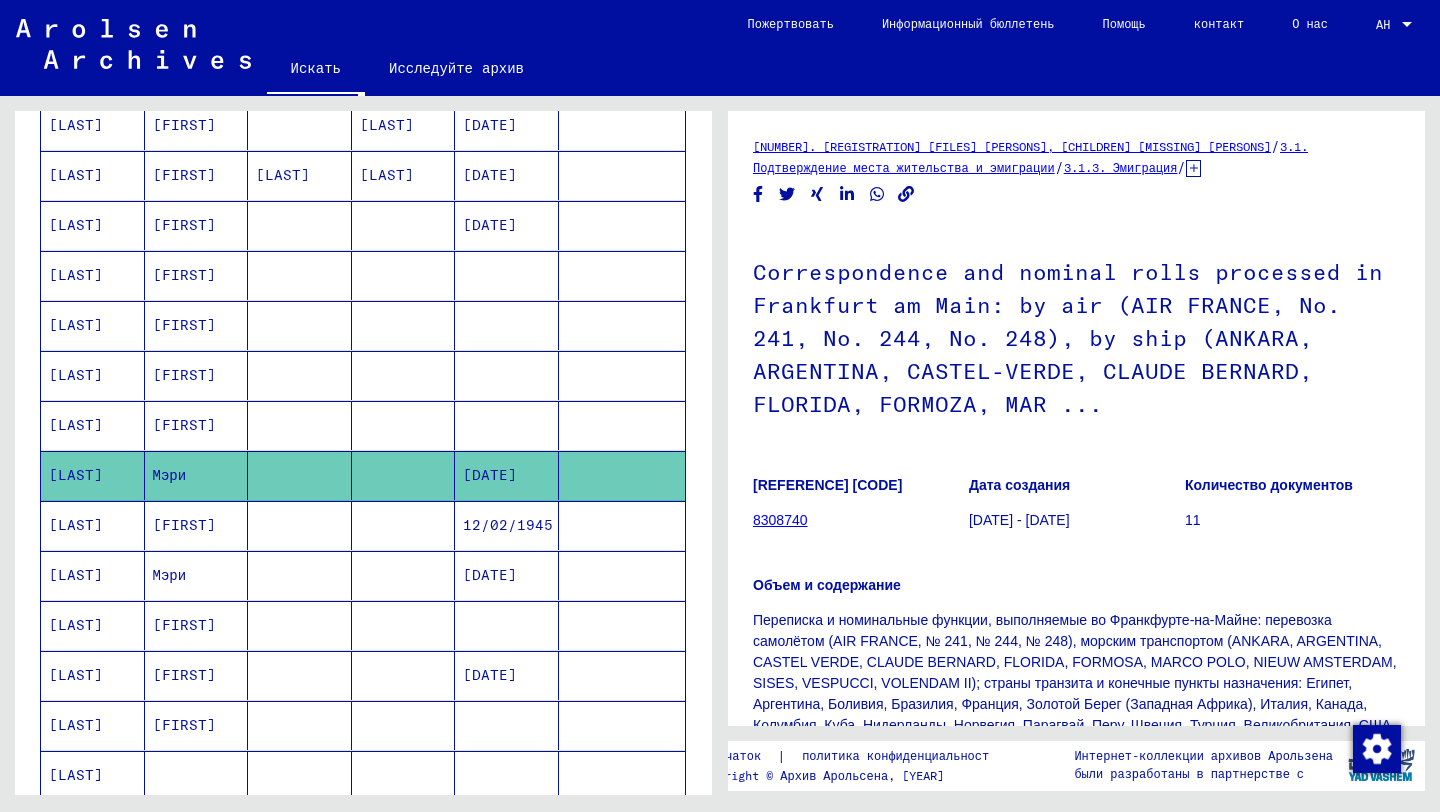 click at bounding box center (300, 275) 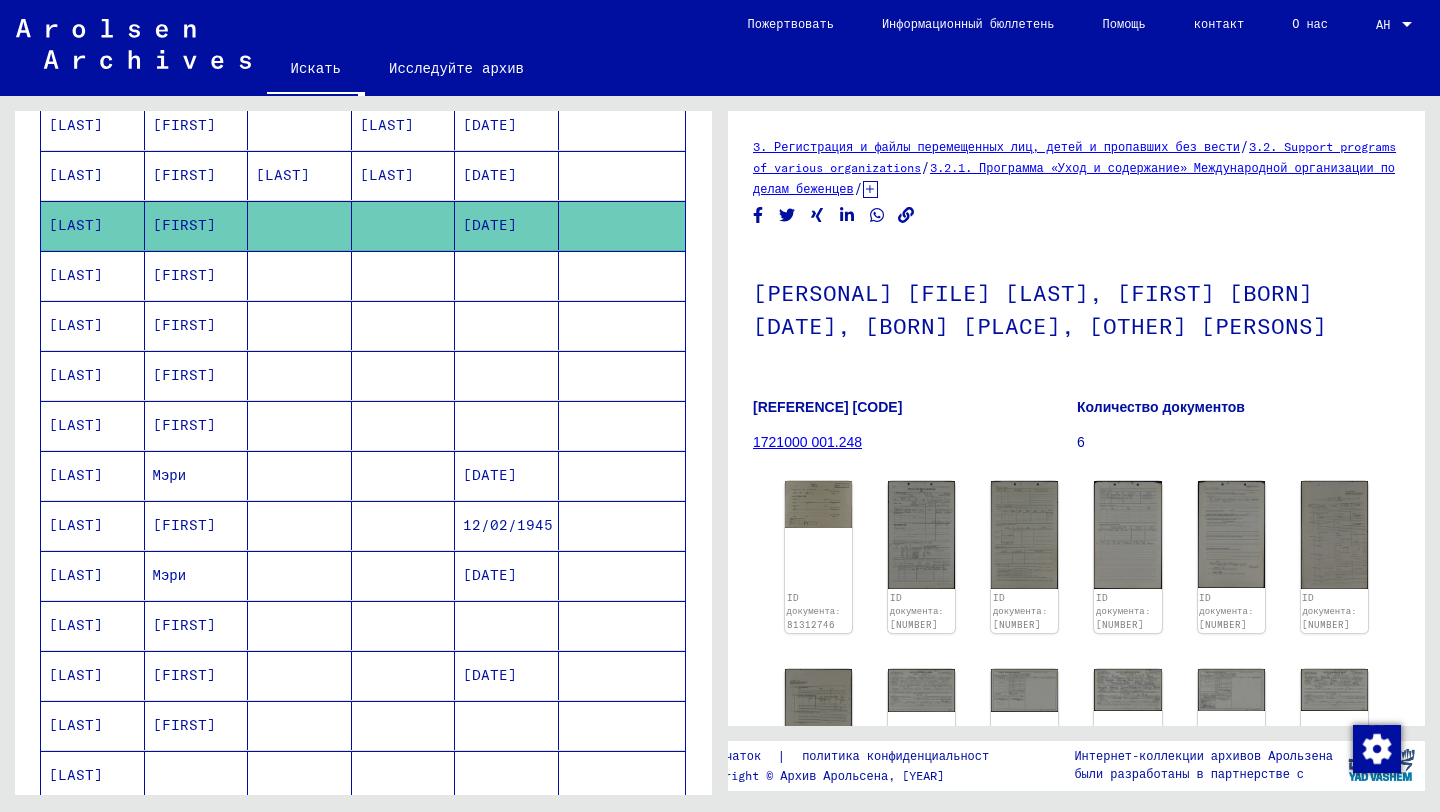 scroll, scrollTop: 0, scrollLeft: 0, axis: both 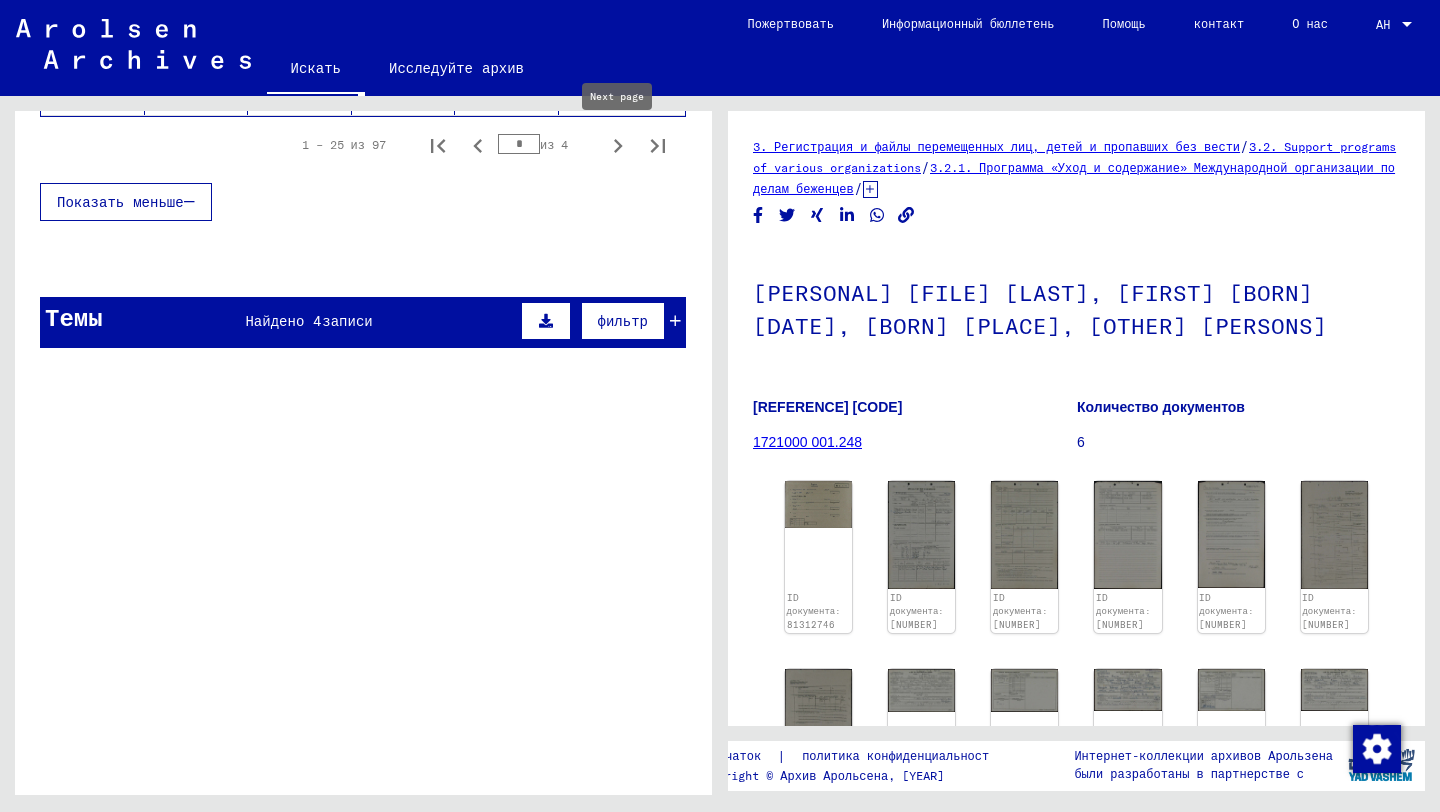 click 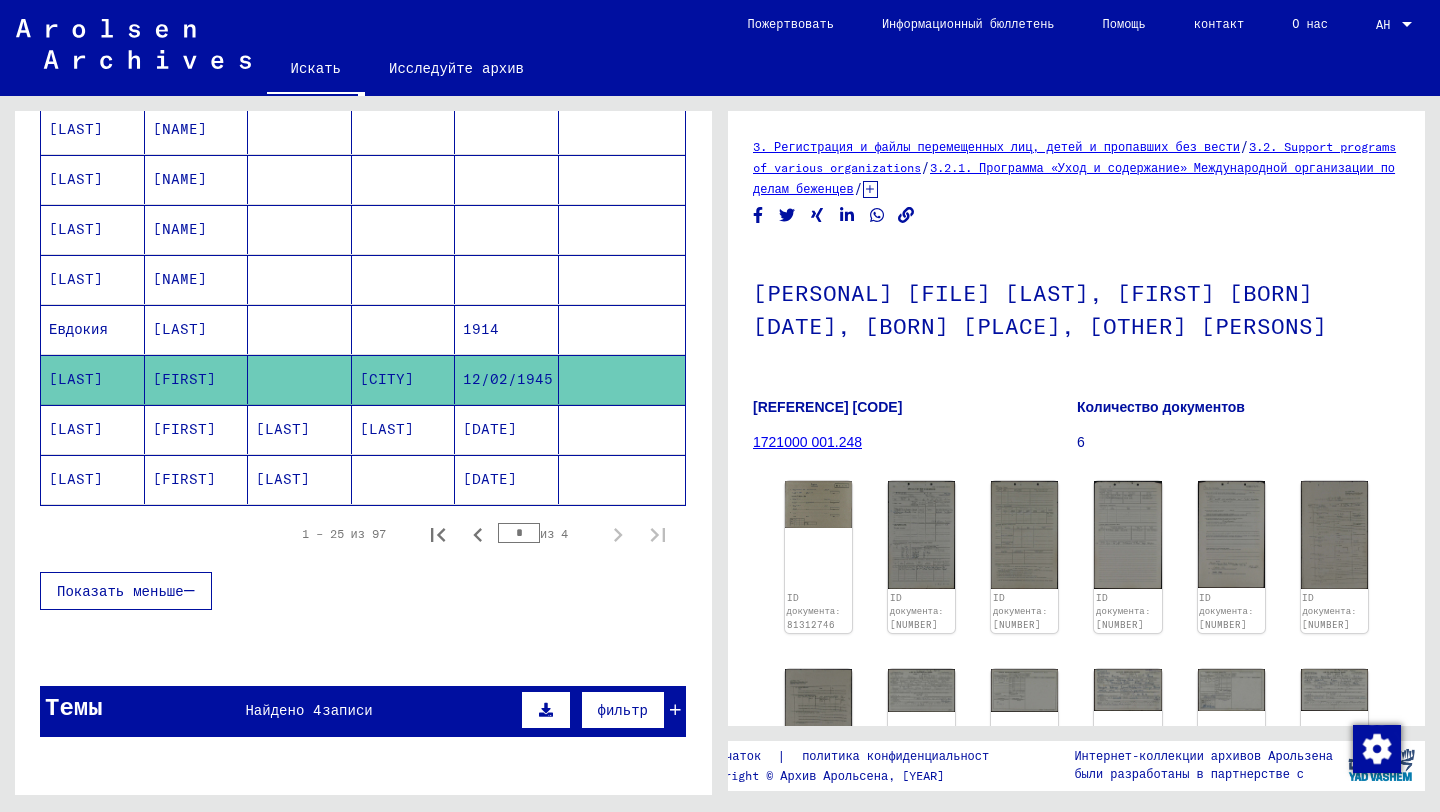 scroll, scrollTop: 971, scrollLeft: 0, axis: vertical 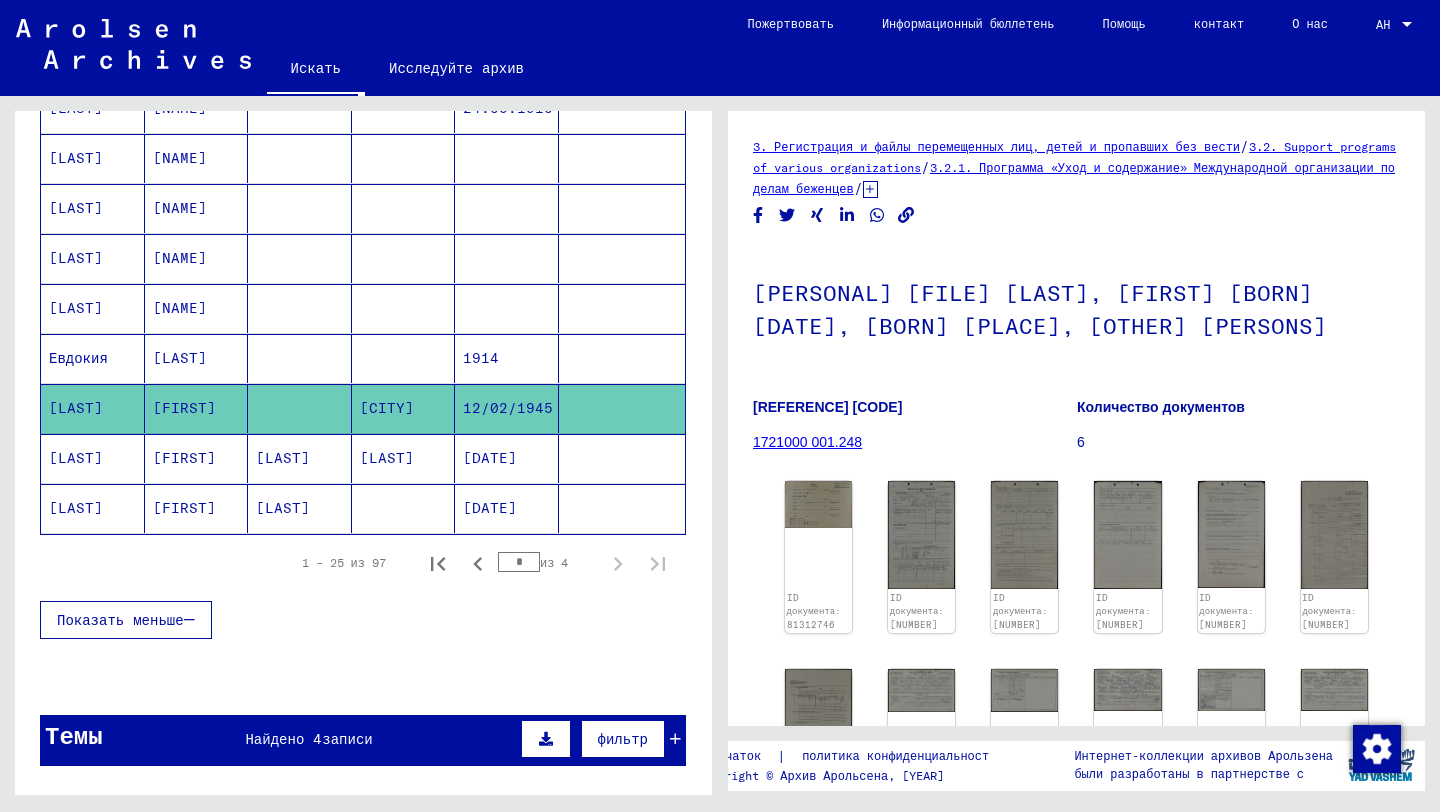 click 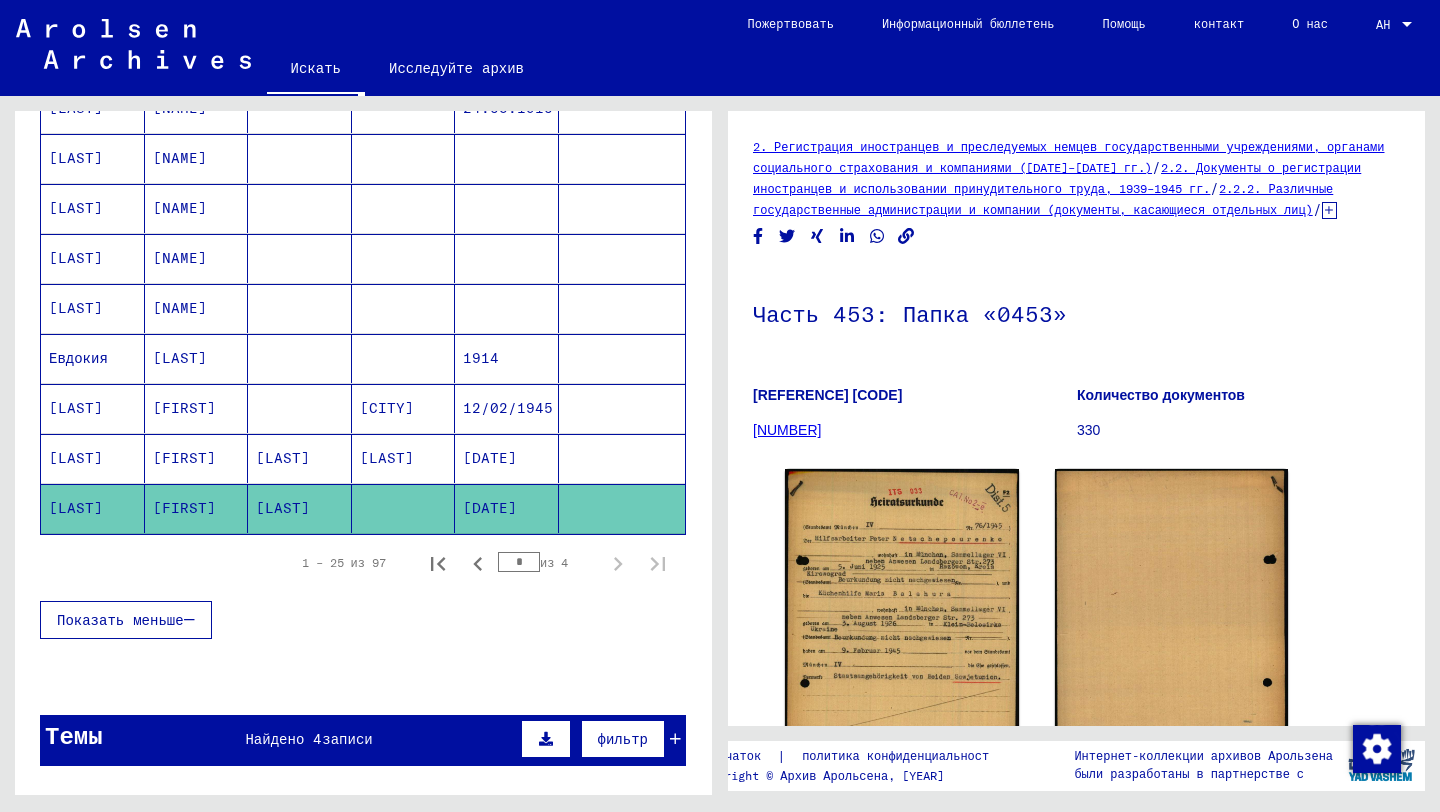 scroll, scrollTop: 0, scrollLeft: 0, axis: both 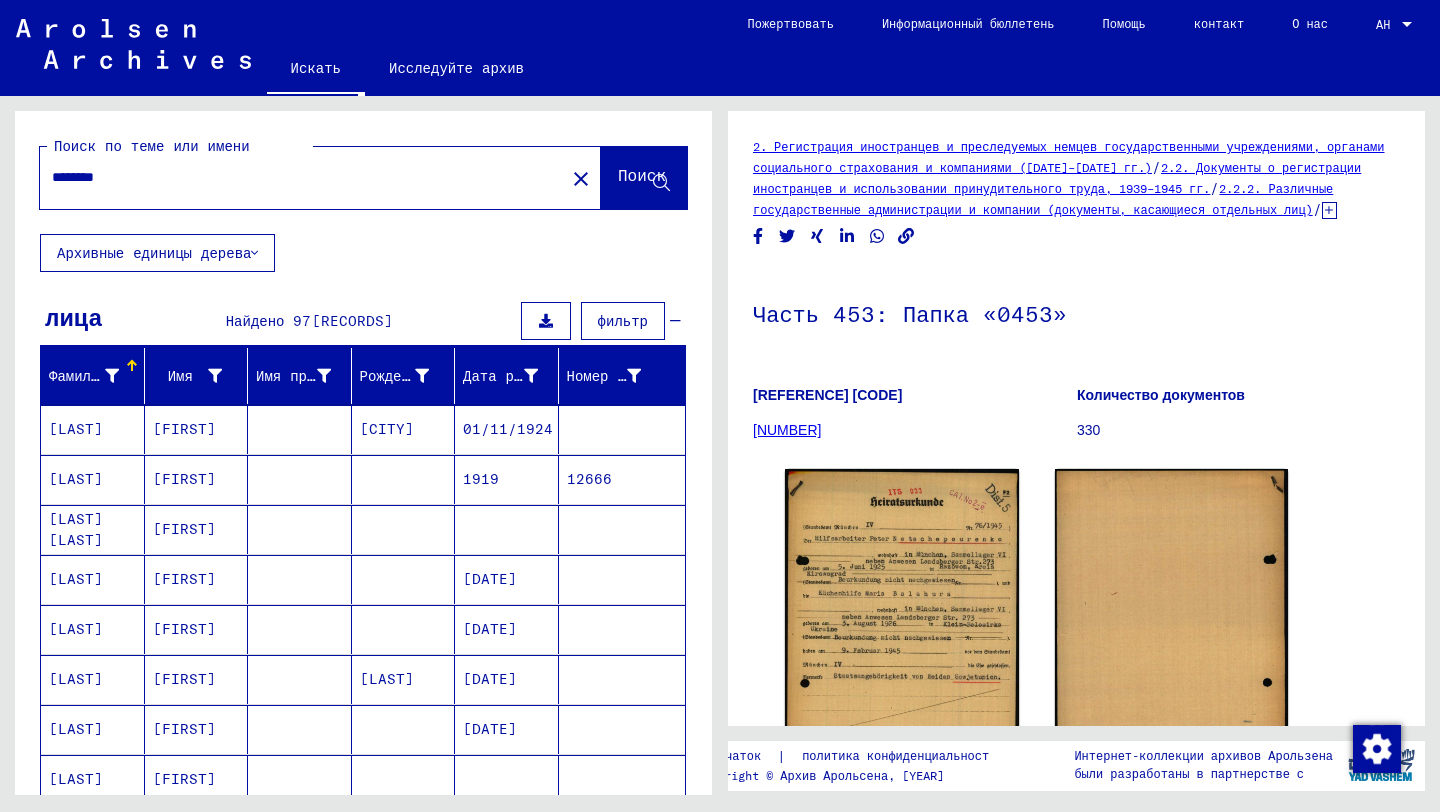 click on "********" at bounding box center [302, 177] 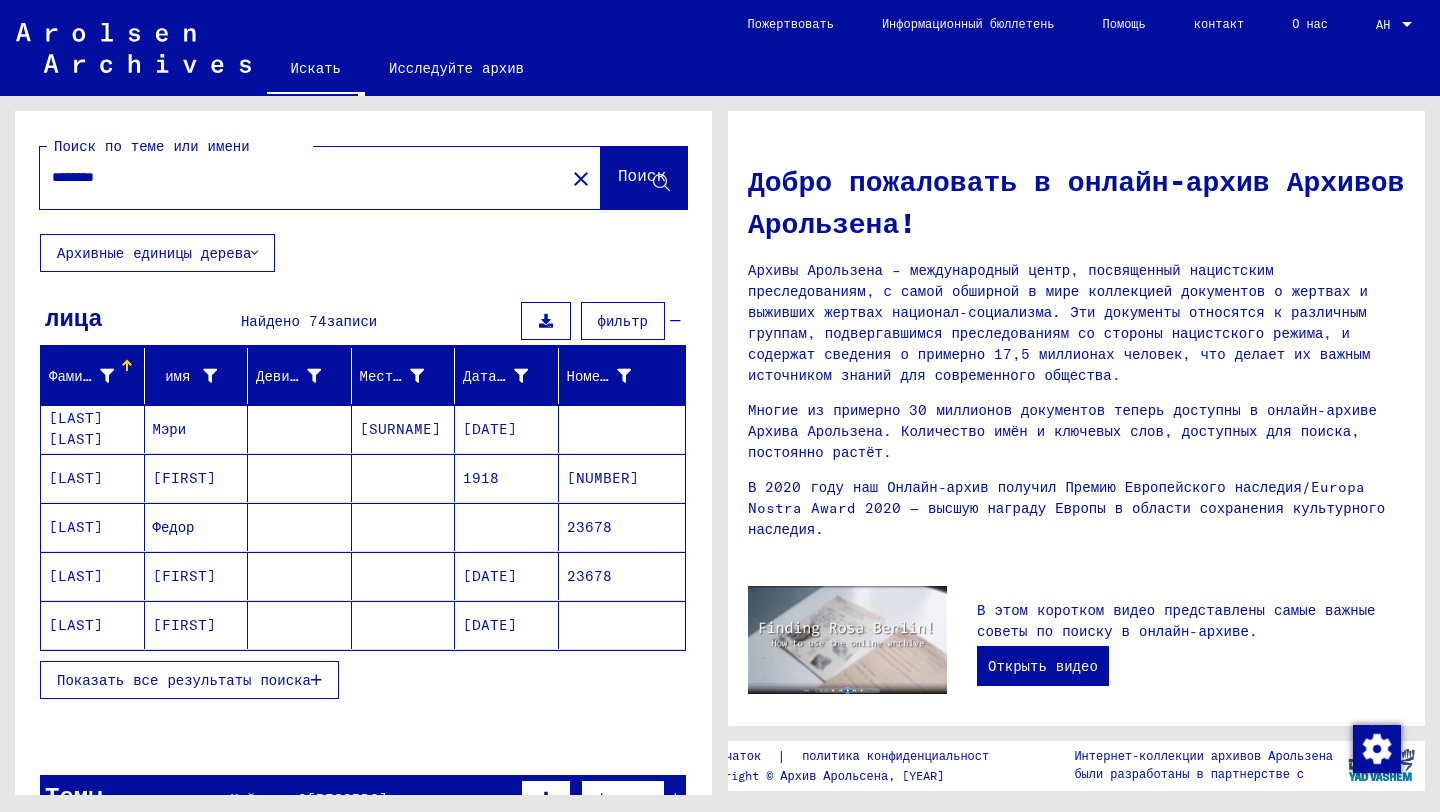 click on "Показать все результаты поиска" at bounding box center [189, 680] 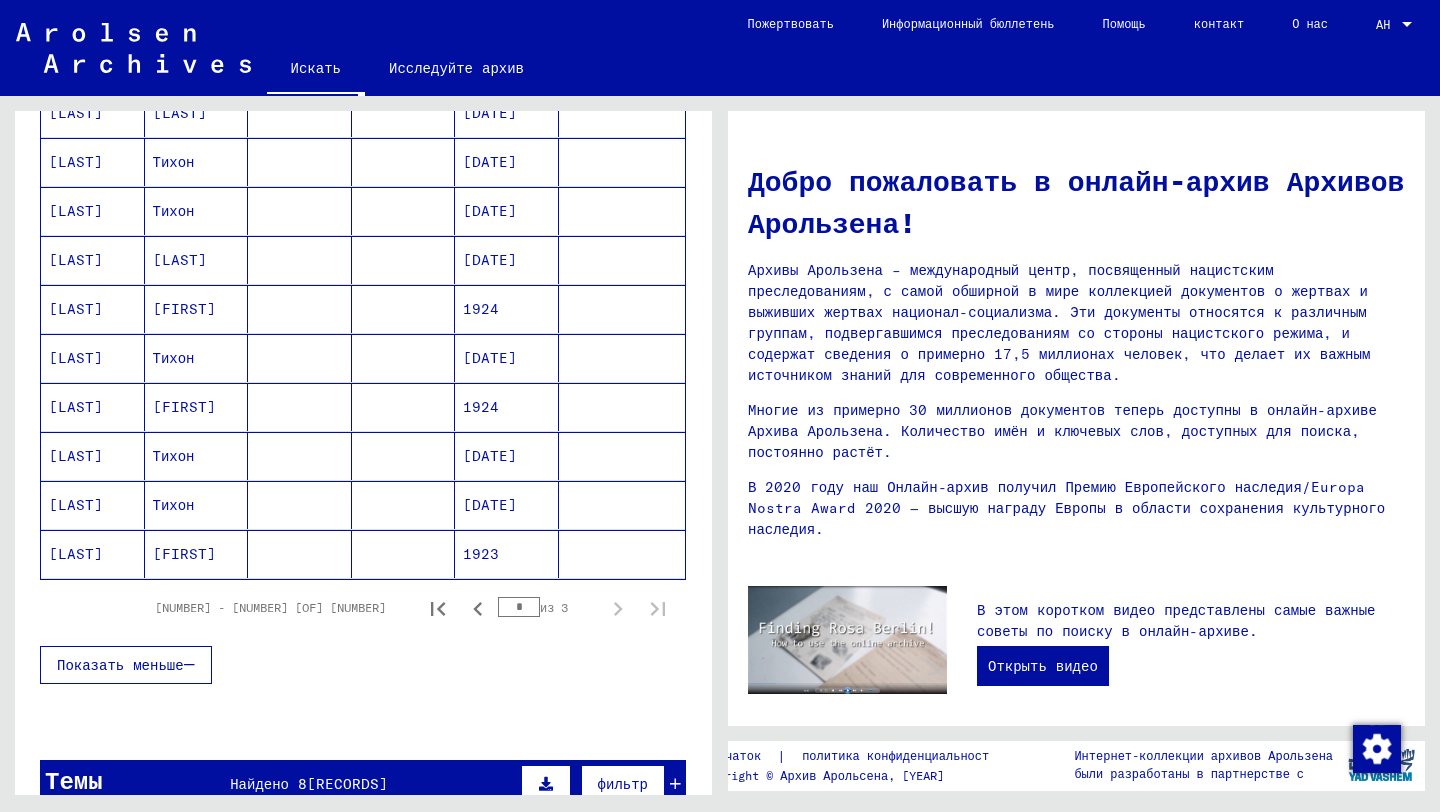 scroll, scrollTop: 1058, scrollLeft: 0, axis: vertical 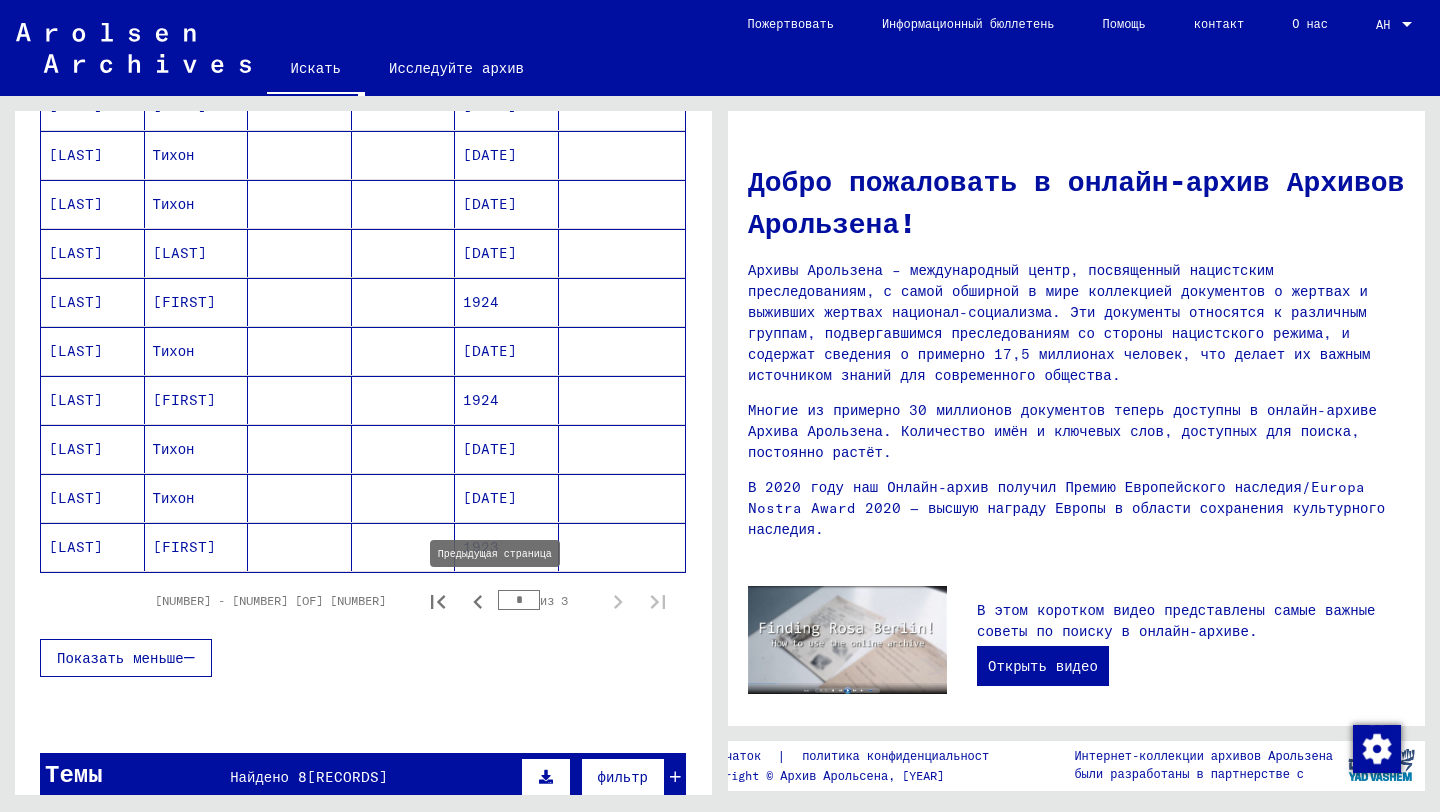 click 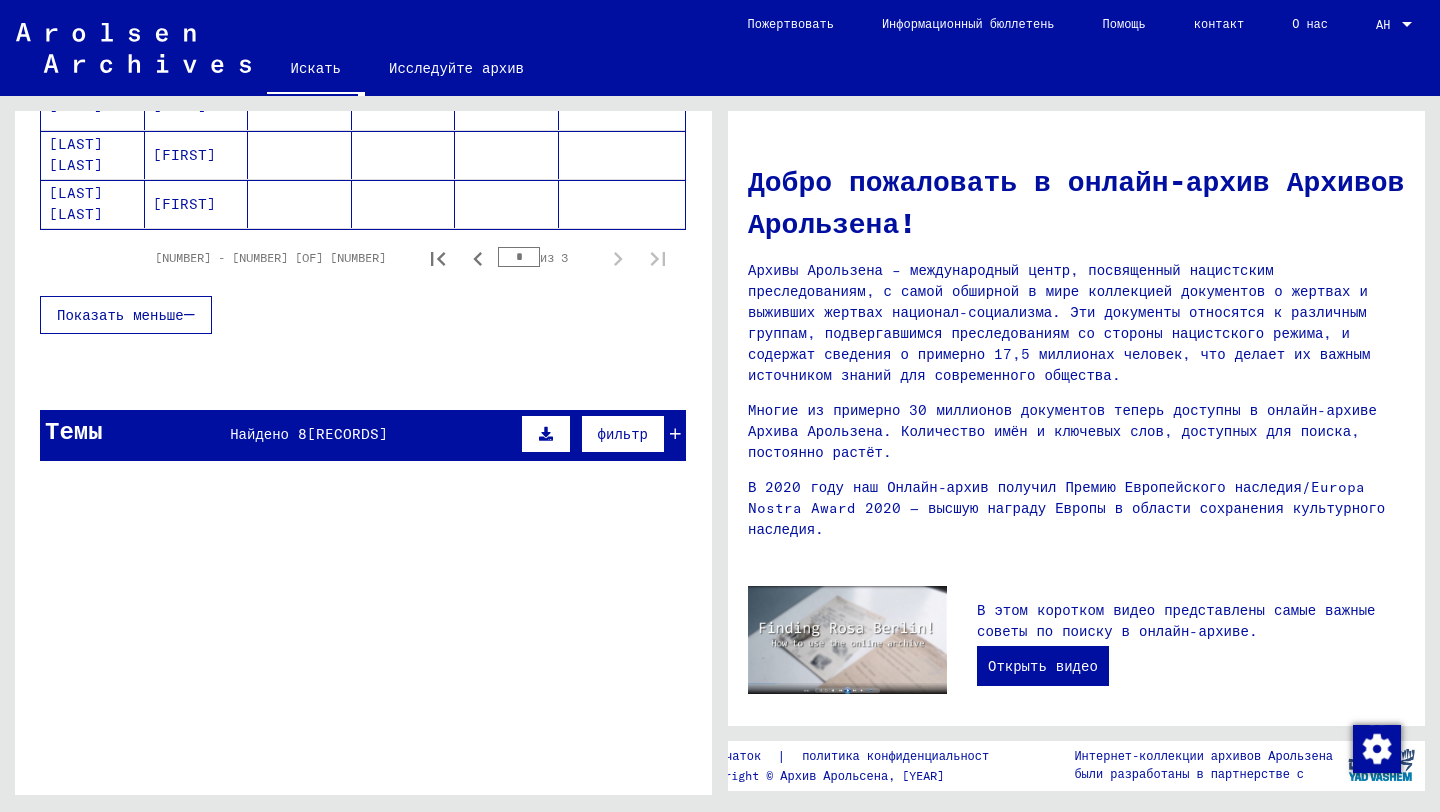 scroll, scrollTop: 1373, scrollLeft: 0, axis: vertical 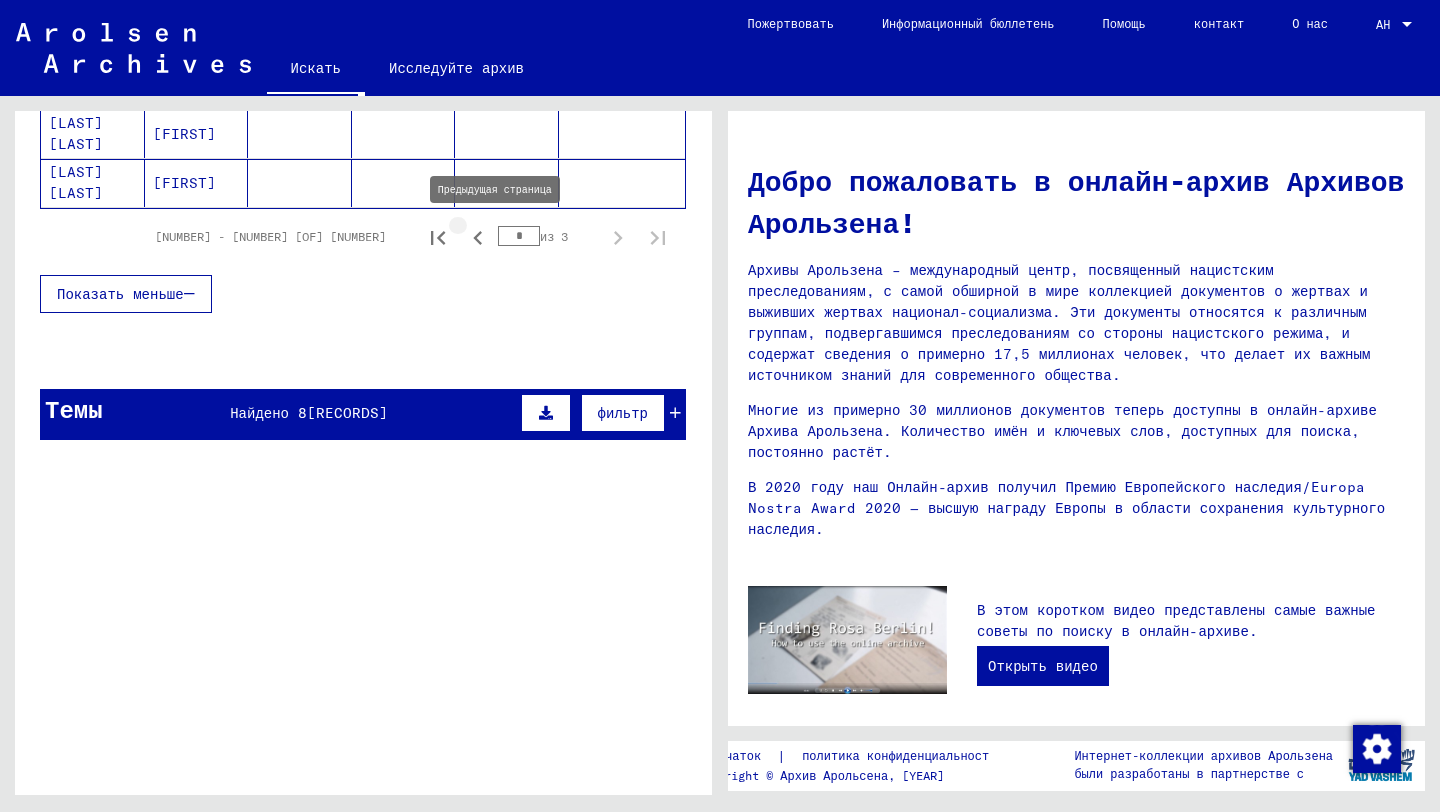 click 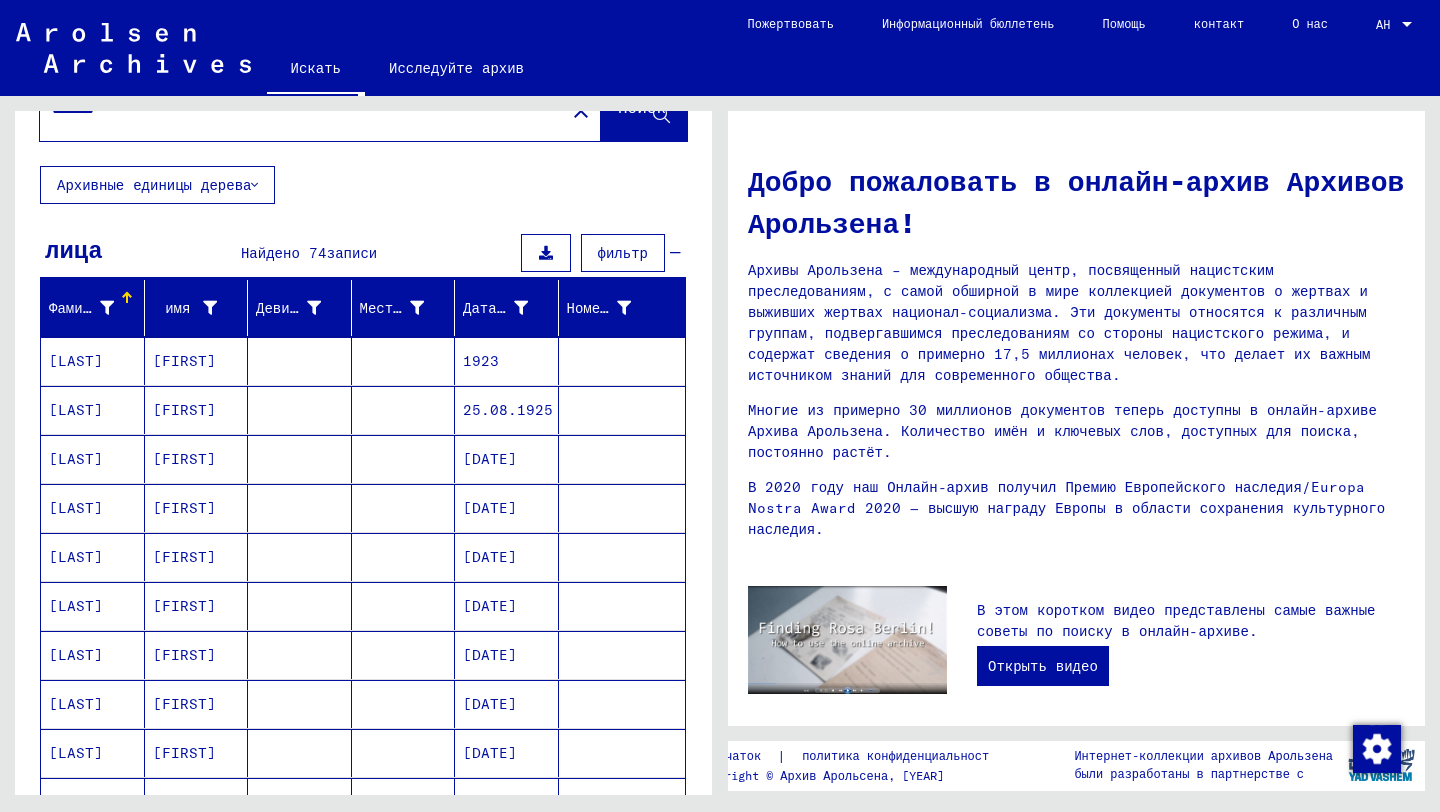 scroll, scrollTop: 0, scrollLeft: 0, axis: both 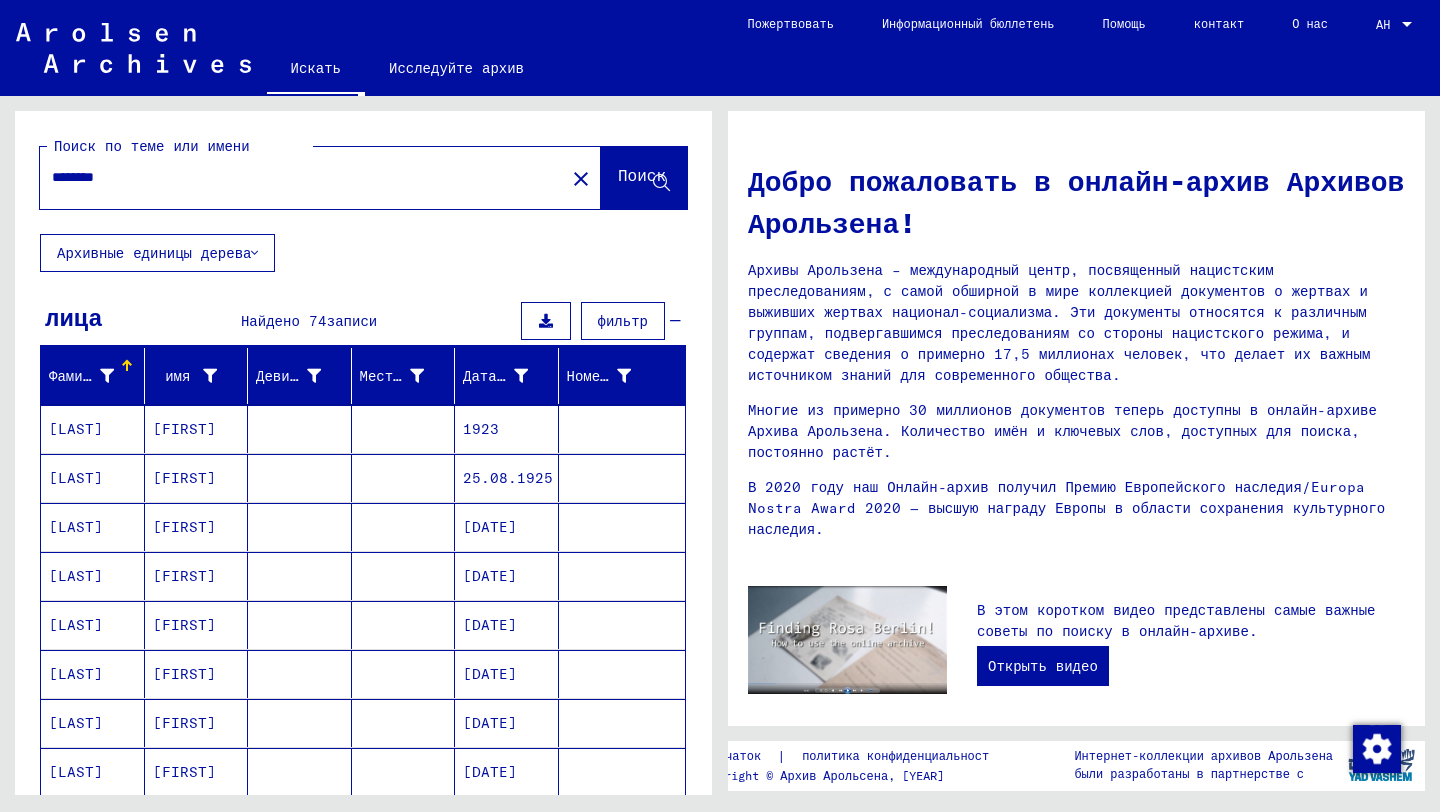 click on "Архивные единицы дерева" 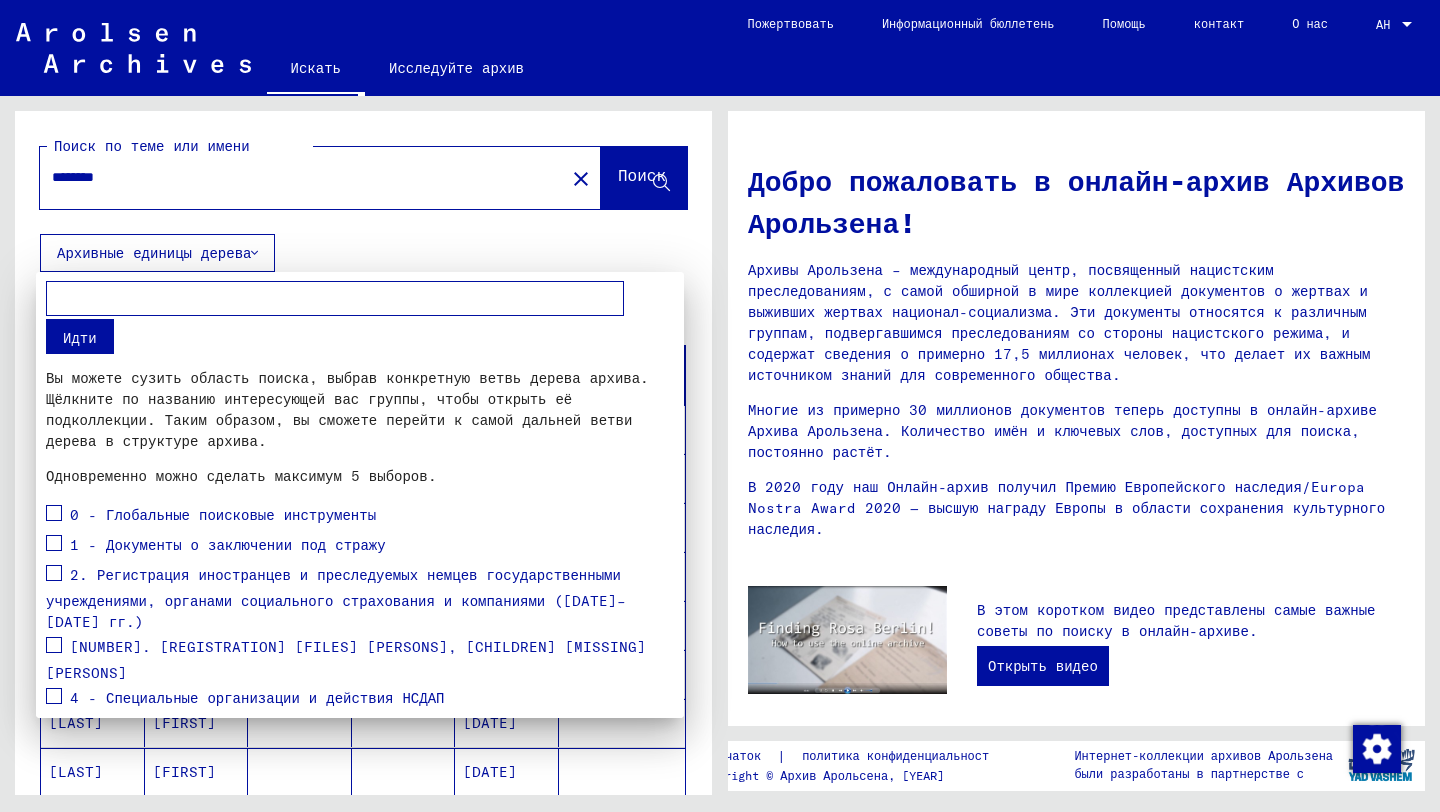 click at bounding box center (720, 406) 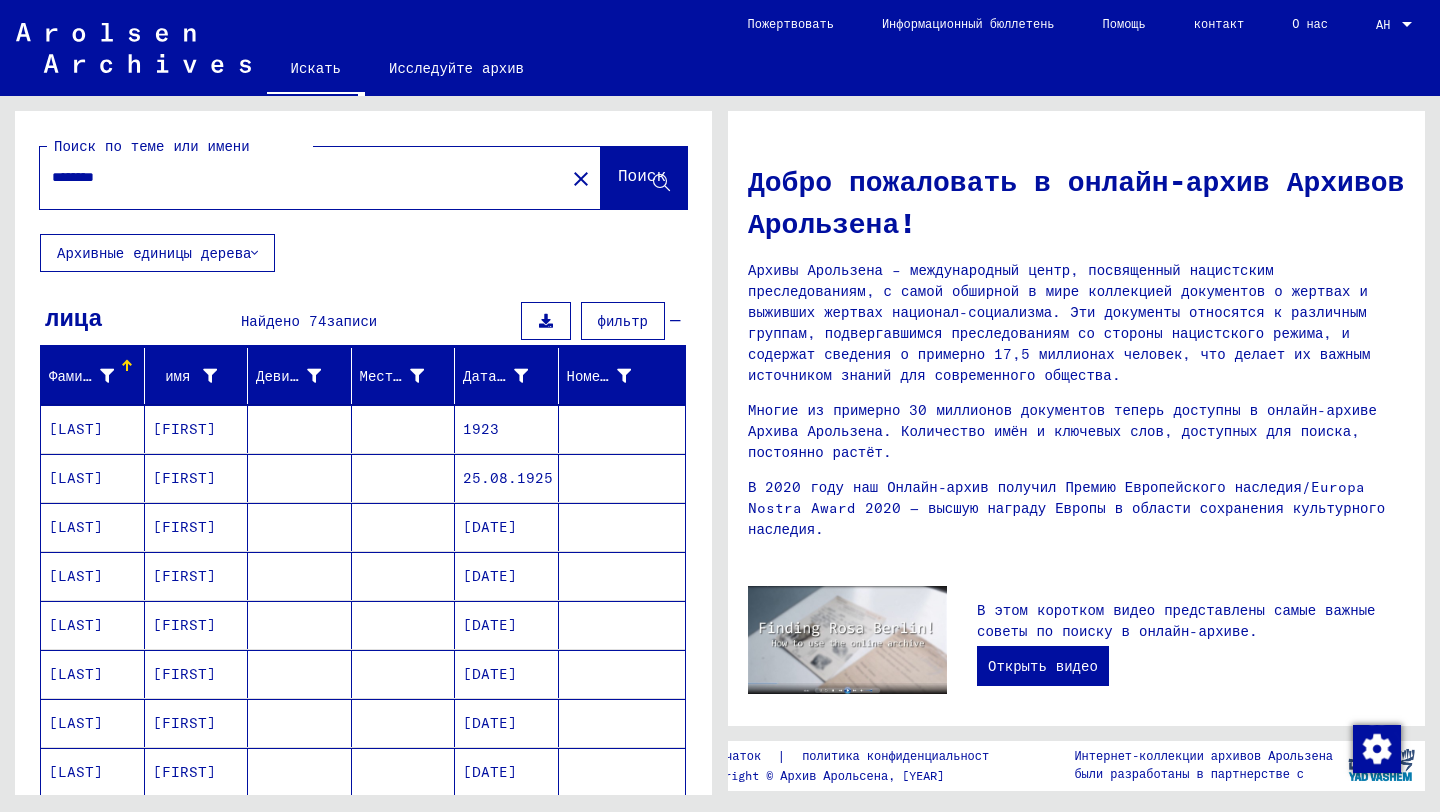 click on "close" 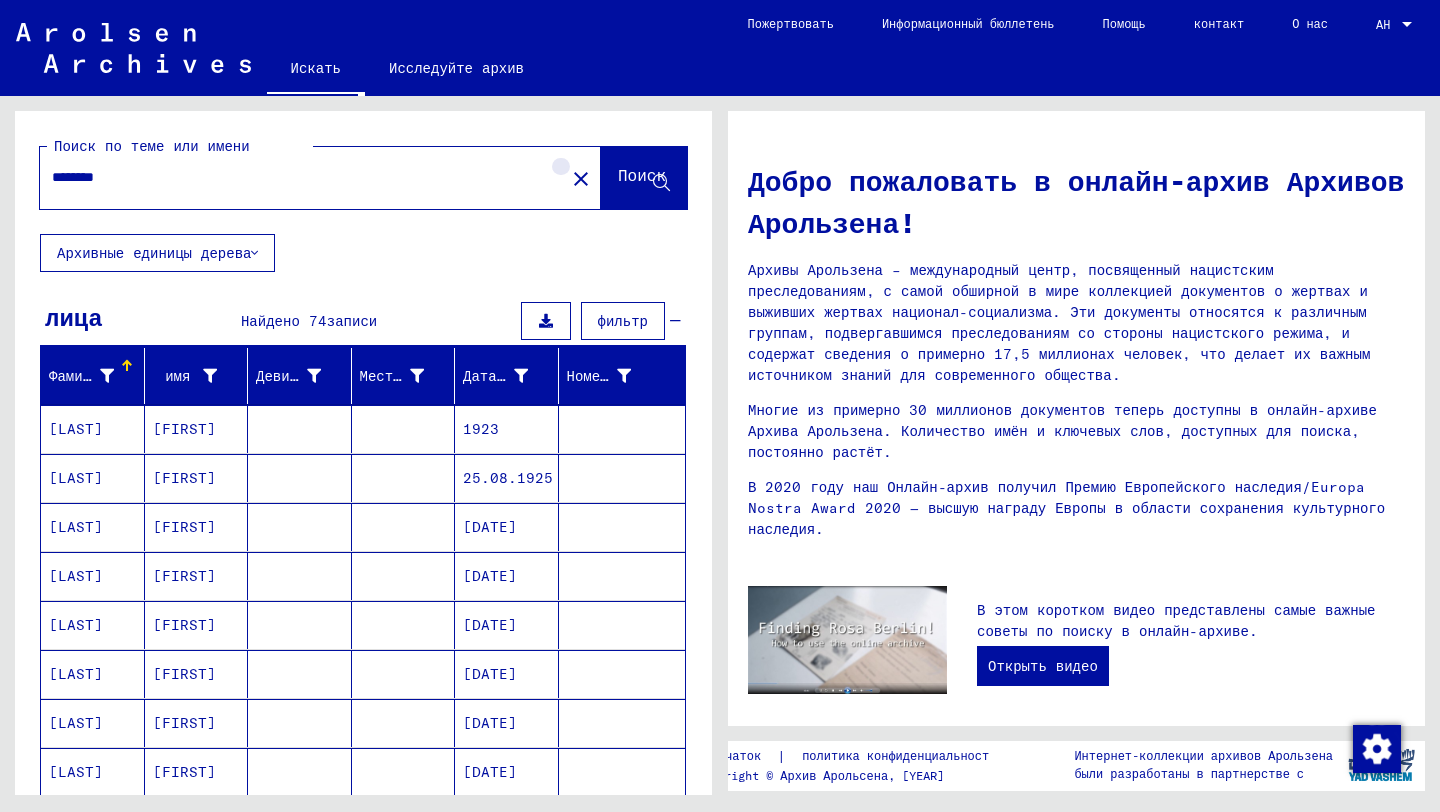 click on "close" 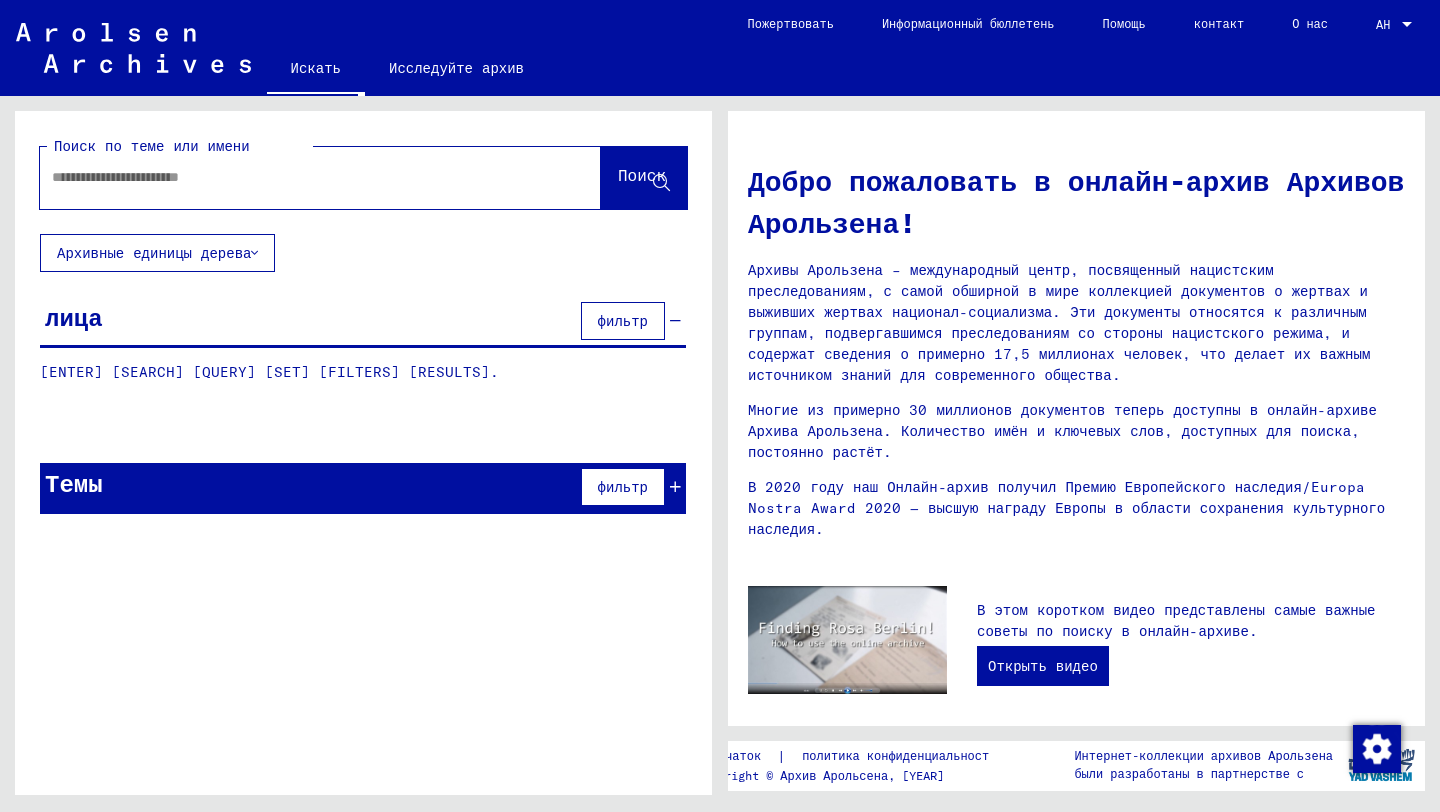 click 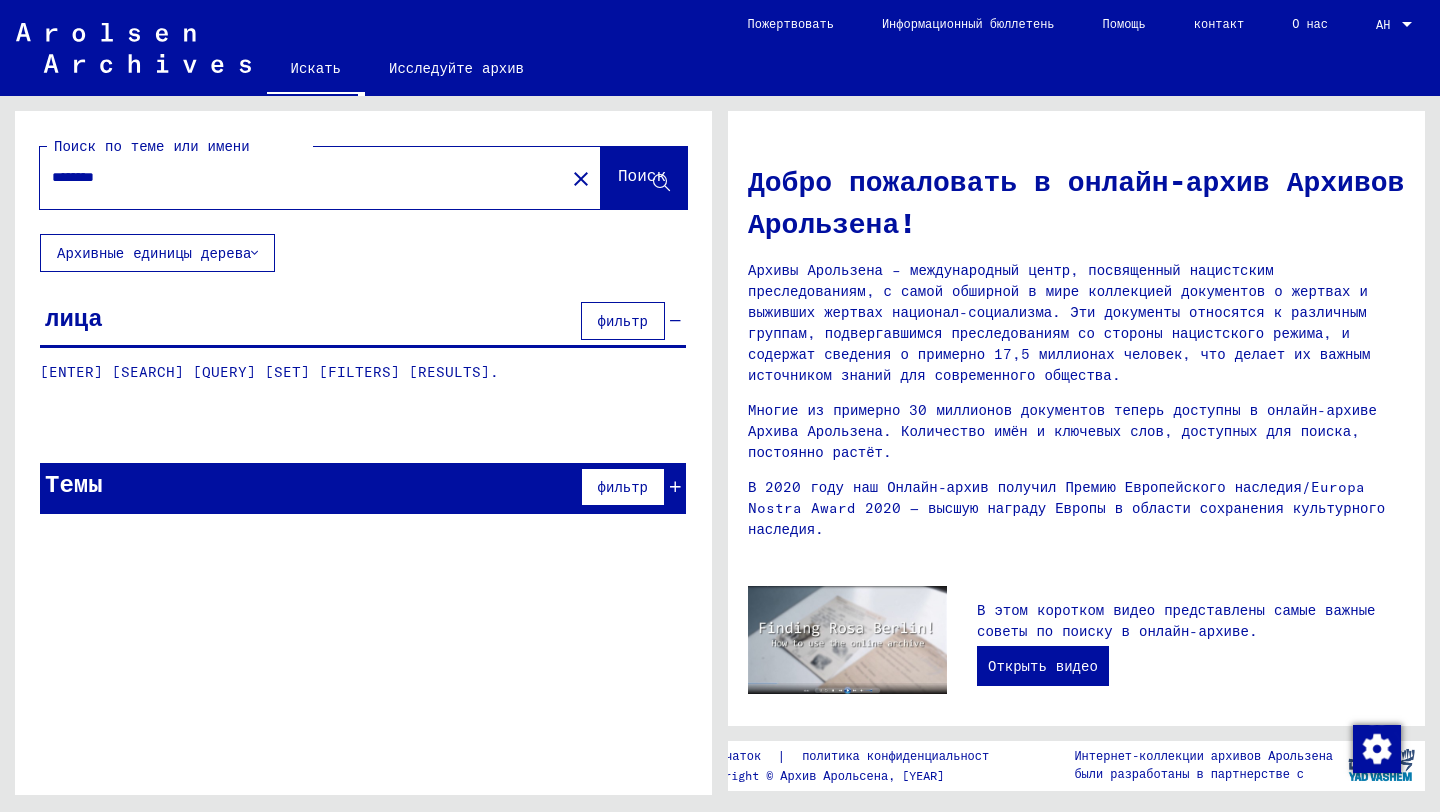 click on "Поиск" 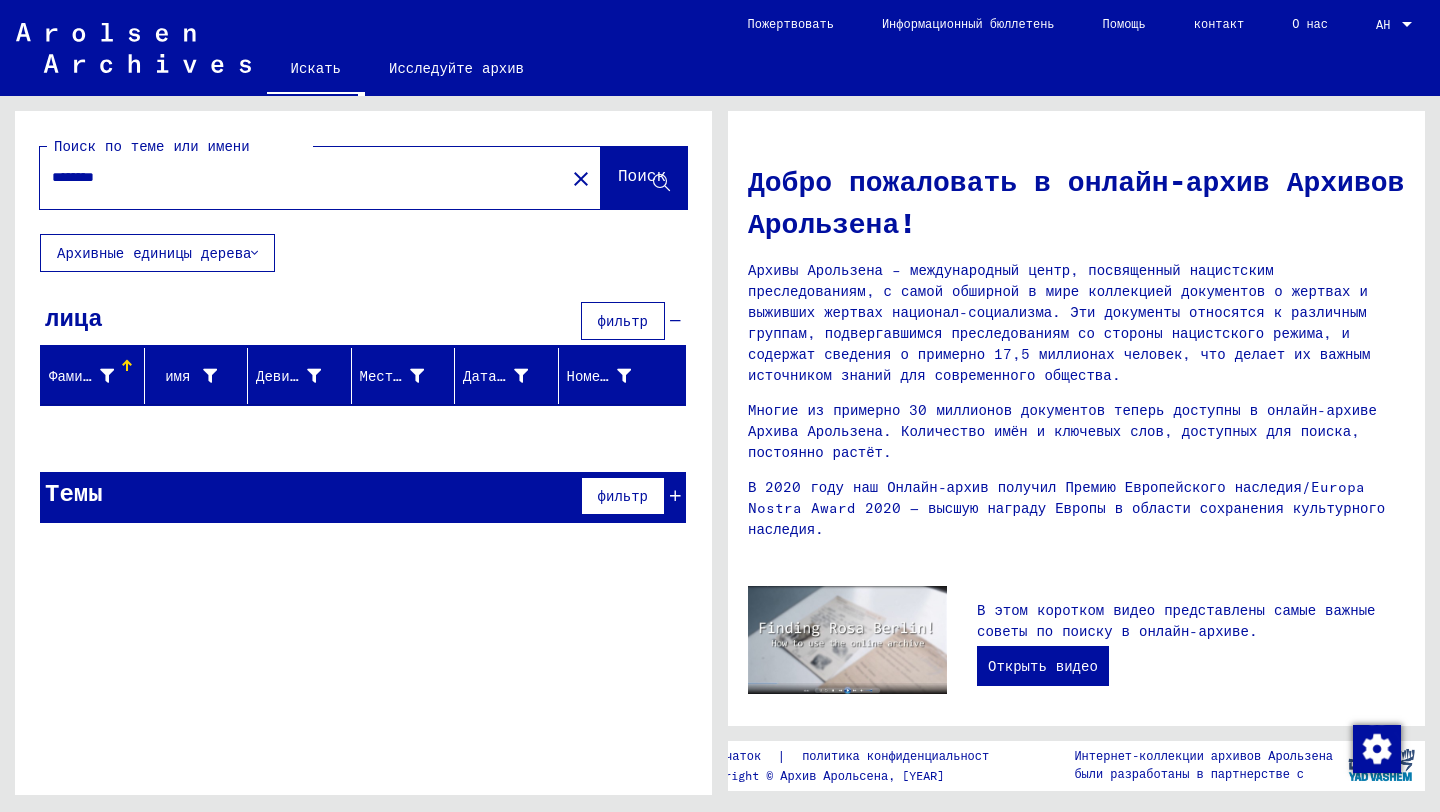 click on "********" at bounding box center (296, 177) 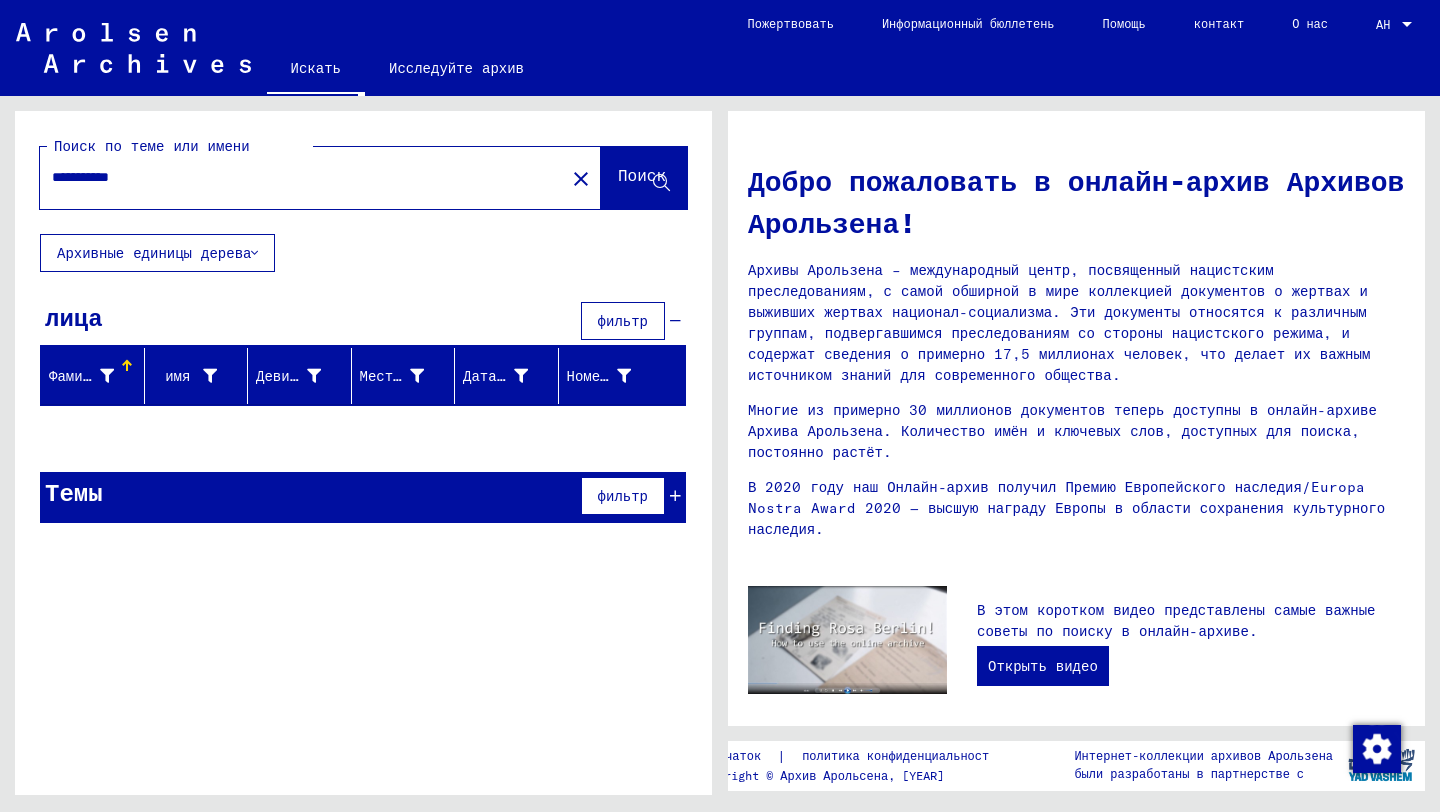 type on "**********" 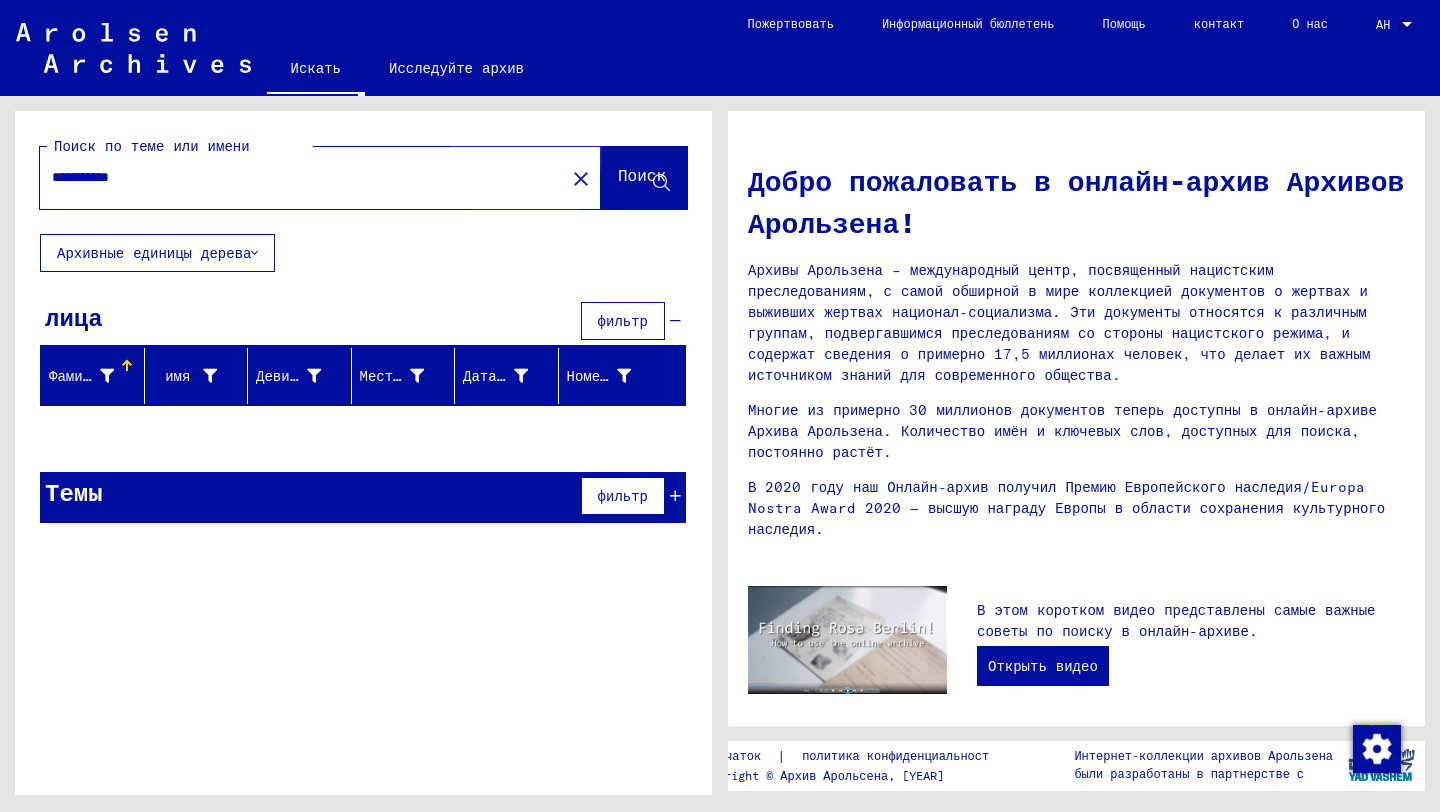 click on "Поиск" 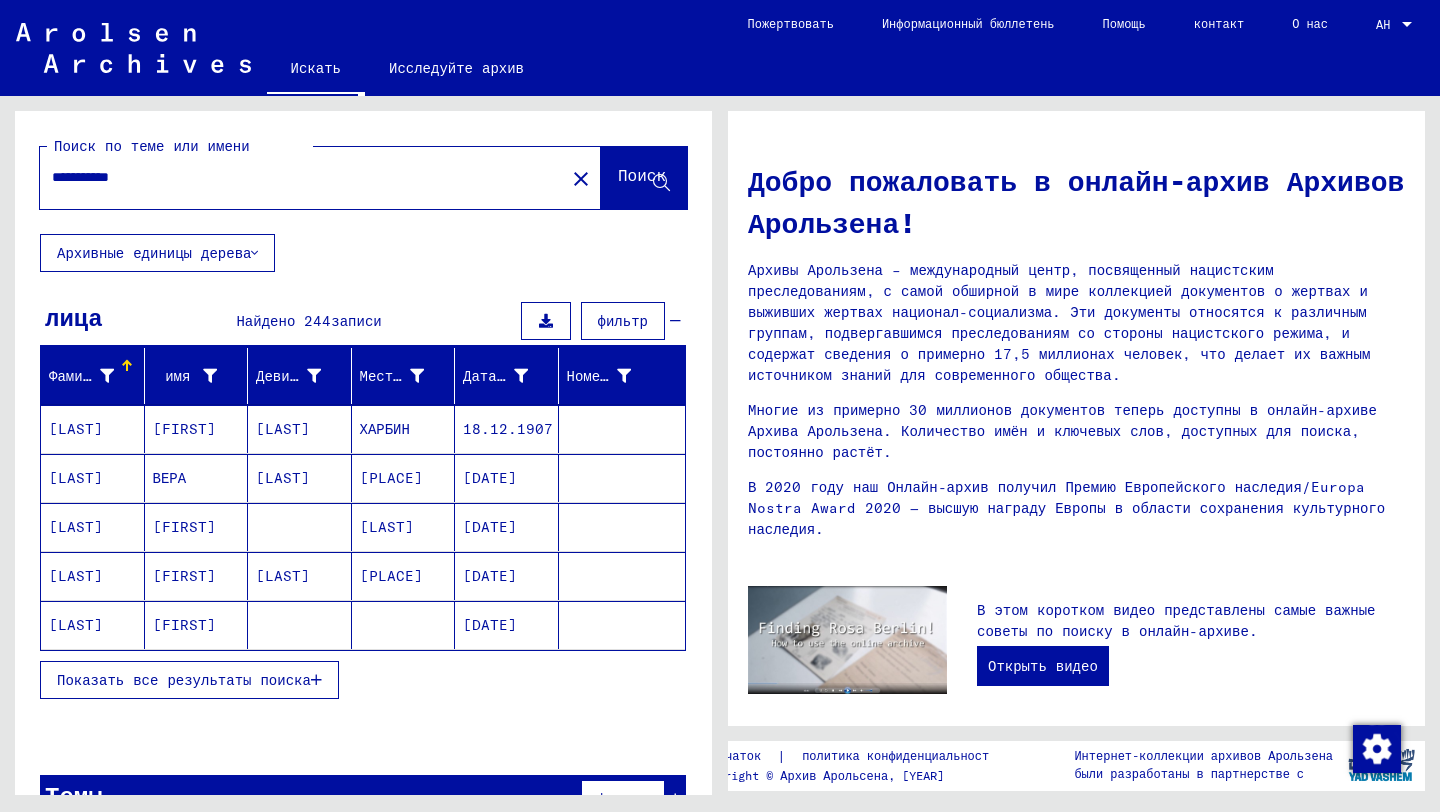 click on "фильтр" at bounding box center (623, 321) 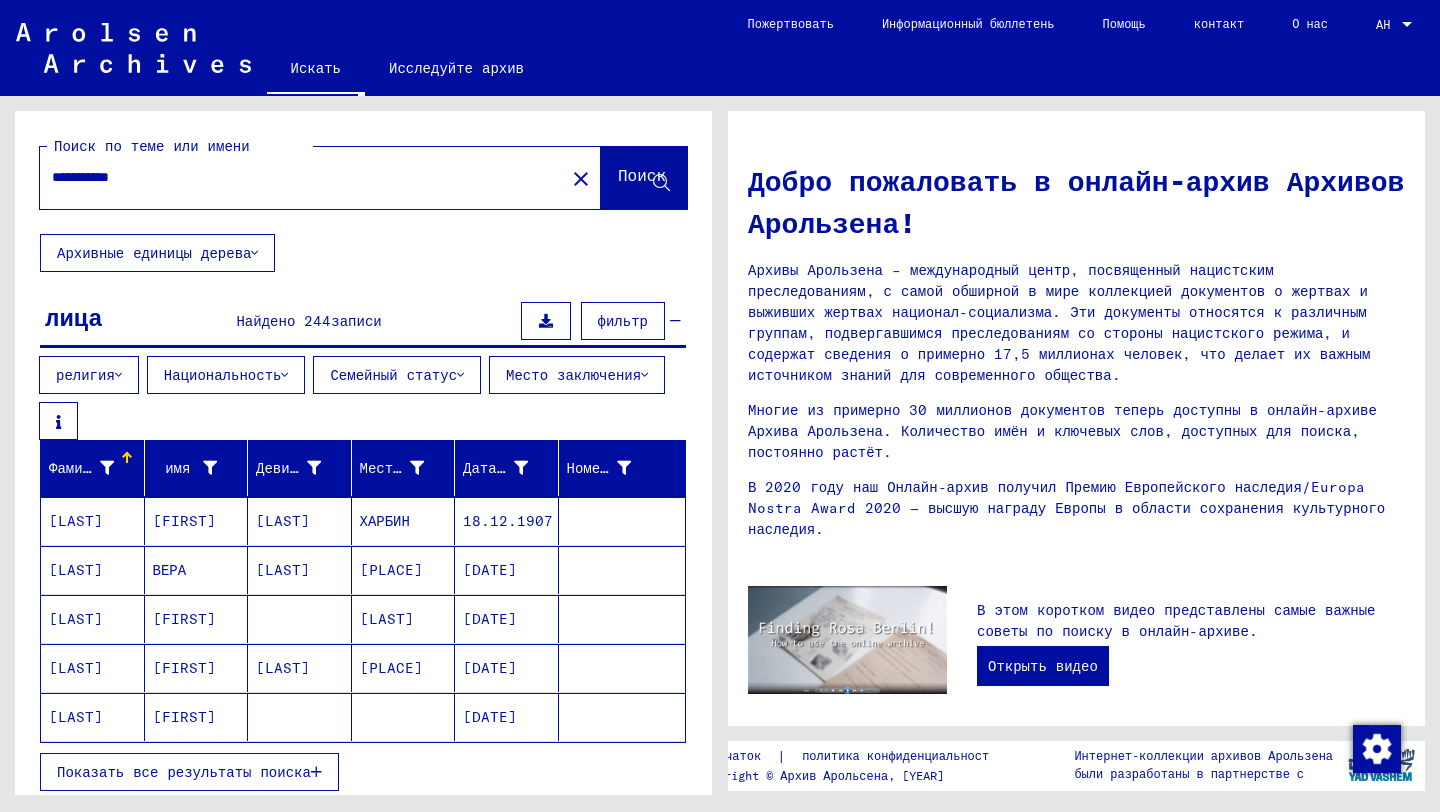 click on "фильтр" at bounding box center (623, 321) 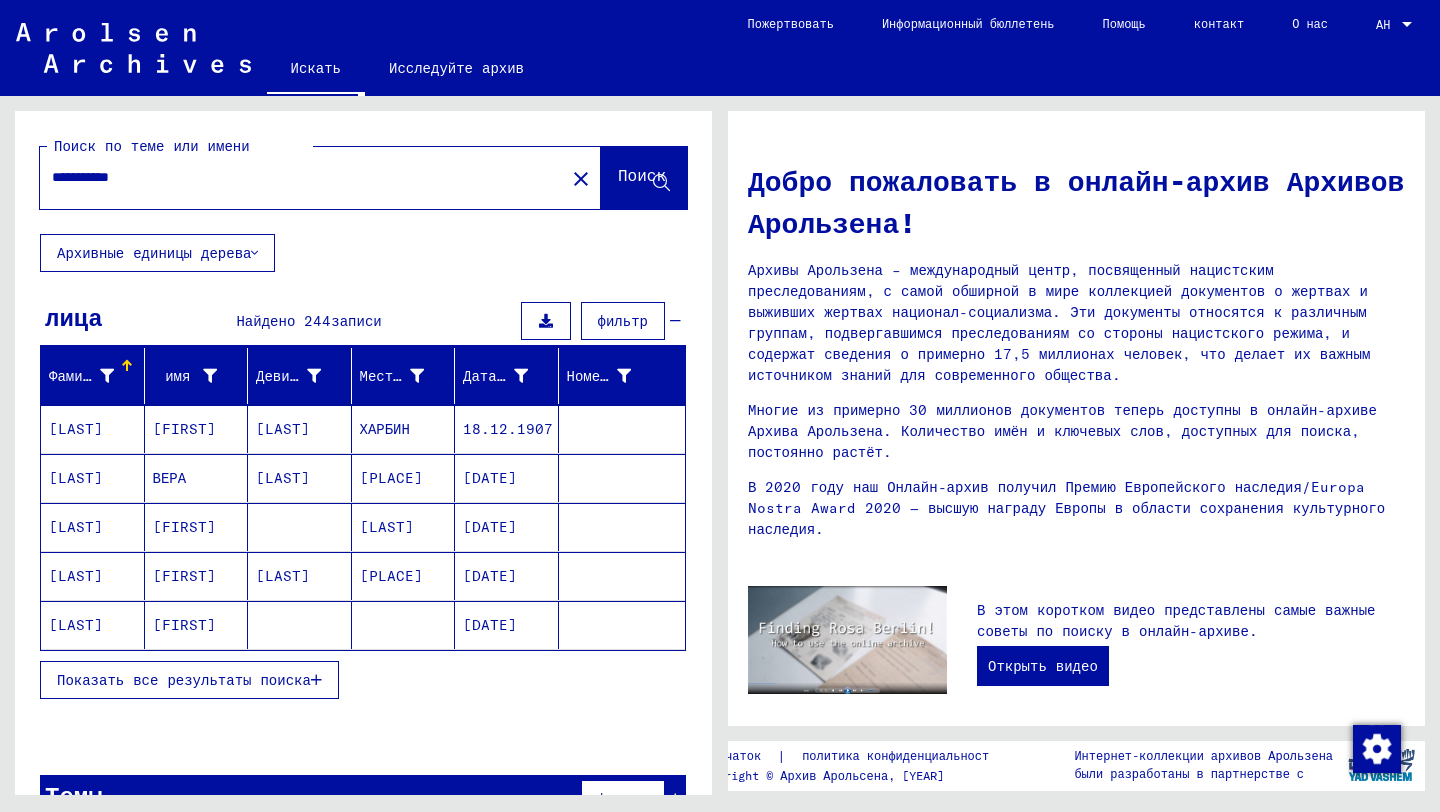 click on "АН" at bounding box center [1383, 24] 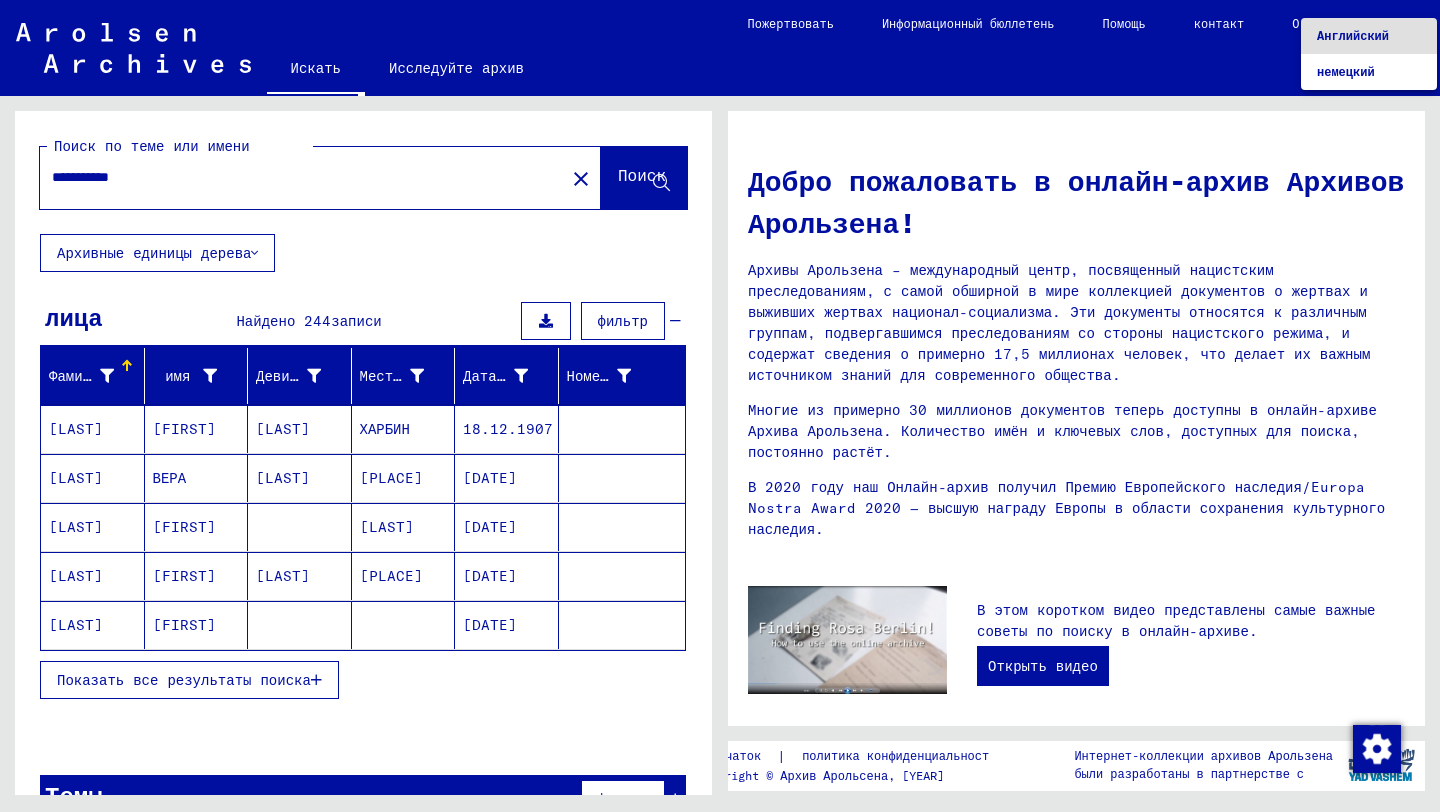 click on "Английский" at bounding box center [1369, 36] 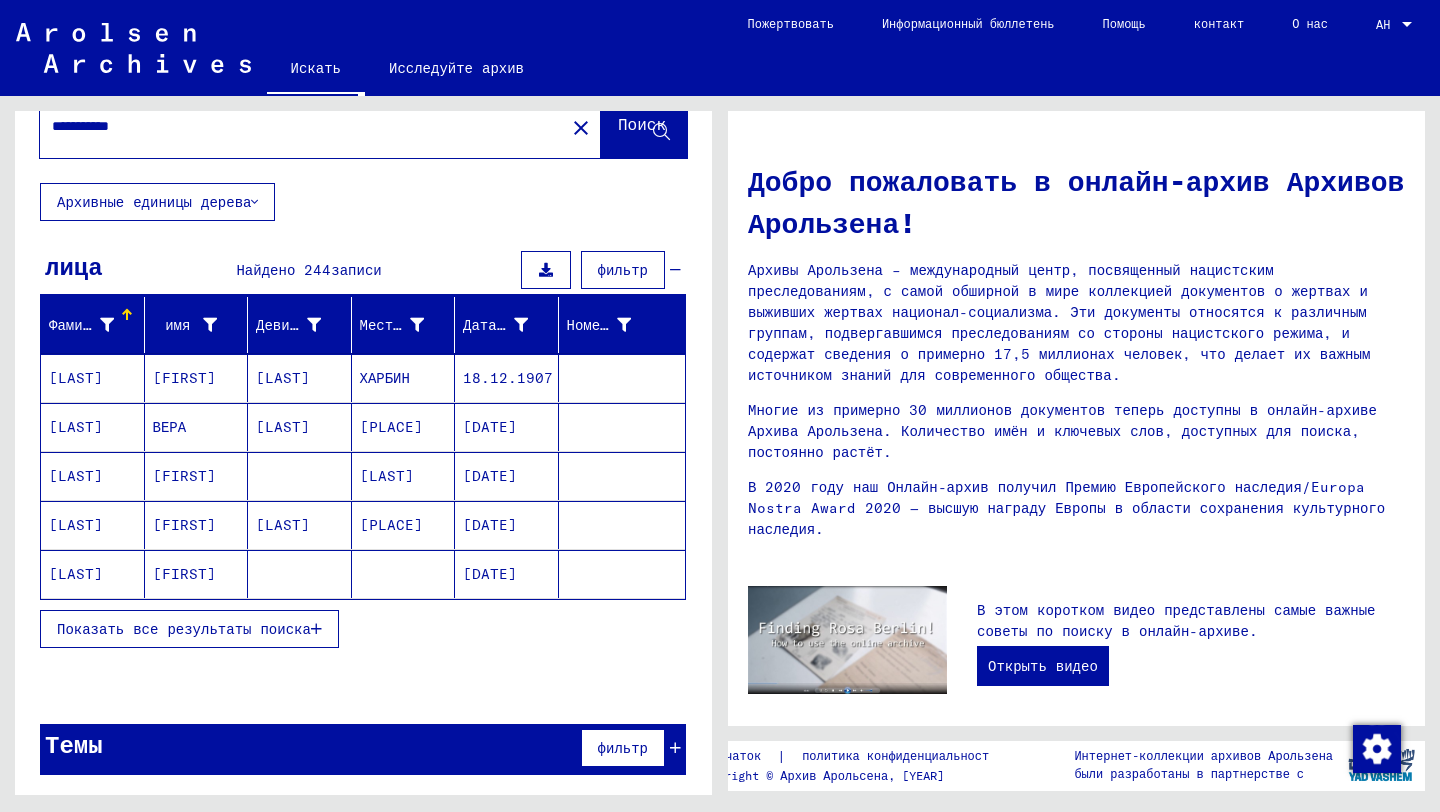 scroll, scrollTop: 52, scrollLeft: 0, axis: vertical 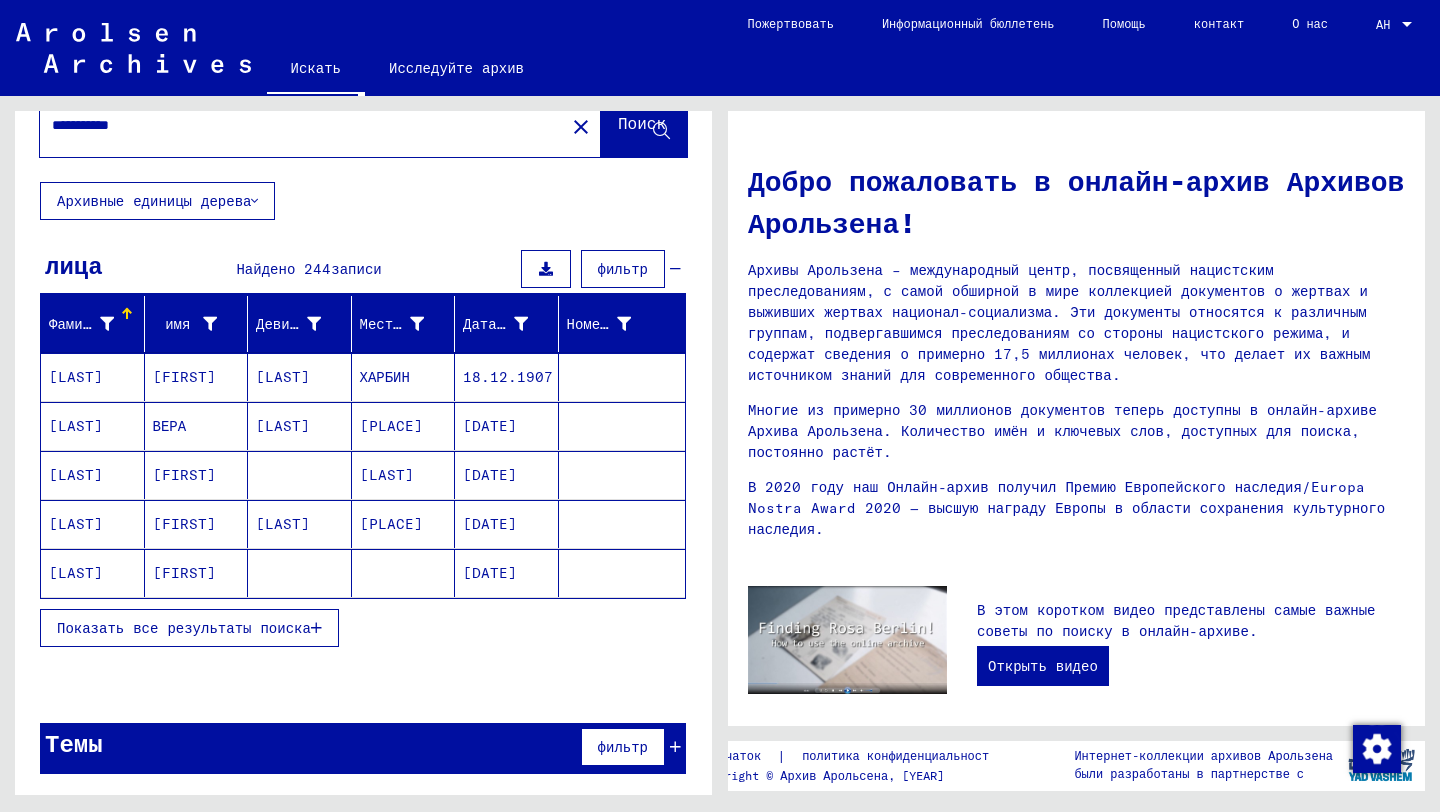 click on "Показать все результаты поиска" at bounding box center [184, 628] 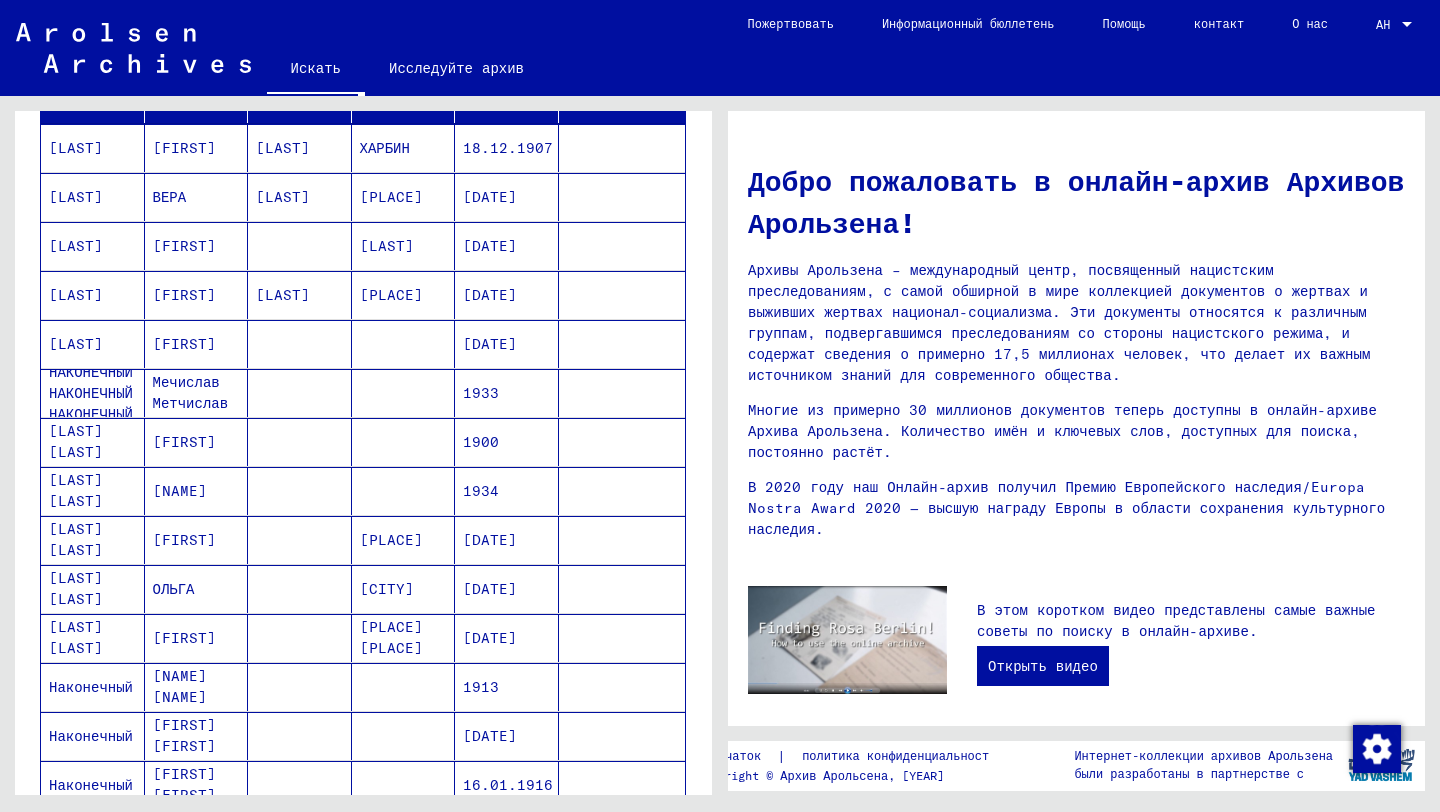 scroll, scrollTop: 294, scrollLeft: 0, axis: vertical 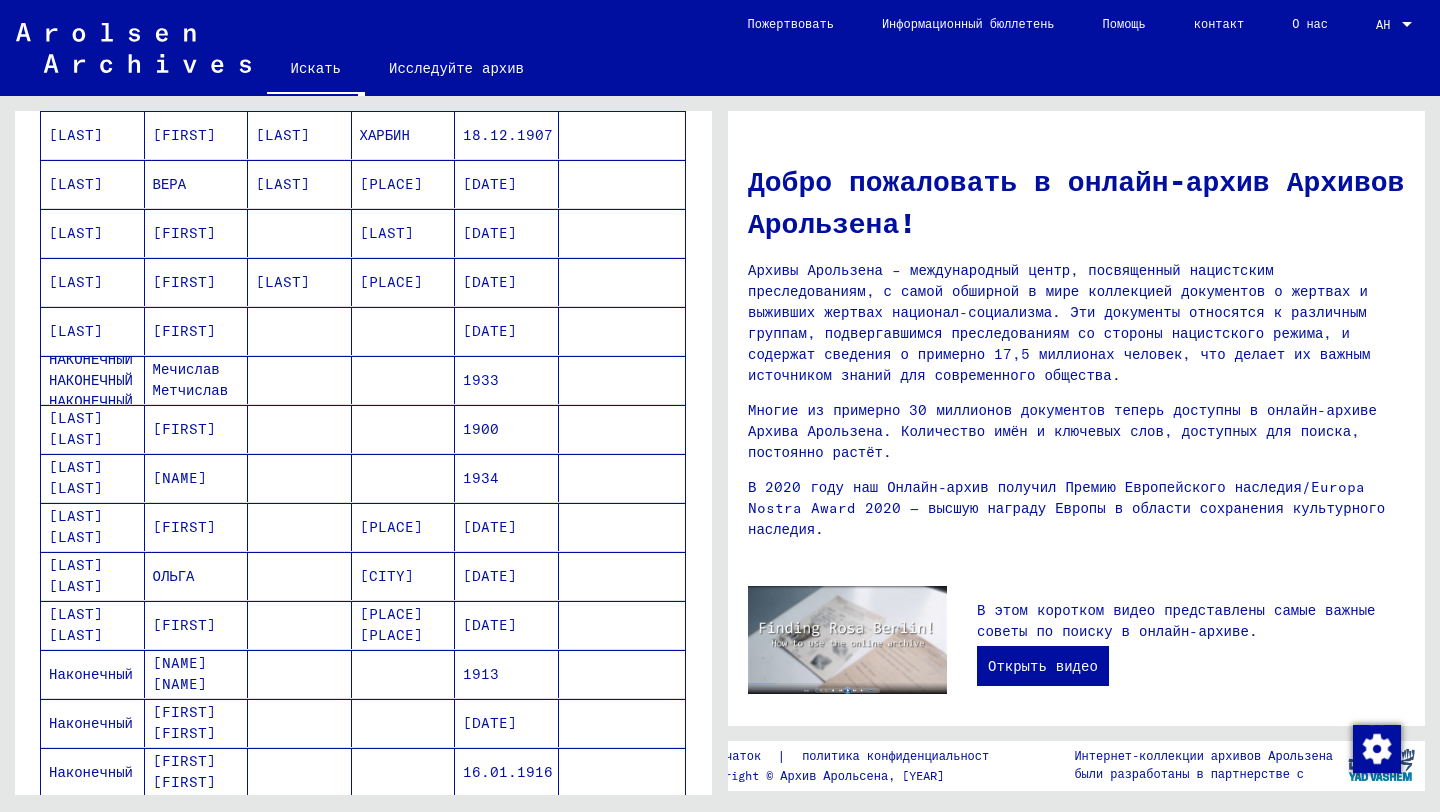 click on "[NAME] [NAME]" at bounding box center [184, 722] 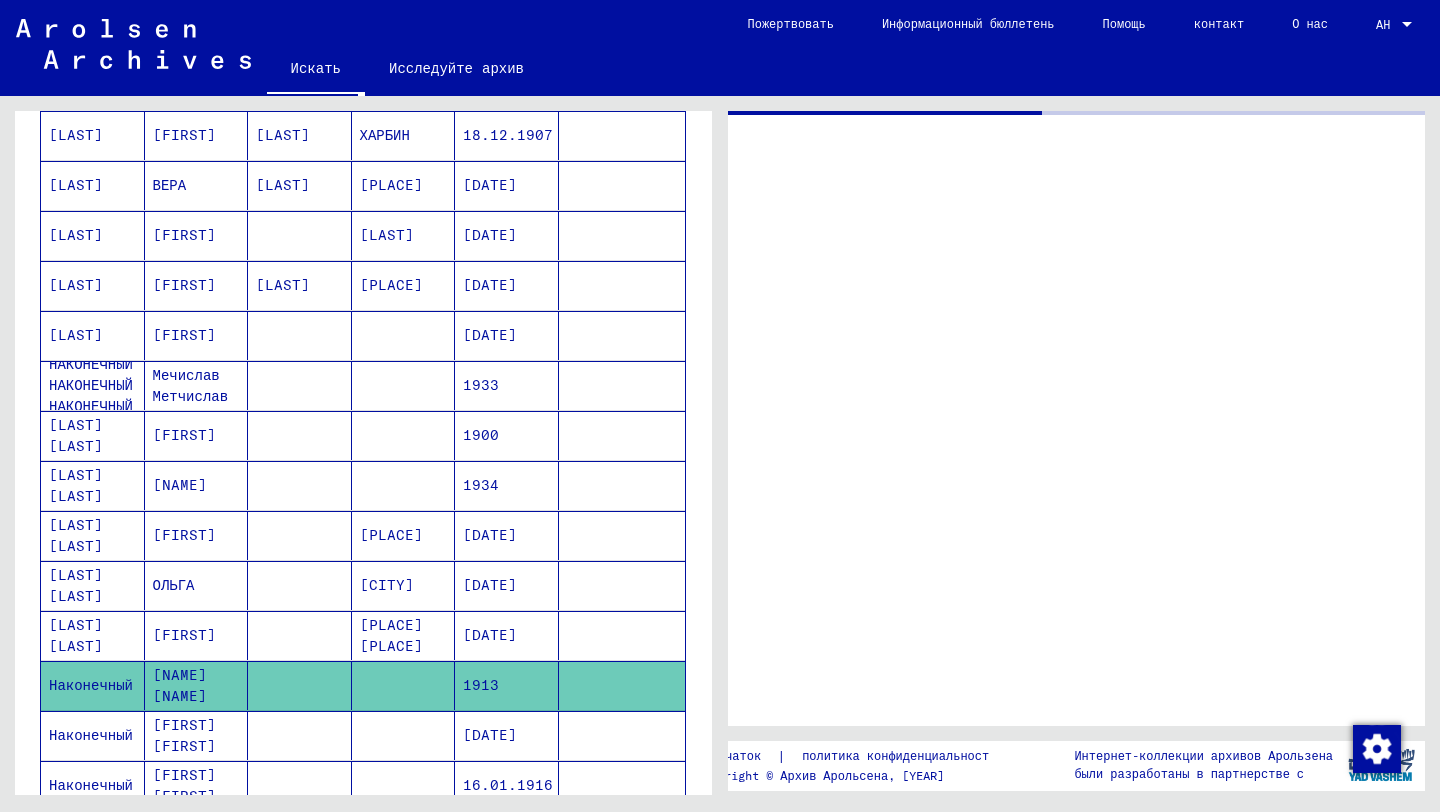scroll, scrollTop: 295, scrollLeft: 0, axis: vertical 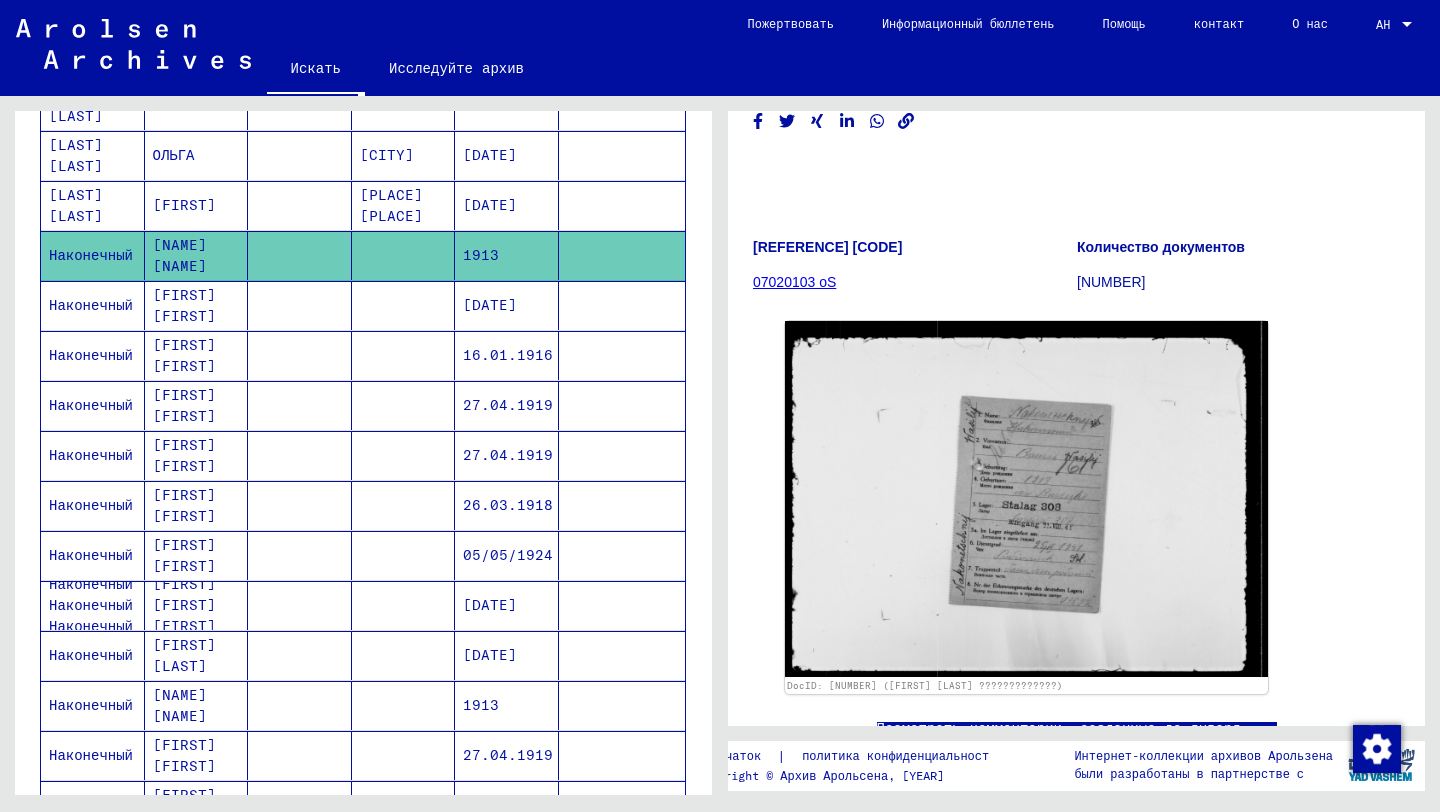 click on "[NAME] [NAME]" at bounding box center (184, 755) 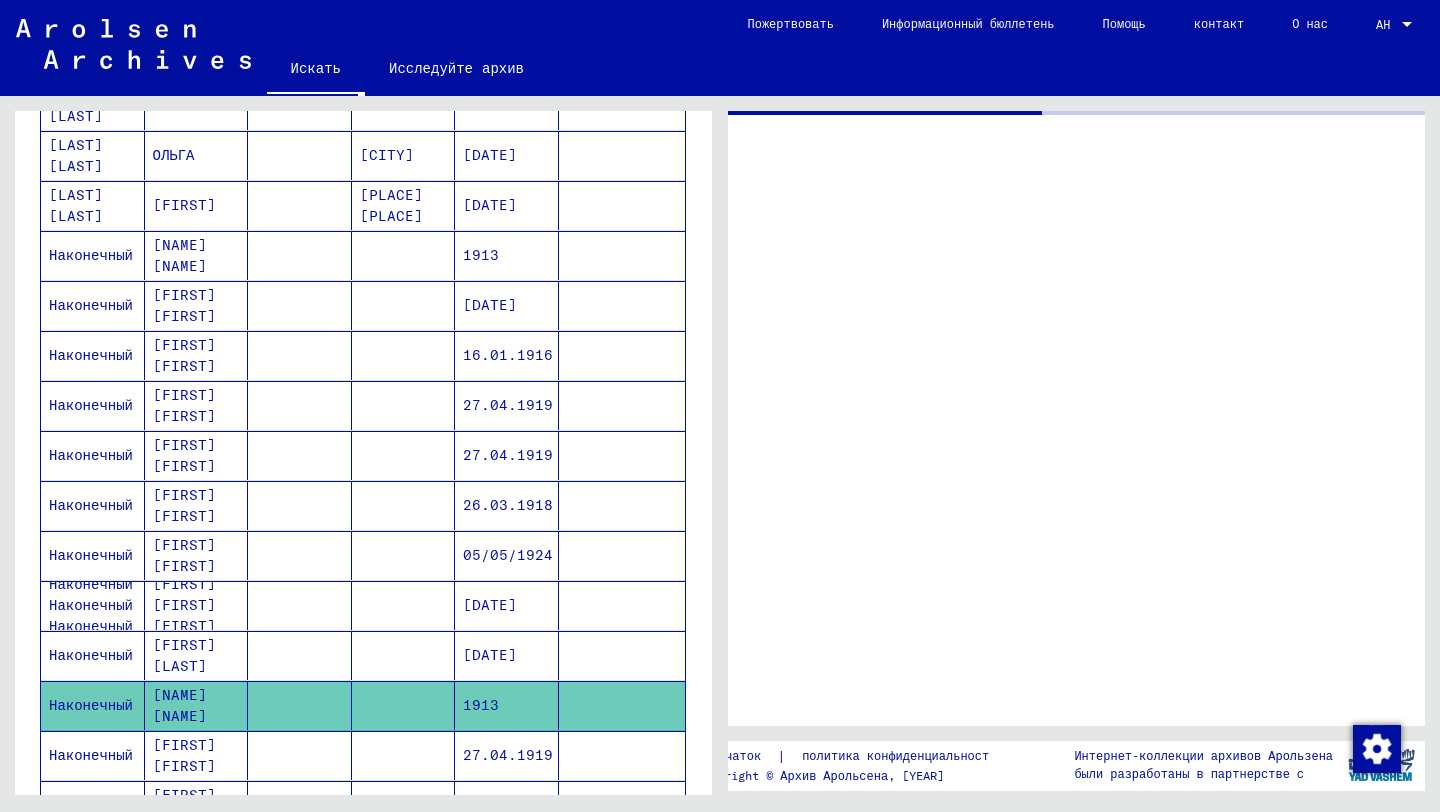 scroll, scrollTop: 0, scrollLeft: 0, axis: both 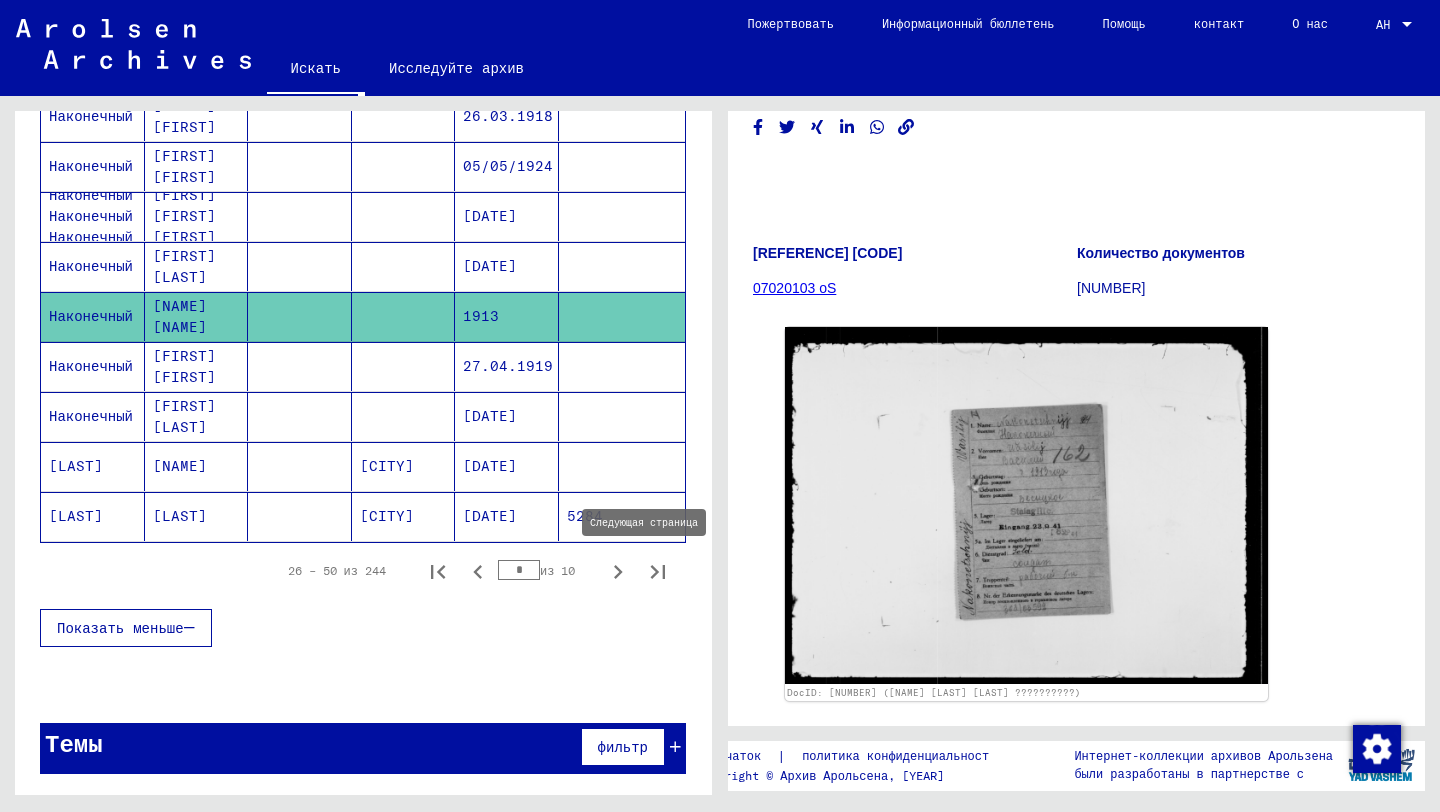 click 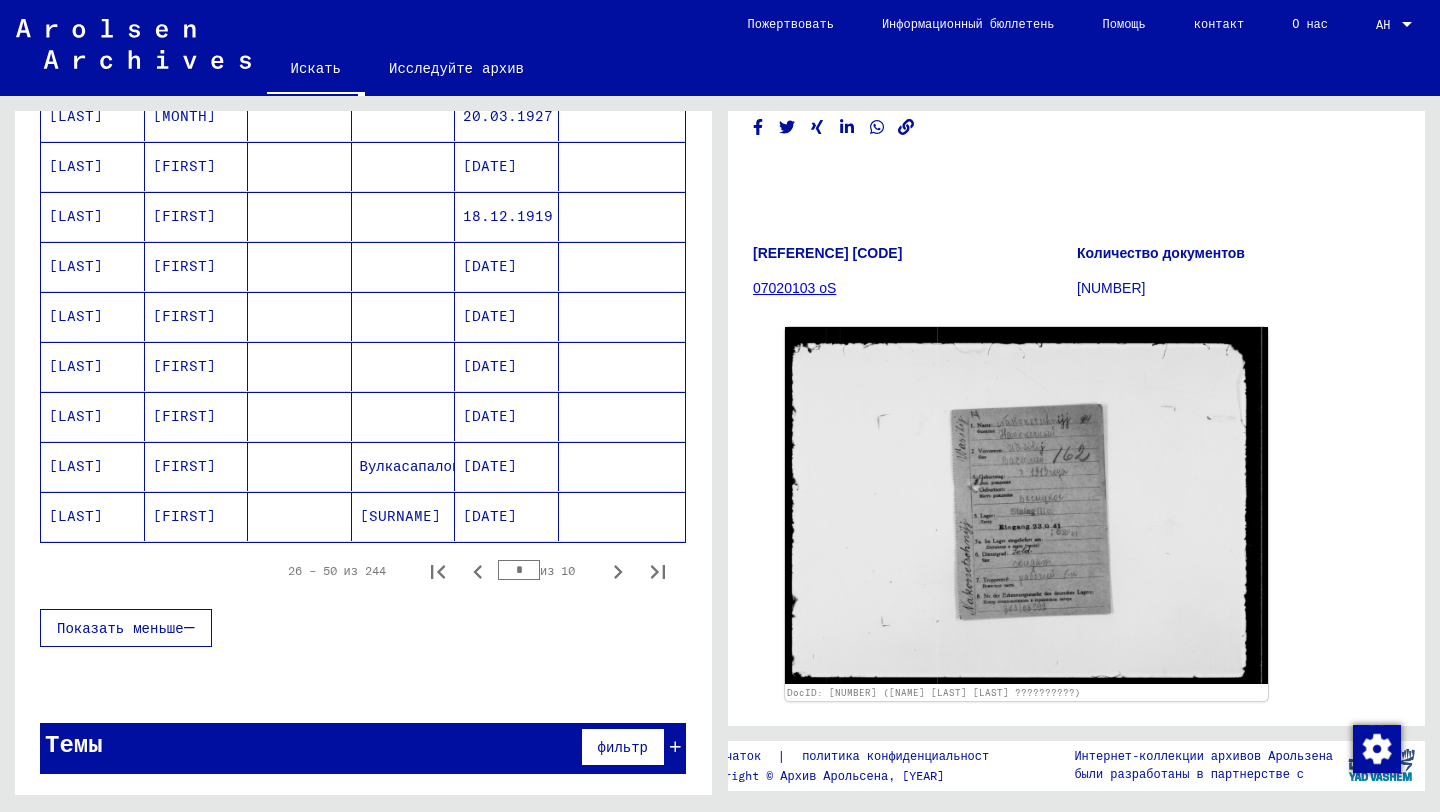 click on "[FIRST]" 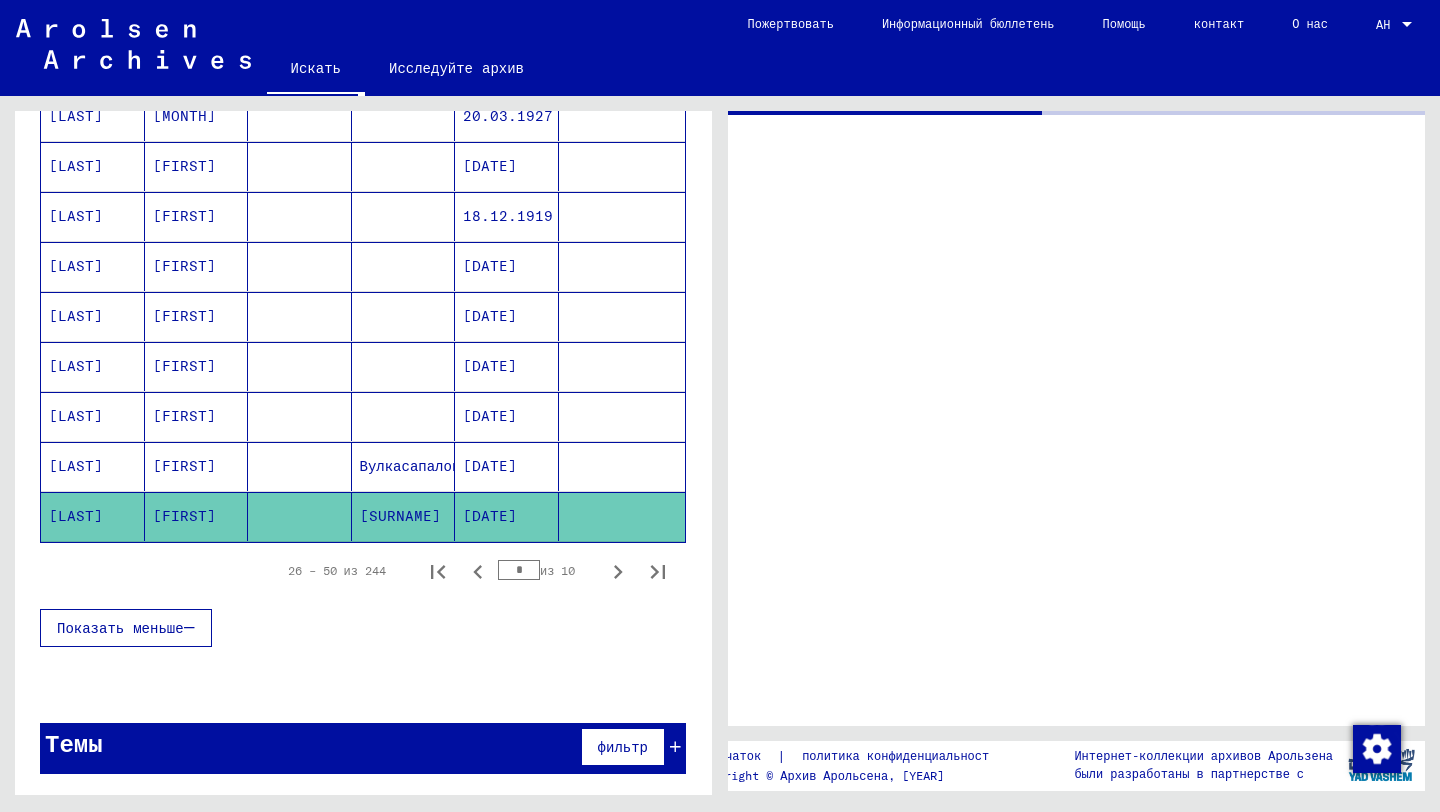 scroll, scrollTop: 0, scrollLeft: 0, axis: both 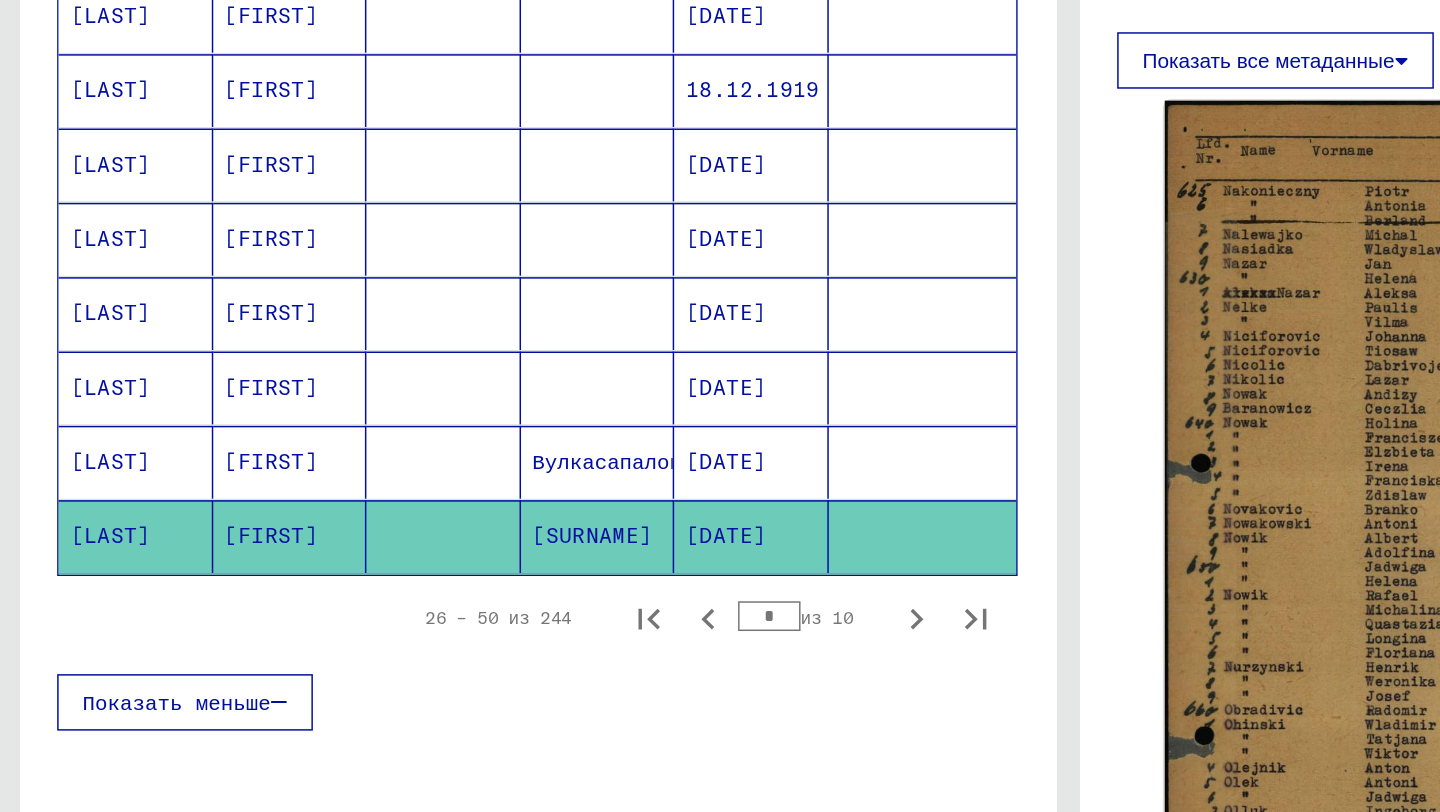 click on "[FIRST]" at bounding box center (184, 516) 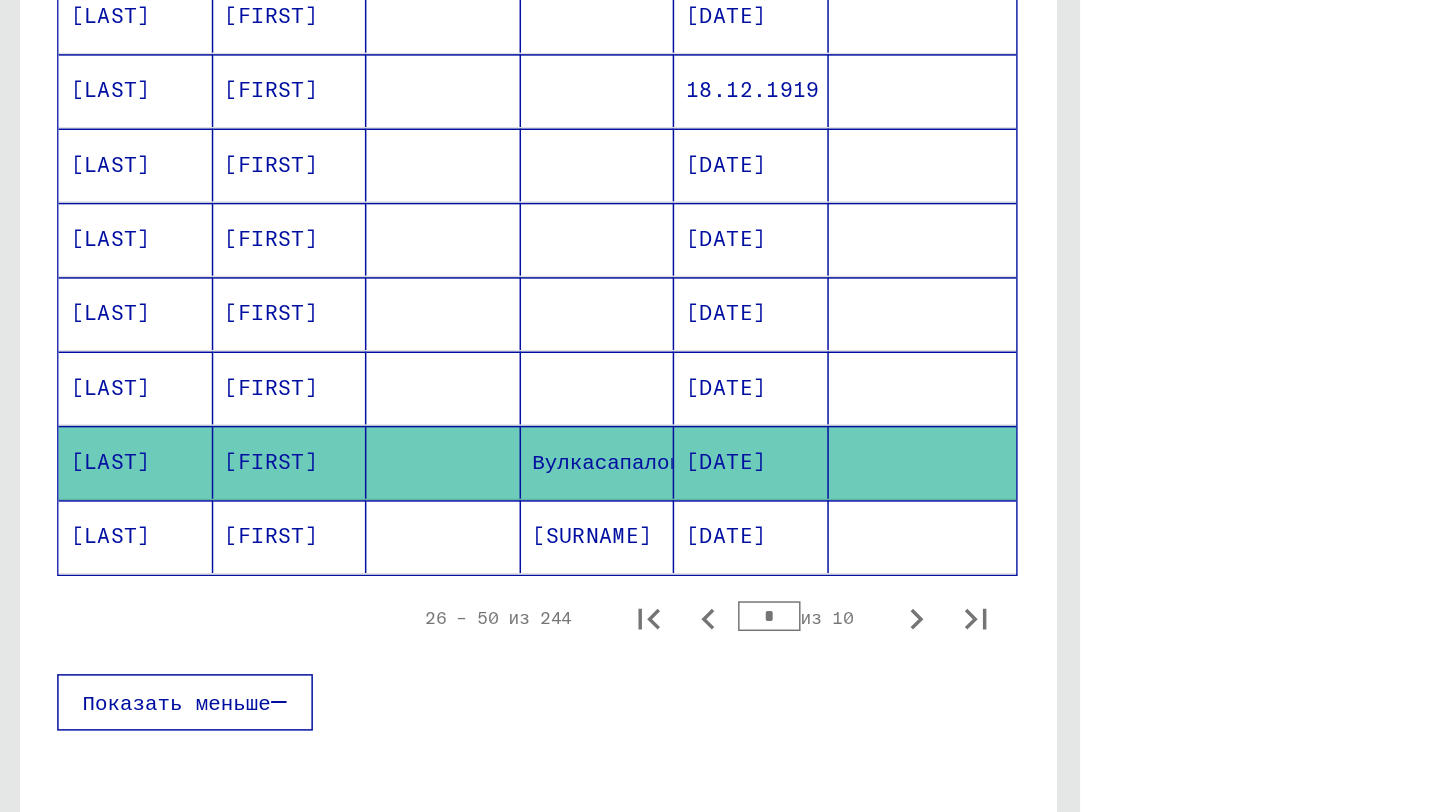 scroll, scrollTop: 0, scrollLeft: 0, axis: both 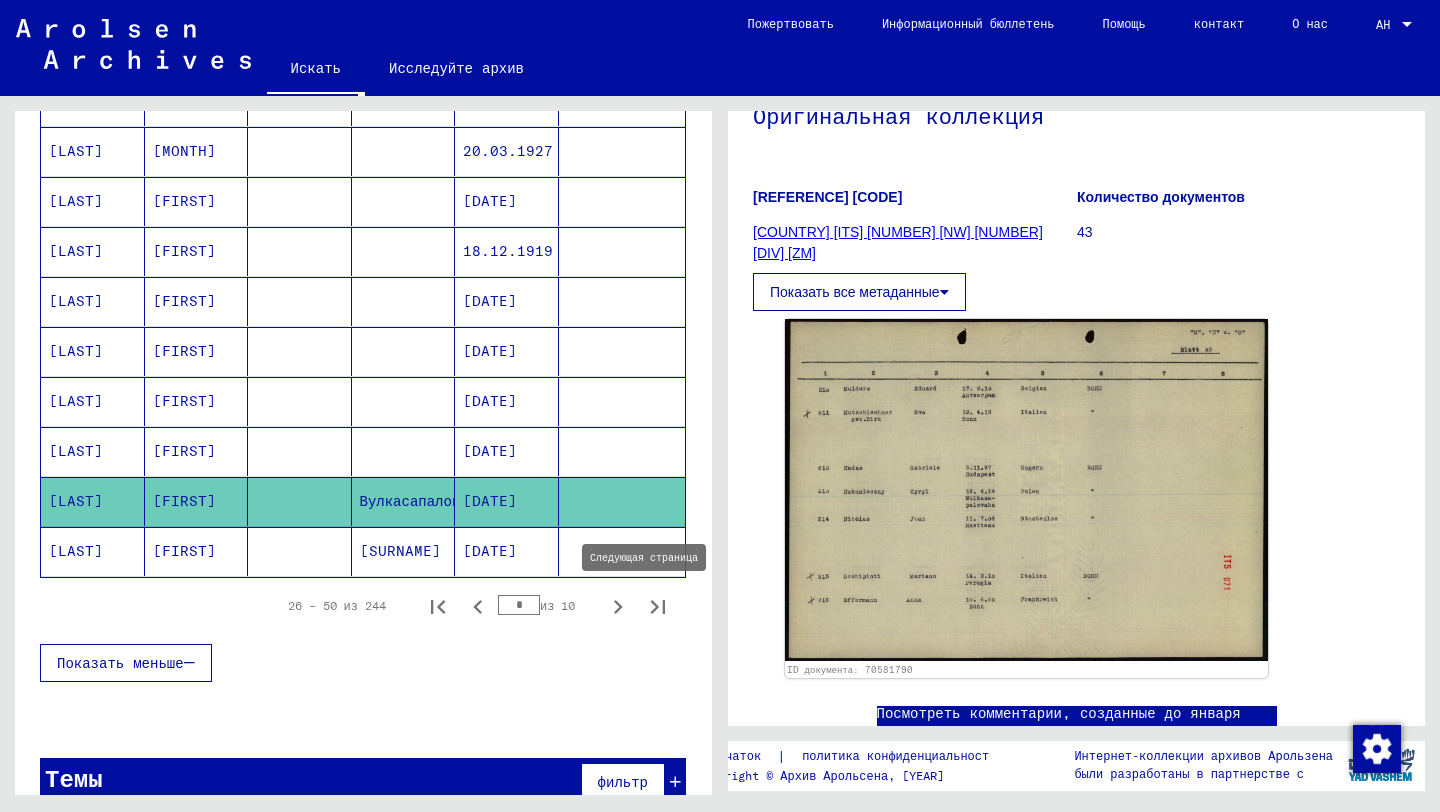 click 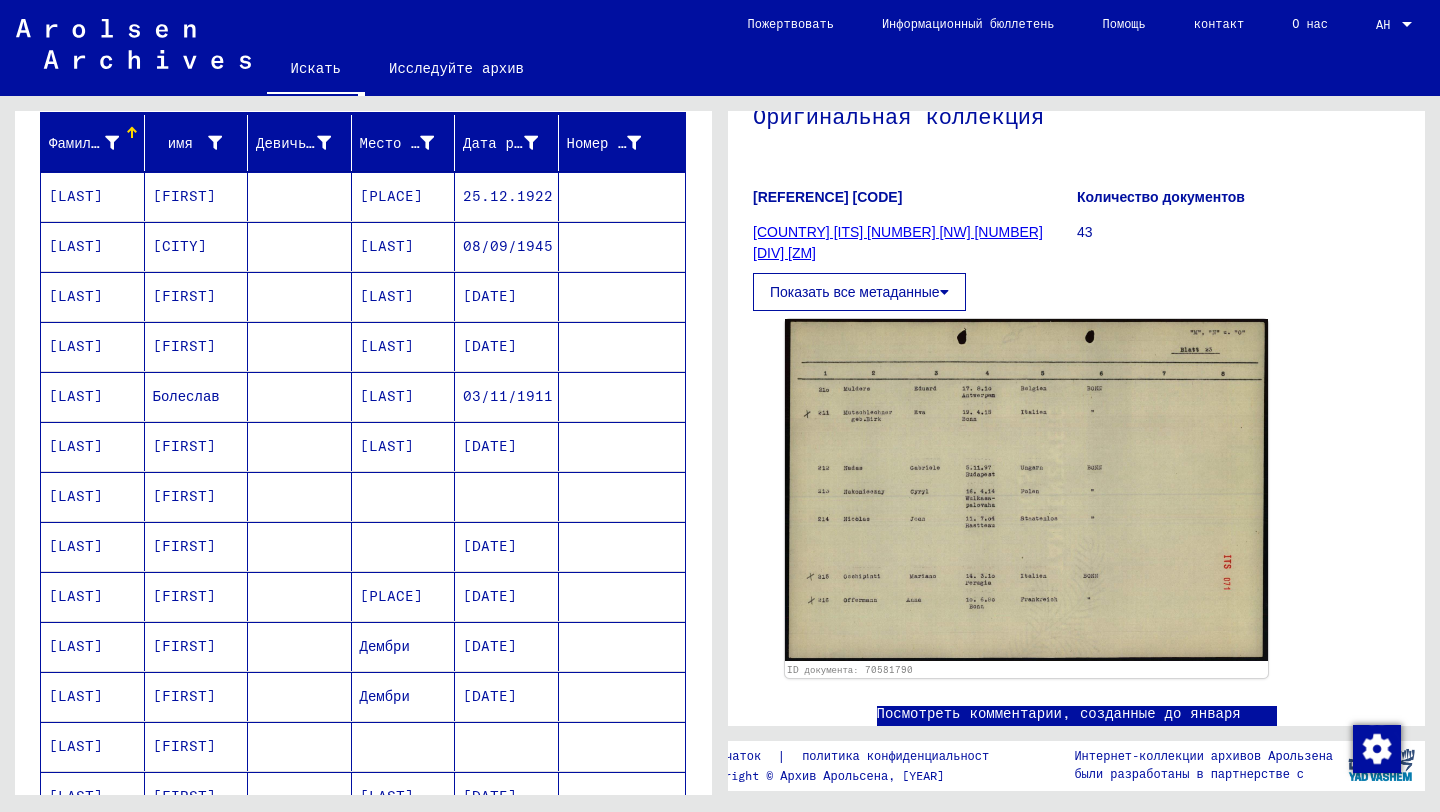scroll, scrollTop: 1113, scrollLeft: 0, axis: vertical 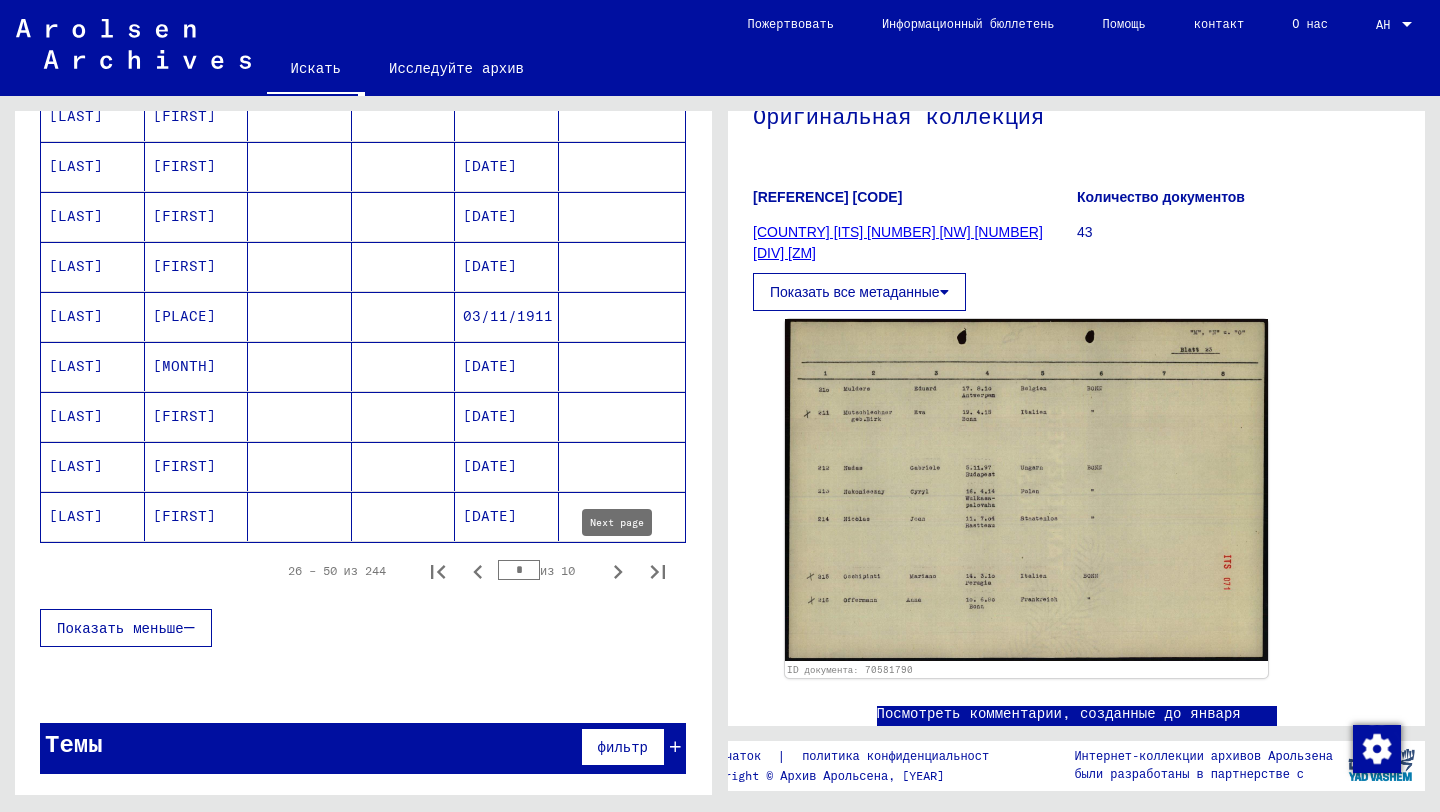 click 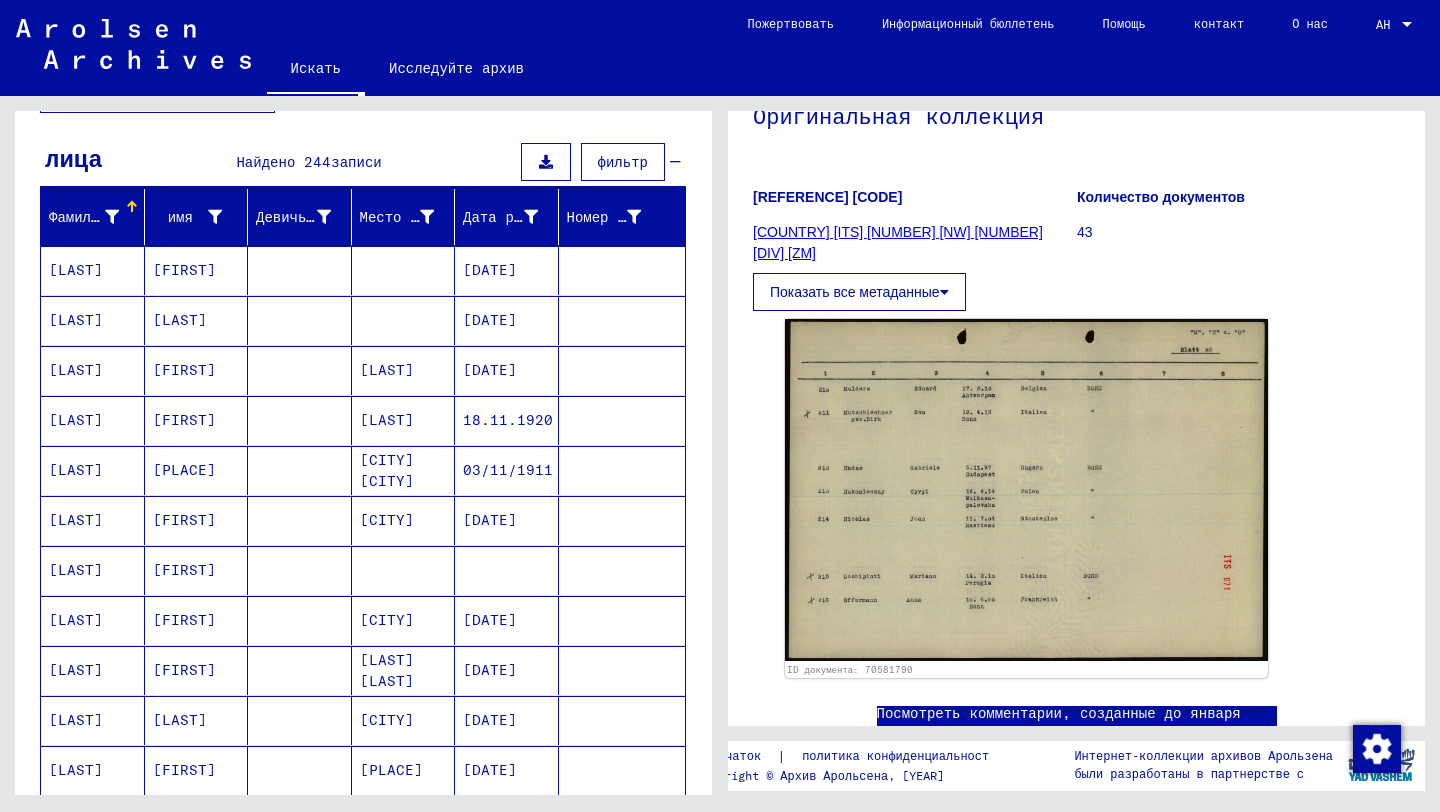 scroll, scrollTop: 1113, scrollLeft: 0, axis: vertical 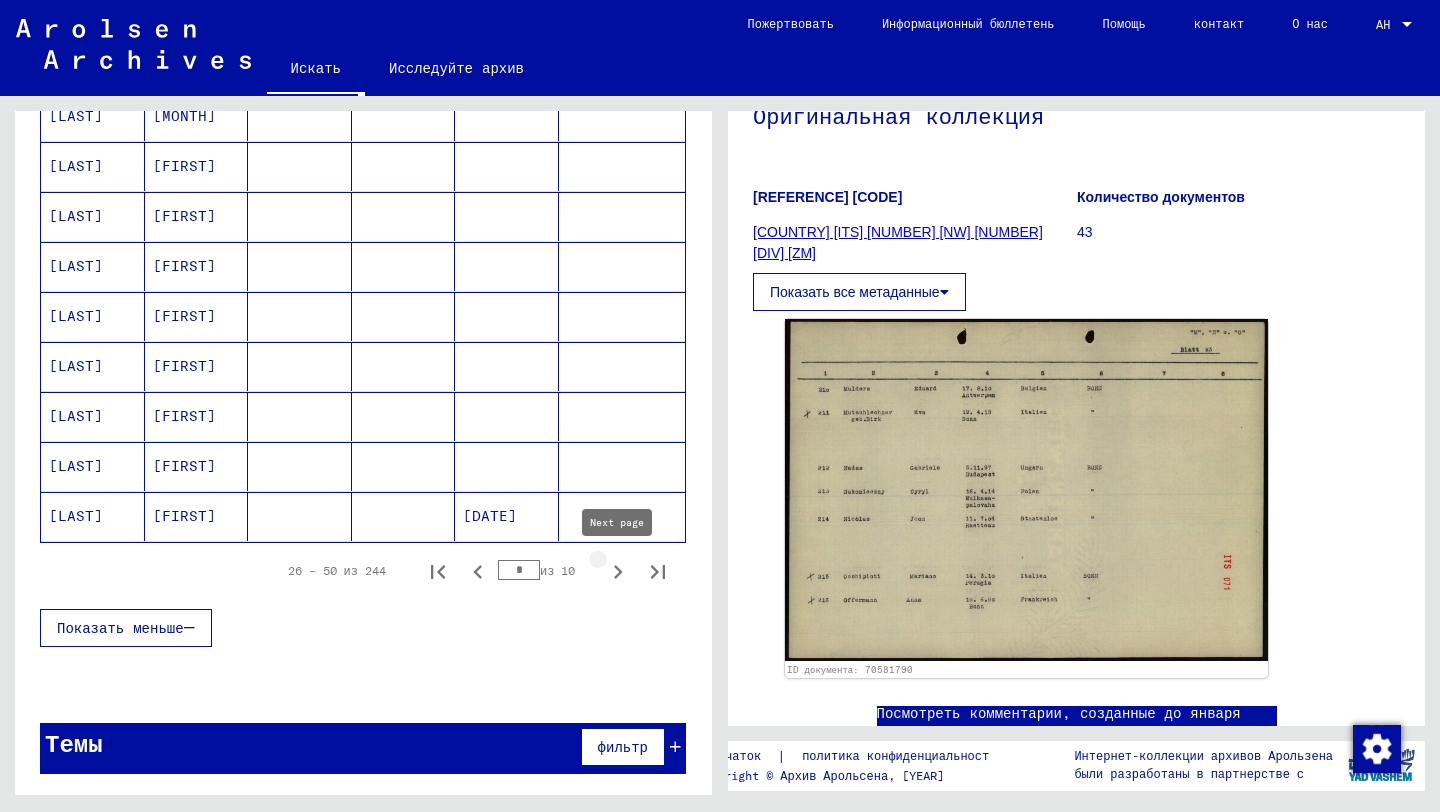 click 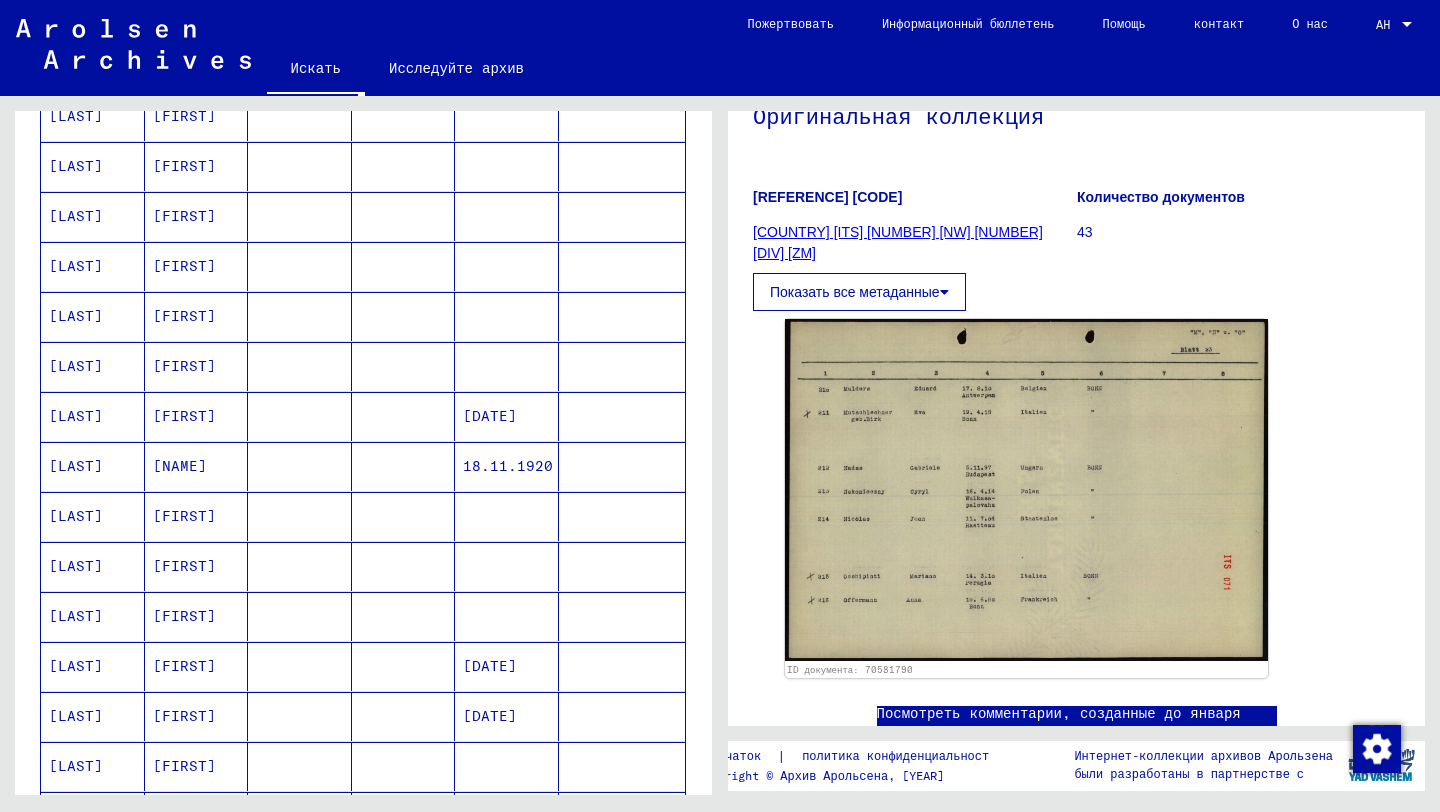 scroll, scrollTop: 1113, scrollLeft: 0, axis: vertical 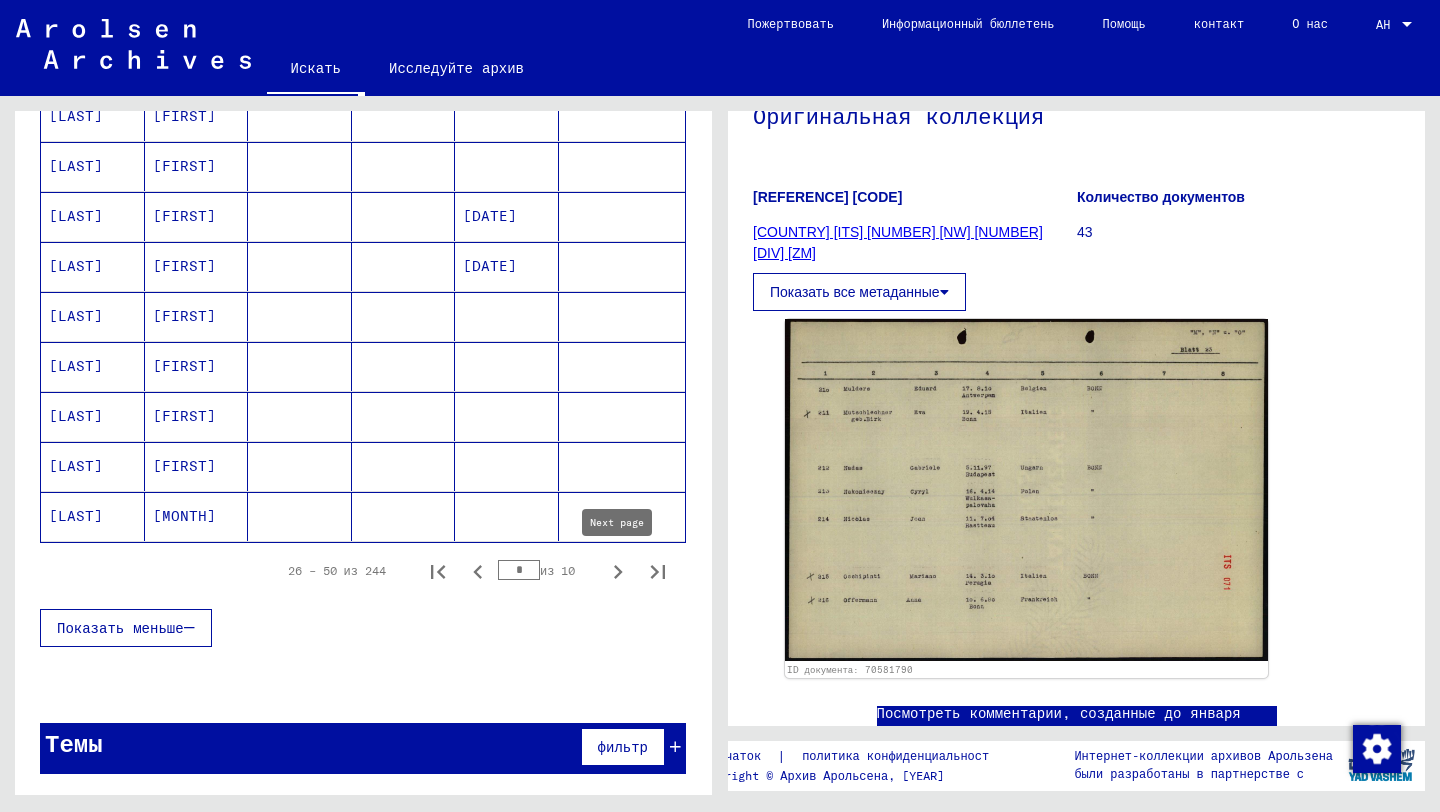 click 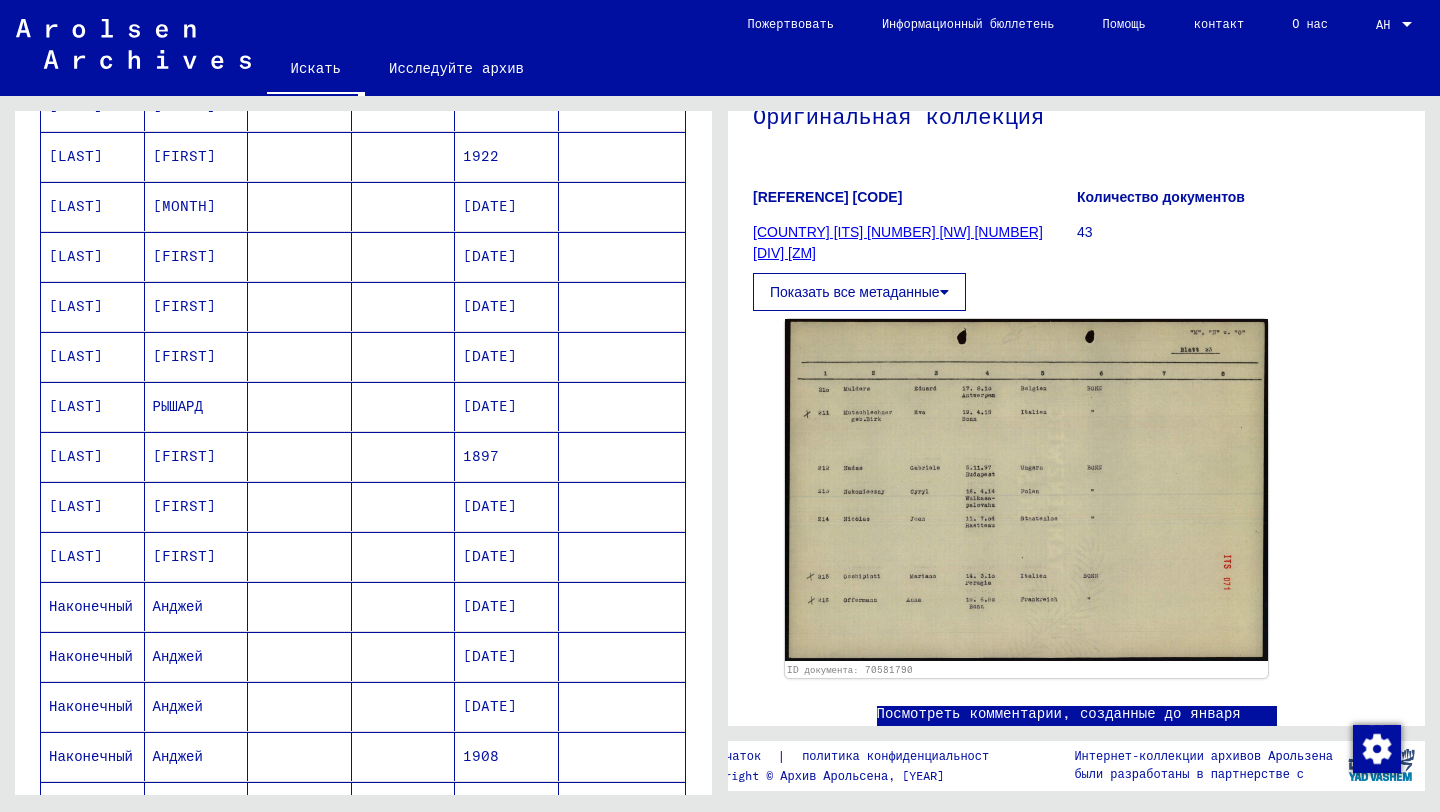 scroll, scrollTop: 1113, scrollLeft: 0, axis: vertical 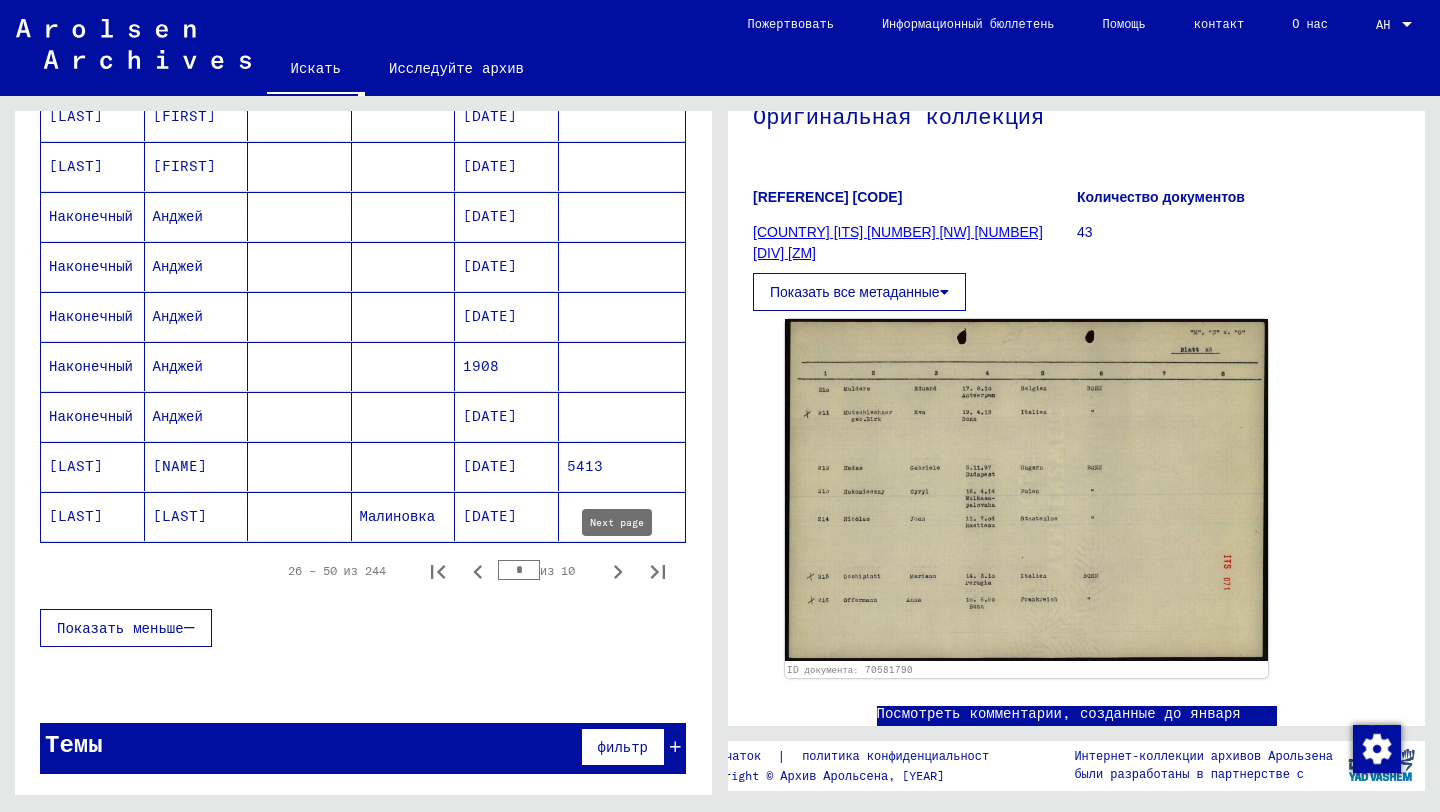 click 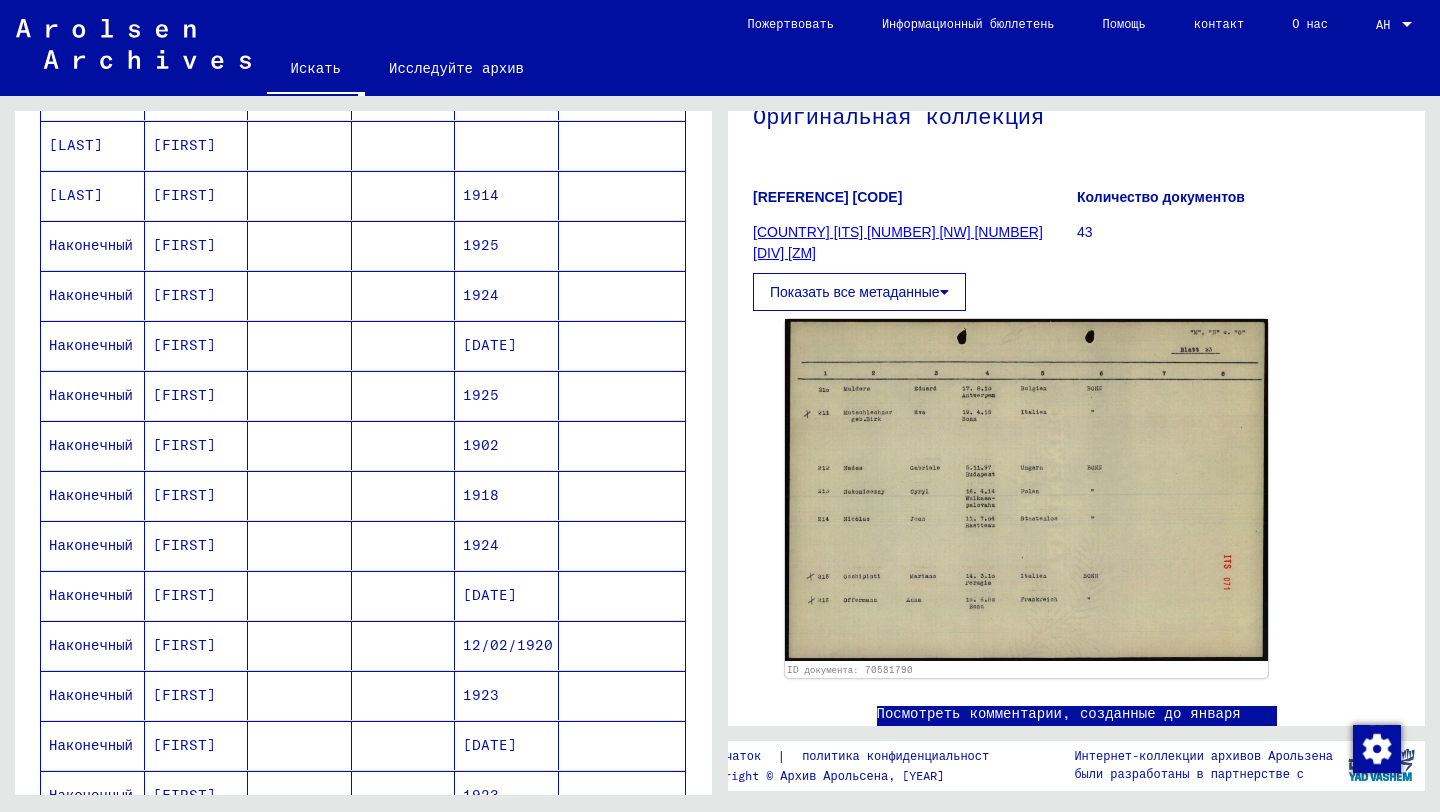 scroll, scrollTop: 1113, scrollLeft: 0, axis: vertical 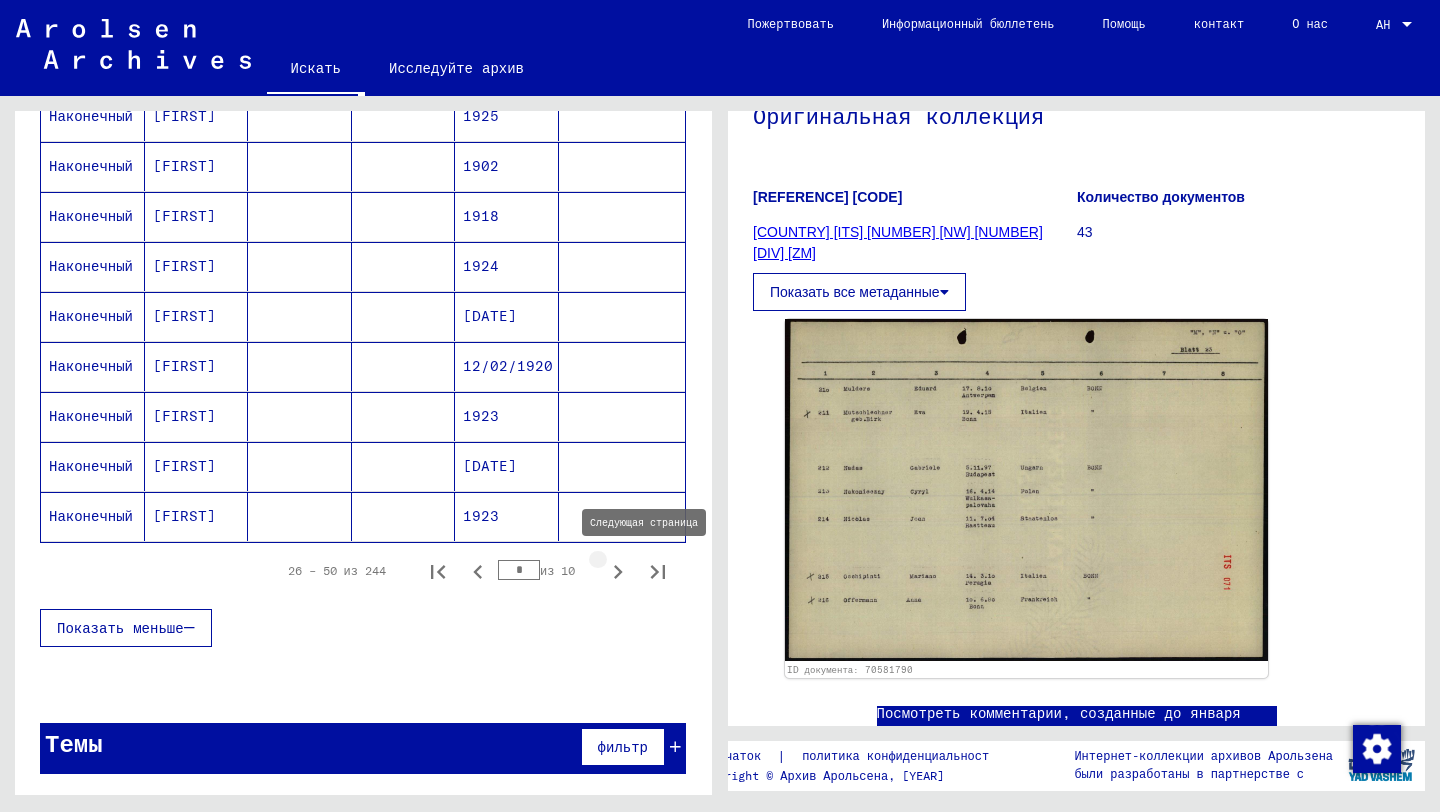 click 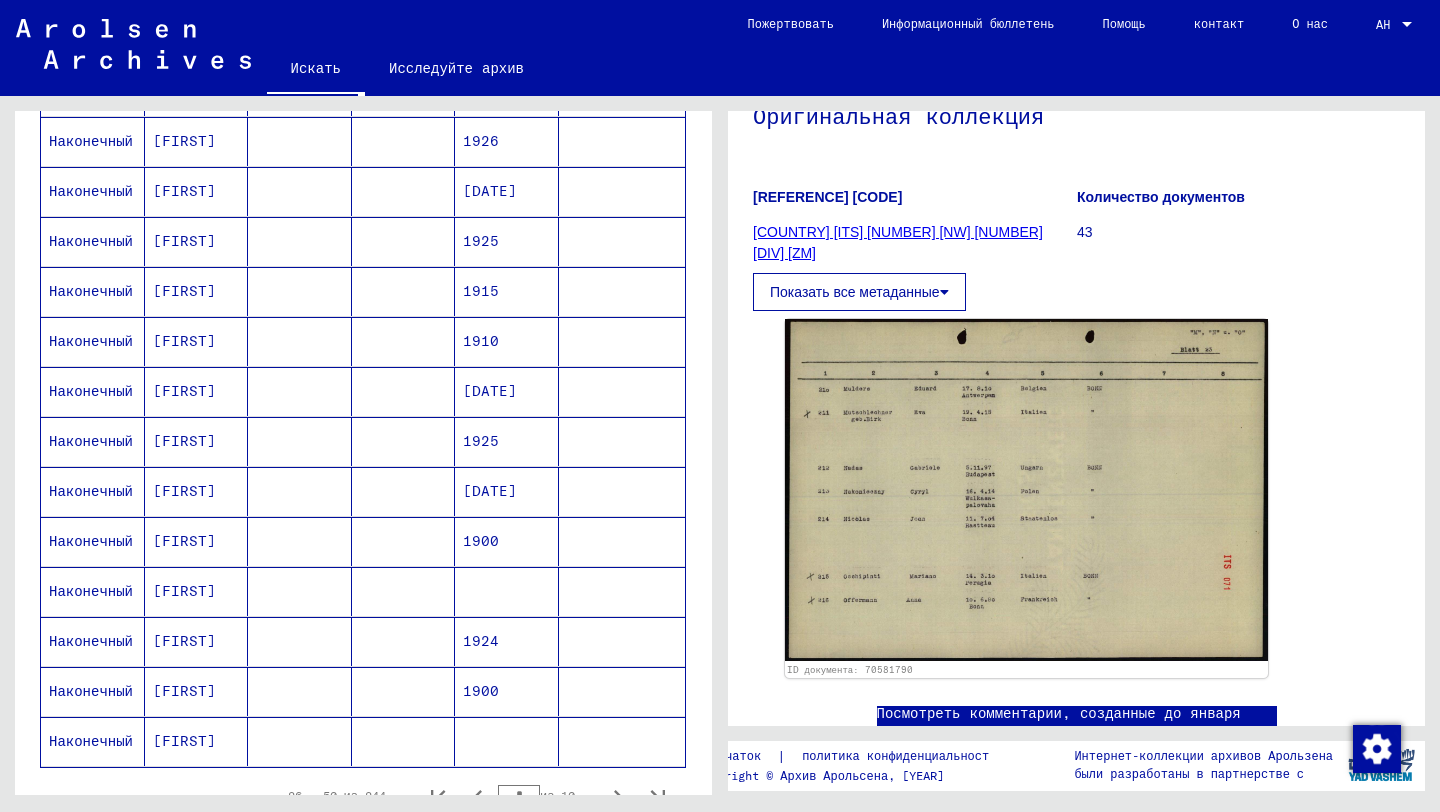scroll, scrollTop: 887, scrollLeft: 0, axis: vertical 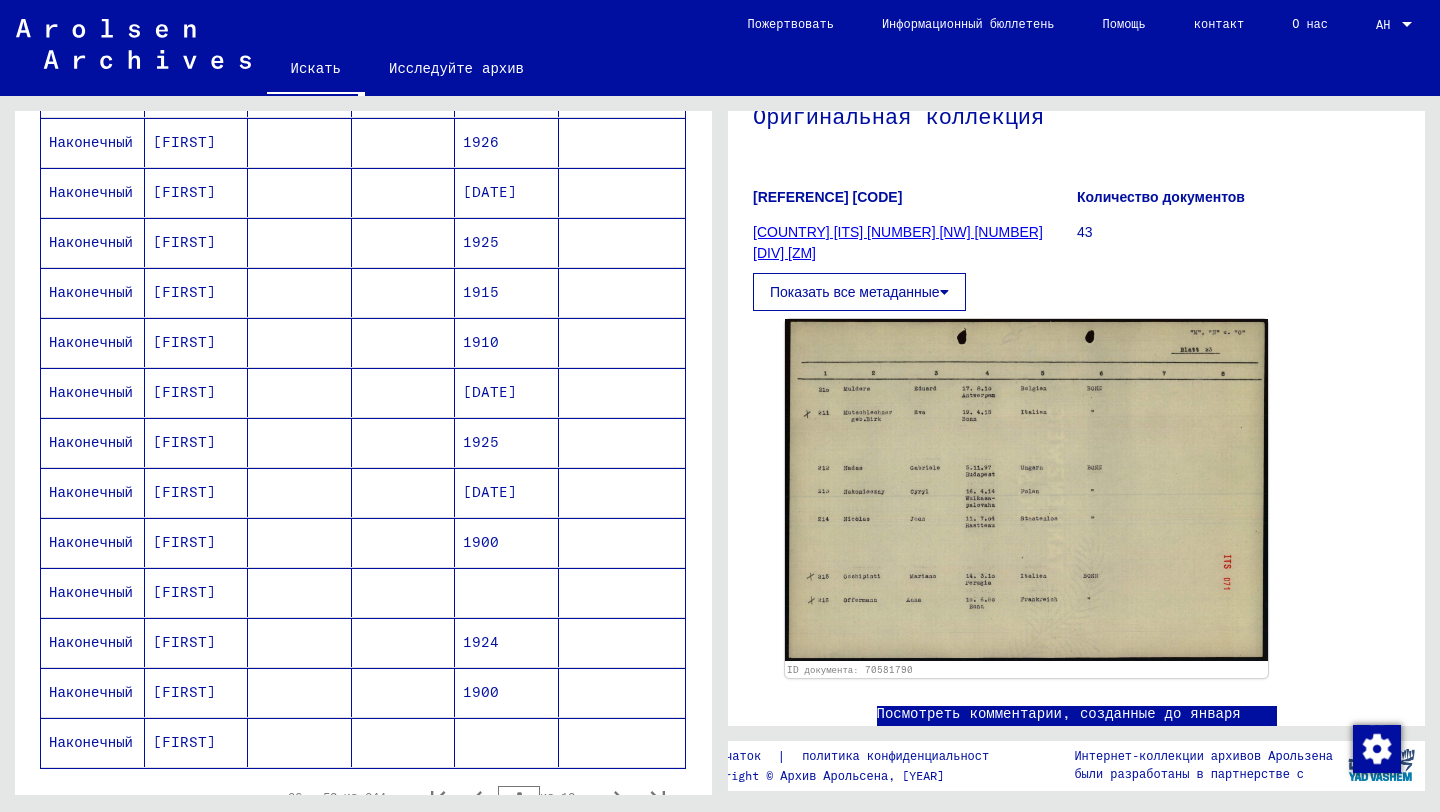 click on "[FIRST]" at bounding box center [184, 492] 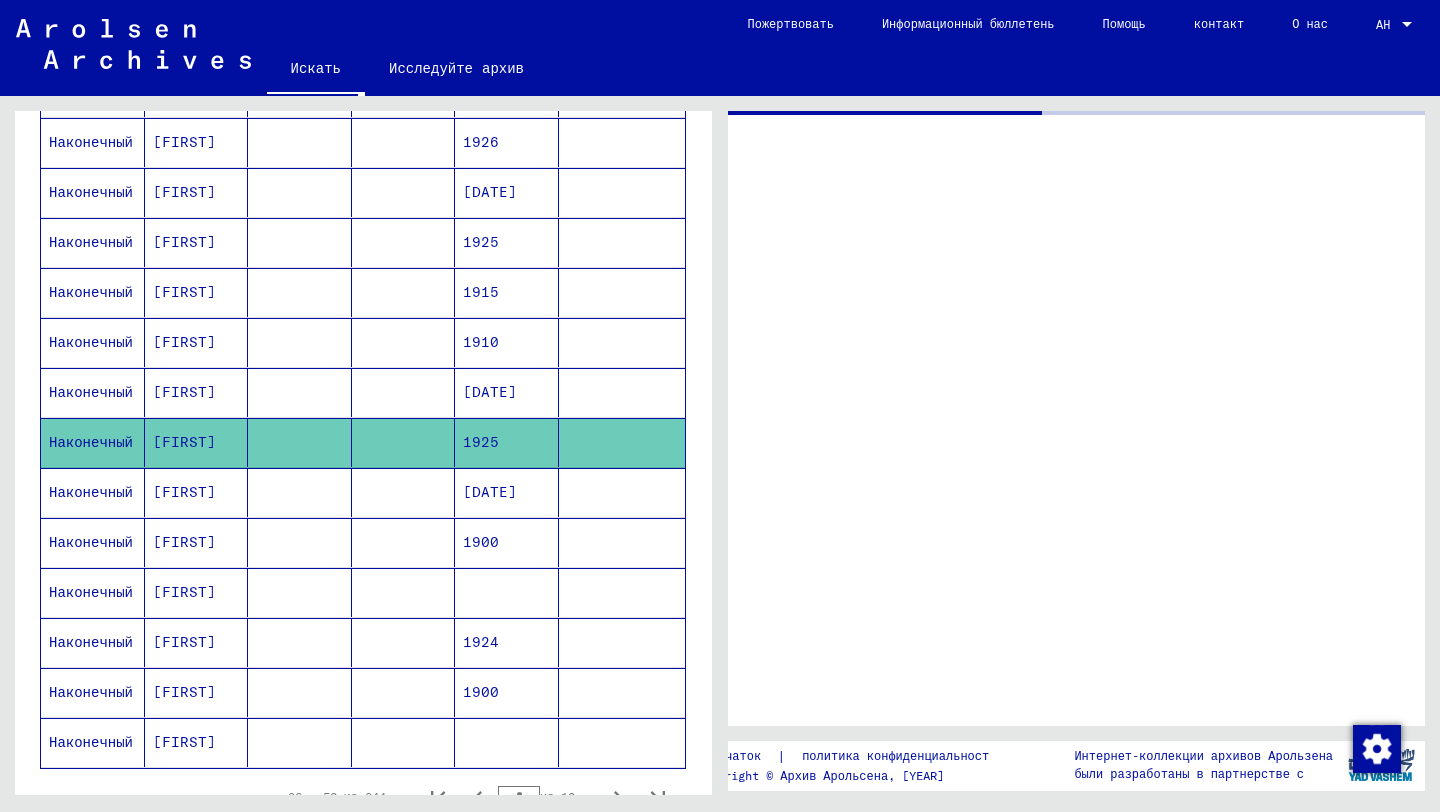 scroll, scrollTop: 0, scrollLeft: 0, axis: both 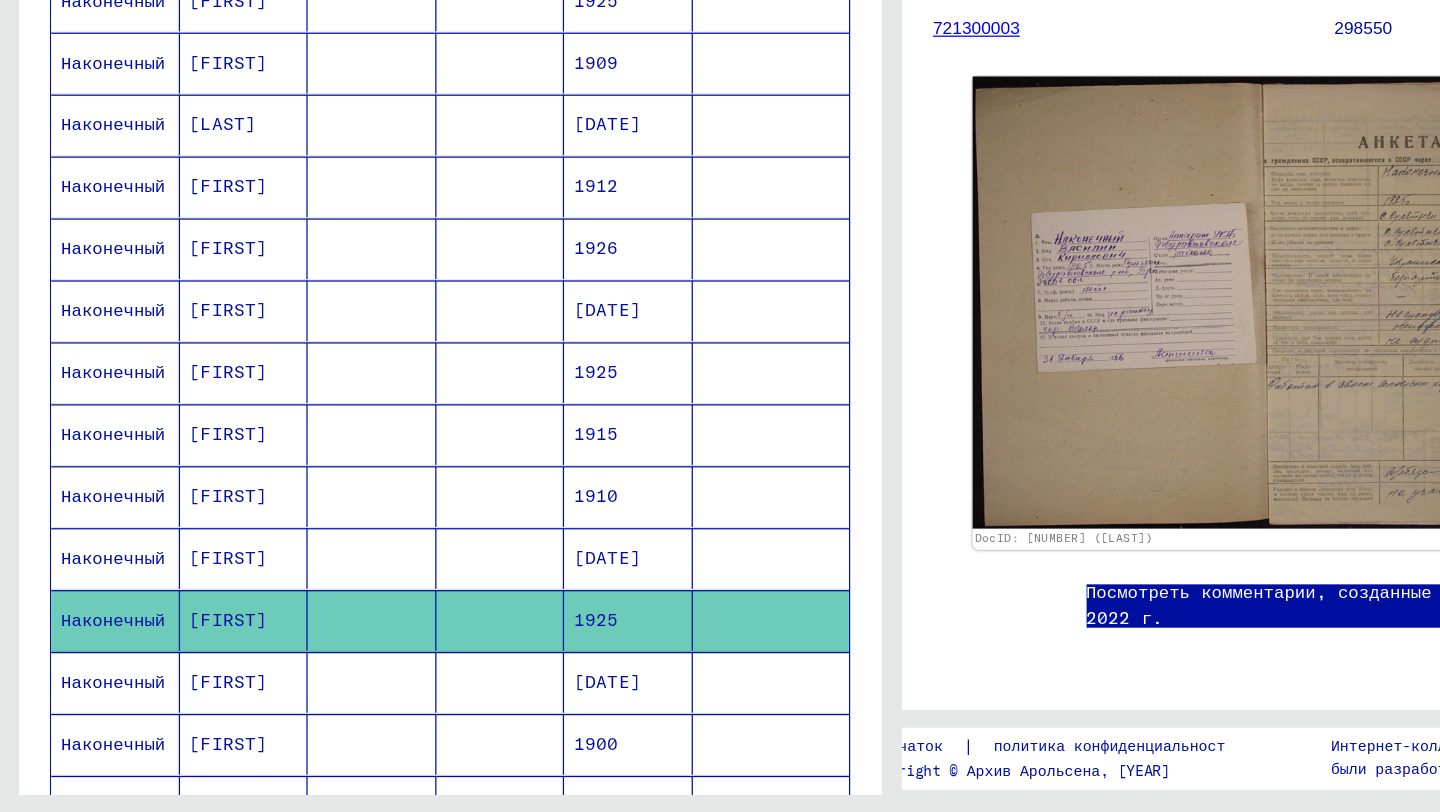 click at bounding box center (300, 404) 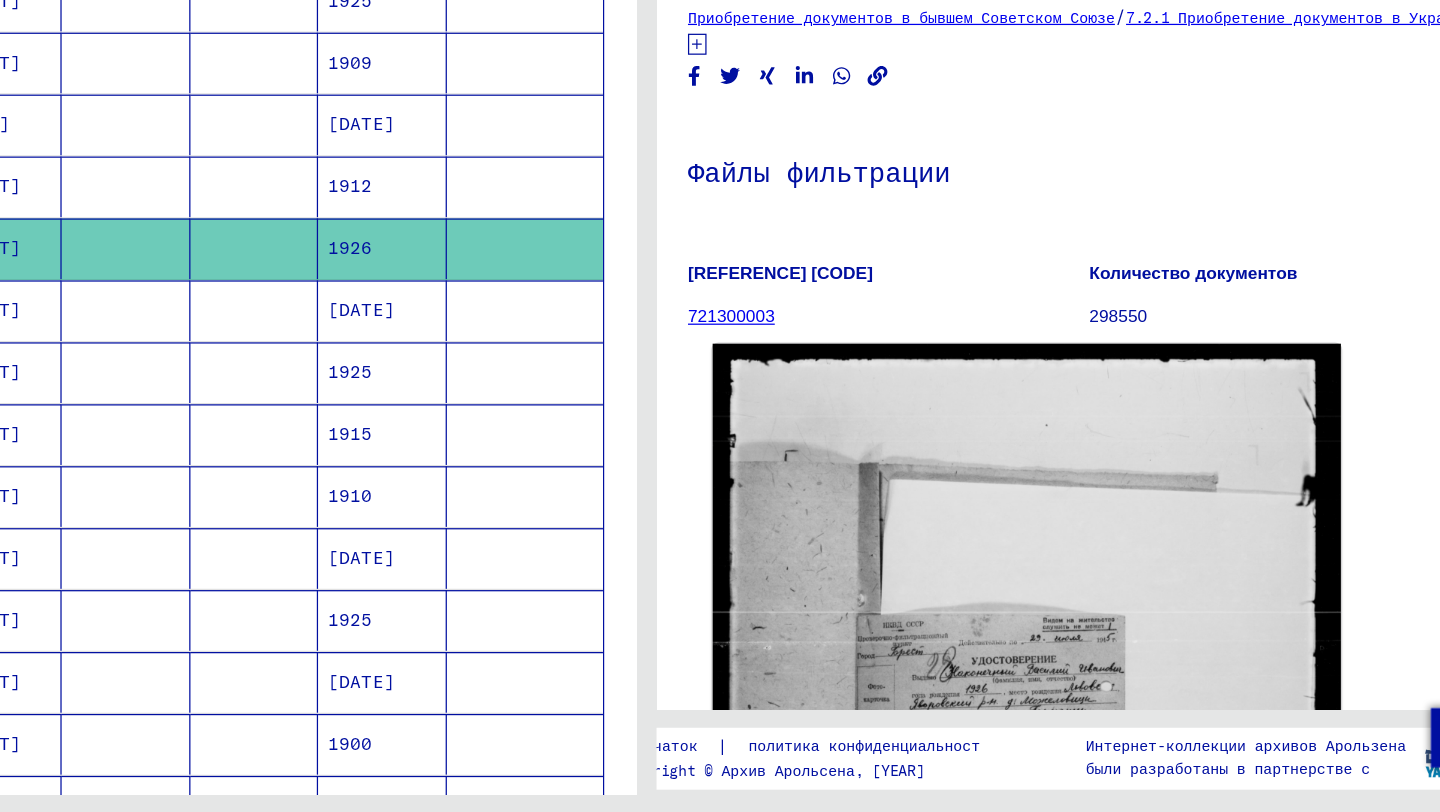 scroll, scrollTop: 0, scrollLeft: 0, axis: both 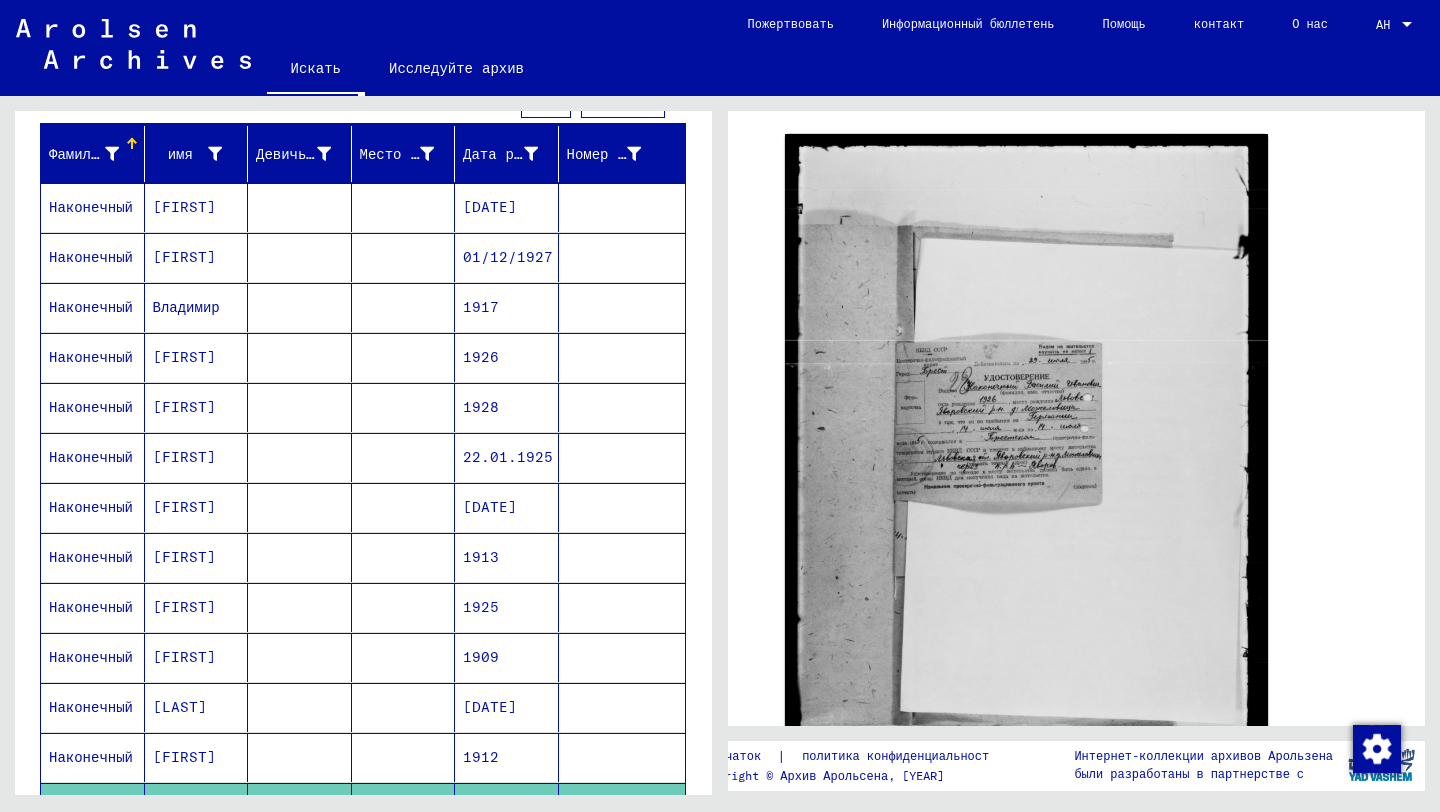 click on "[FIRST]" at bounding box center [186, 307] 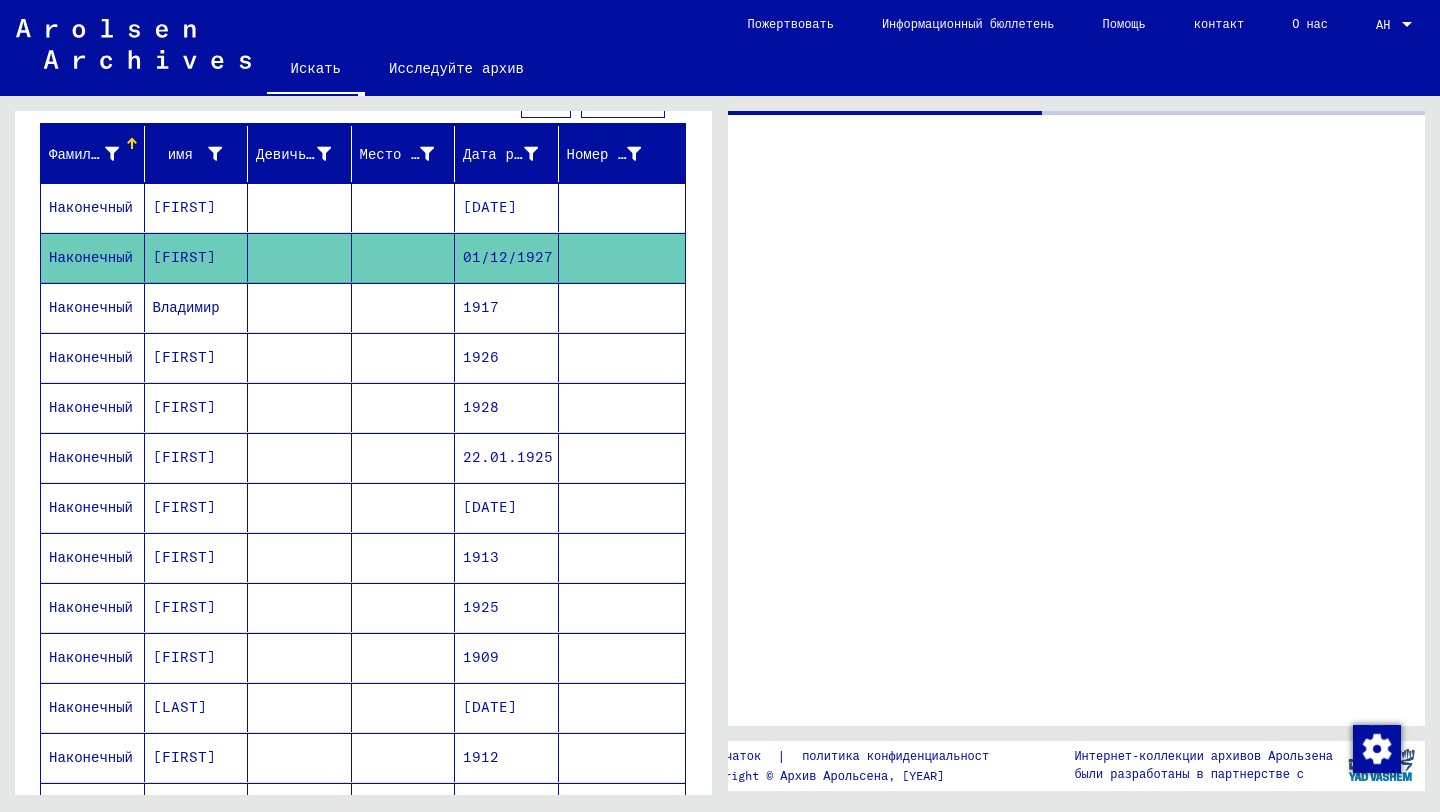 scroll, scrollTop: 0, scrollLeft: 0, axis: both 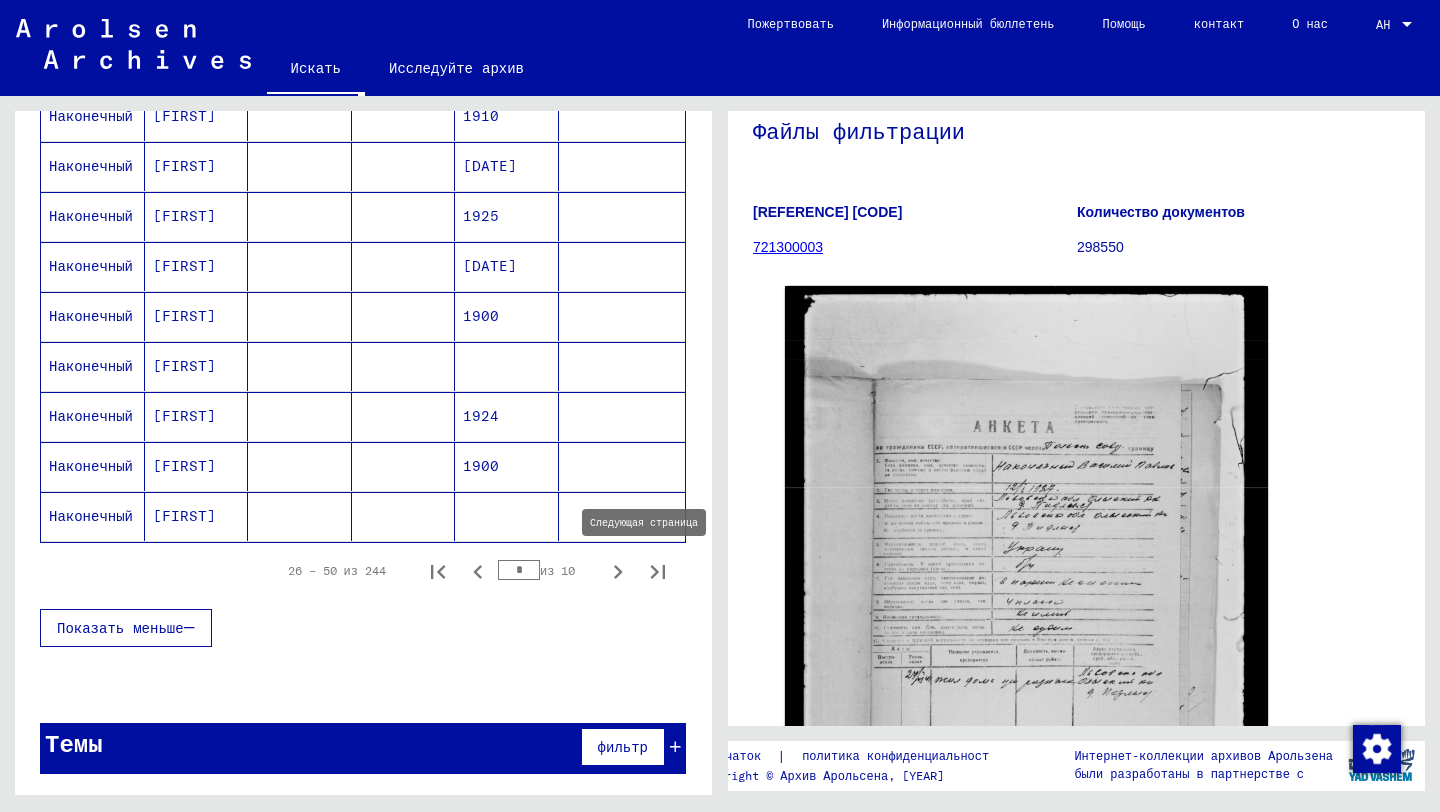 click 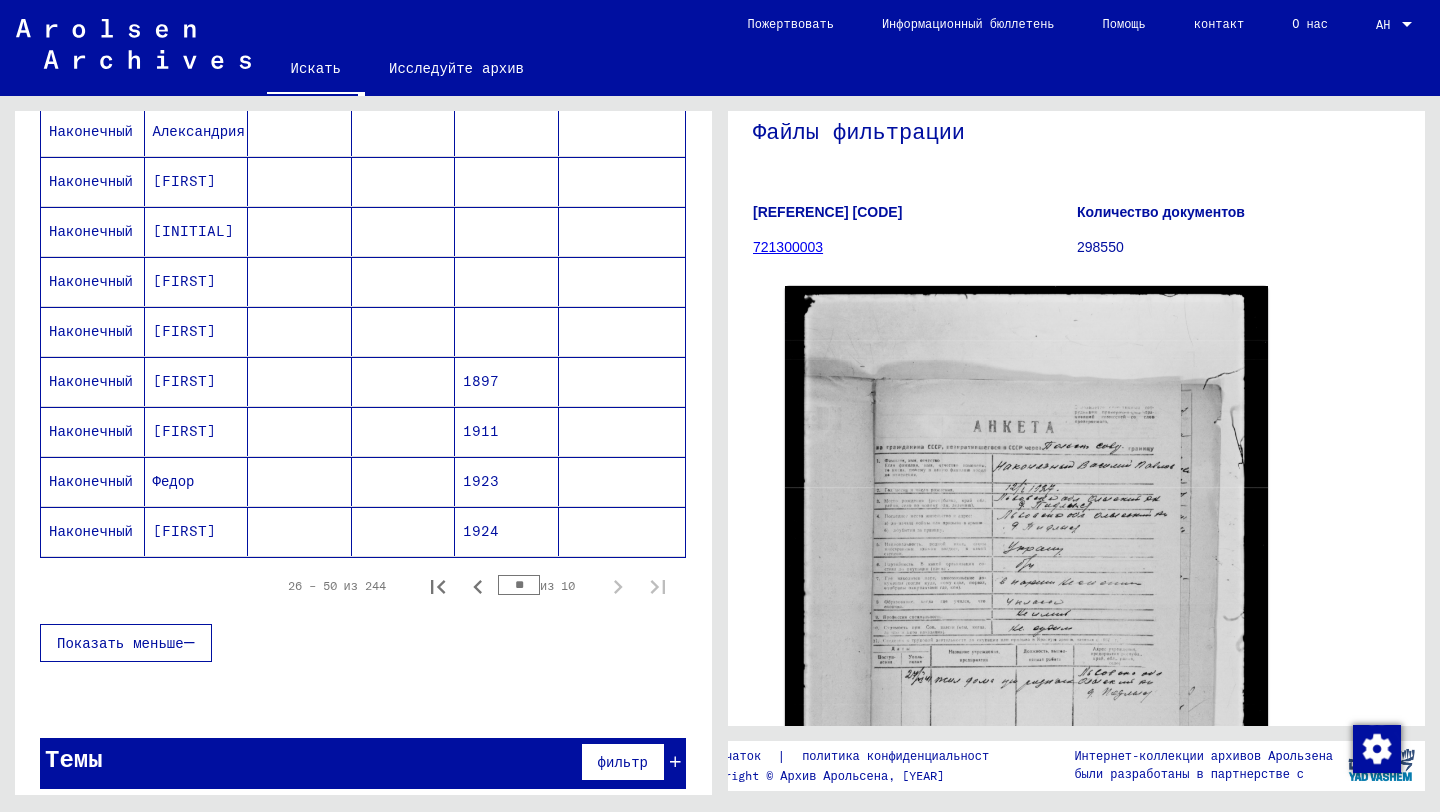 scroll, scrollTop: 790, scrollLeft: 0, axis: vertical 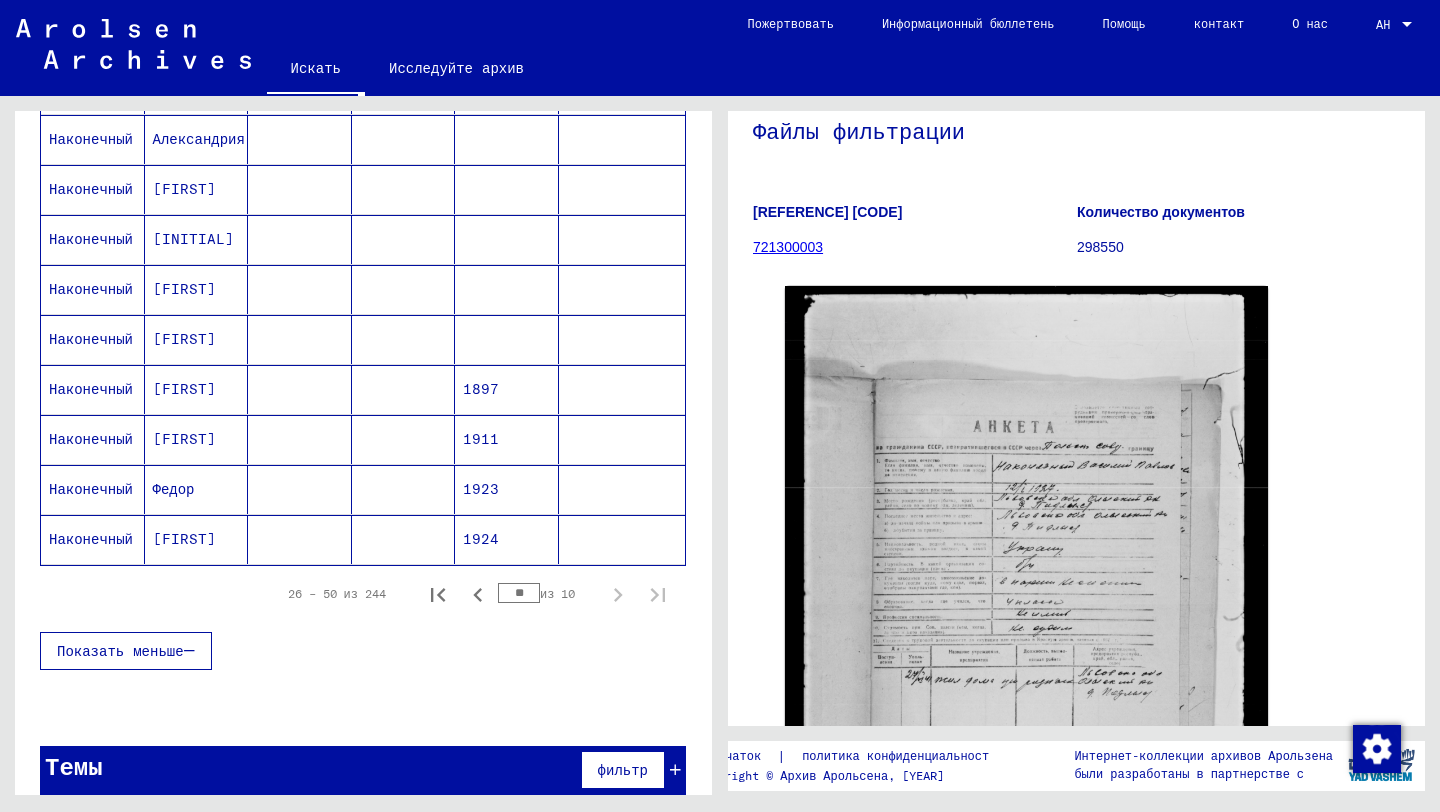 click on "[FIRST]" at bounding box center (184, 439) 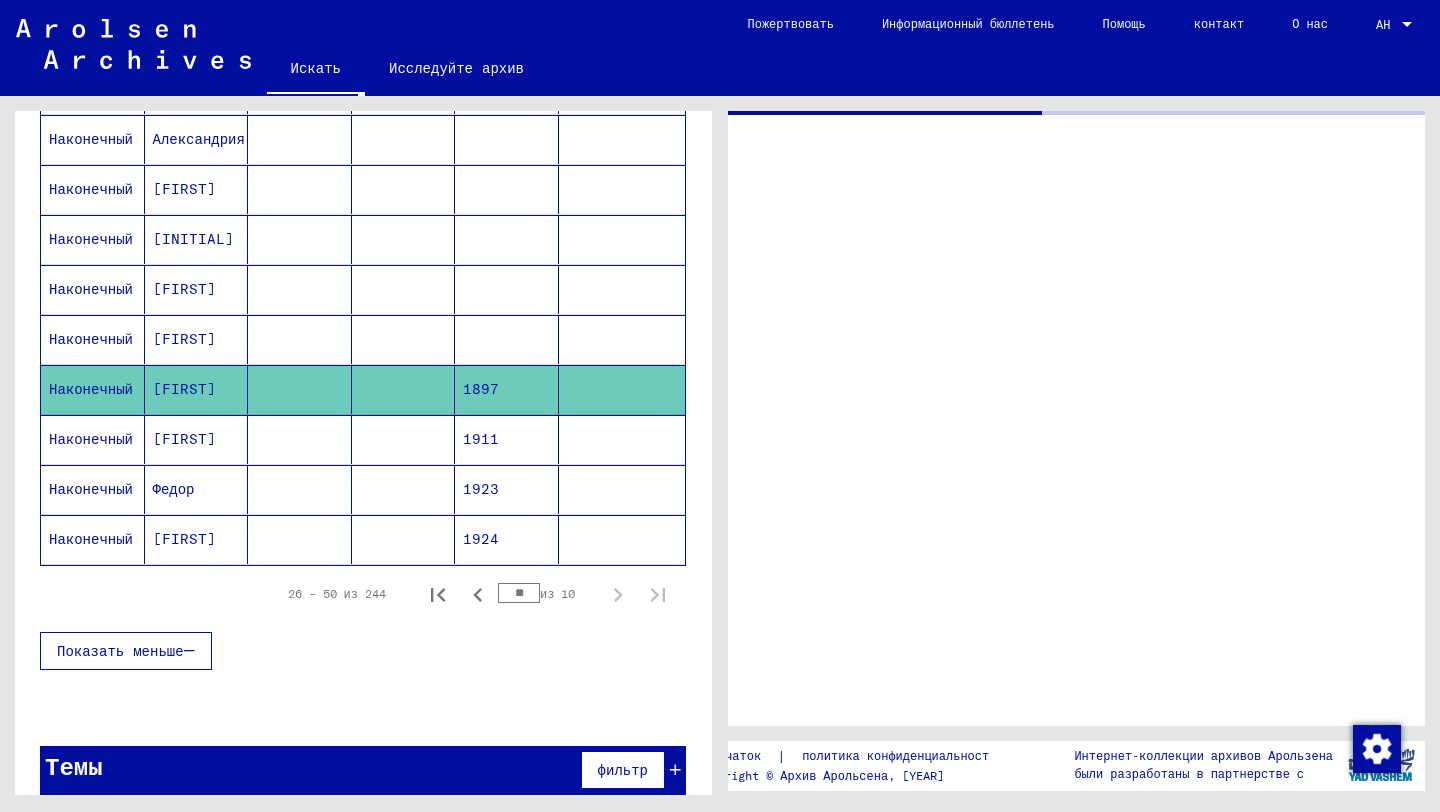 scroll, scrollTop: 0, scrollLeft: 0, axis: both 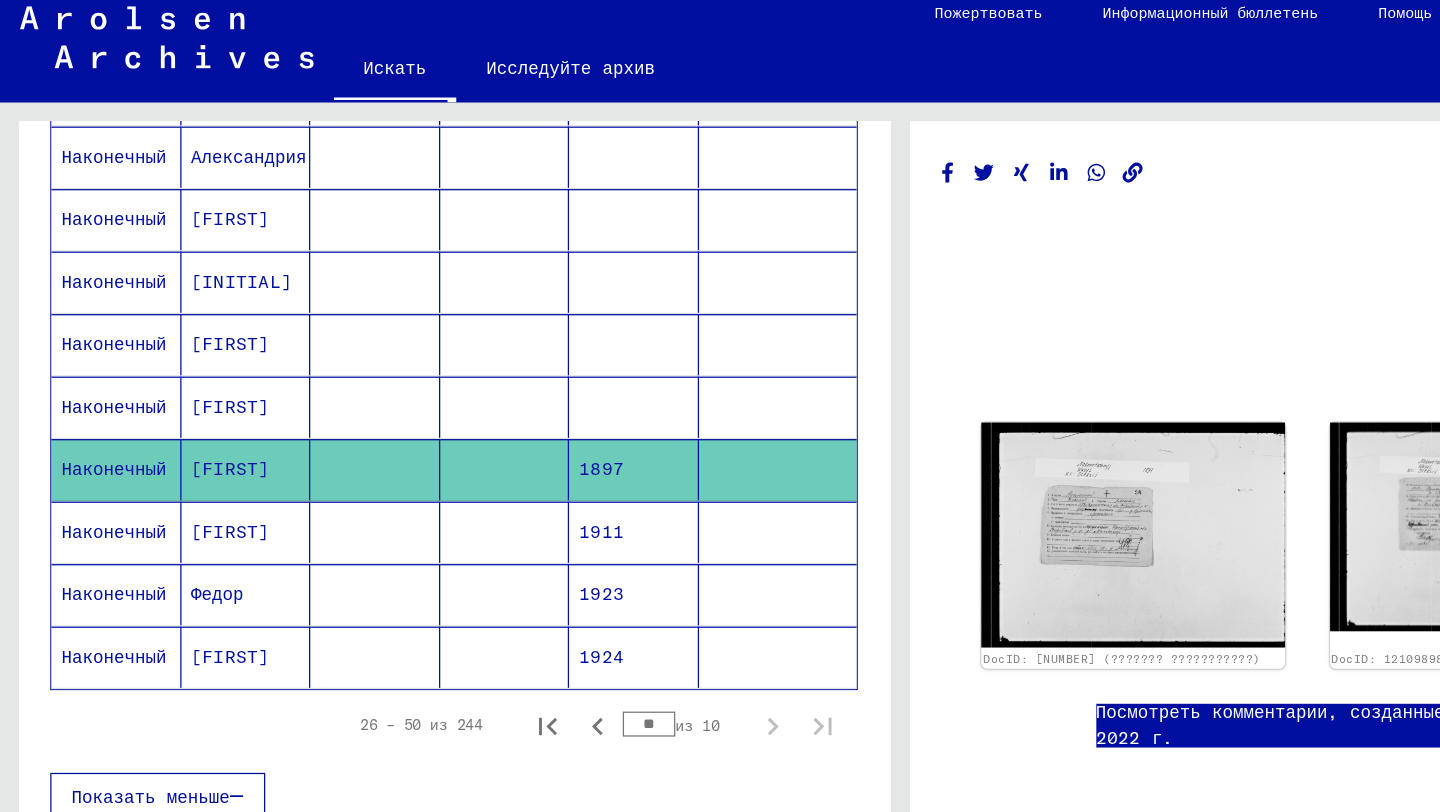 click on "[FIRST]" at bounding box center (193, 239) 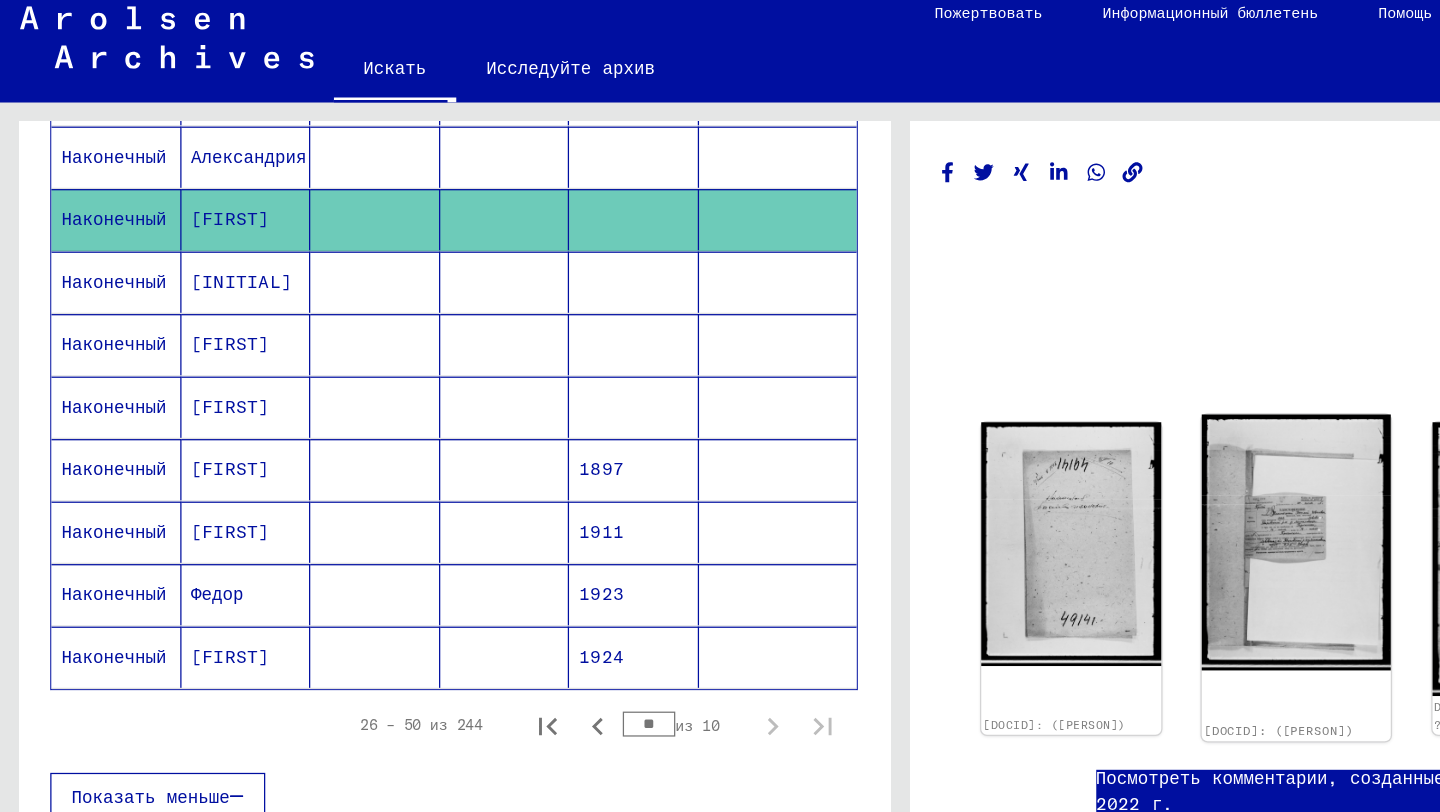 scroll, scrollTop: 0, scrollLeft: 0, axis: both 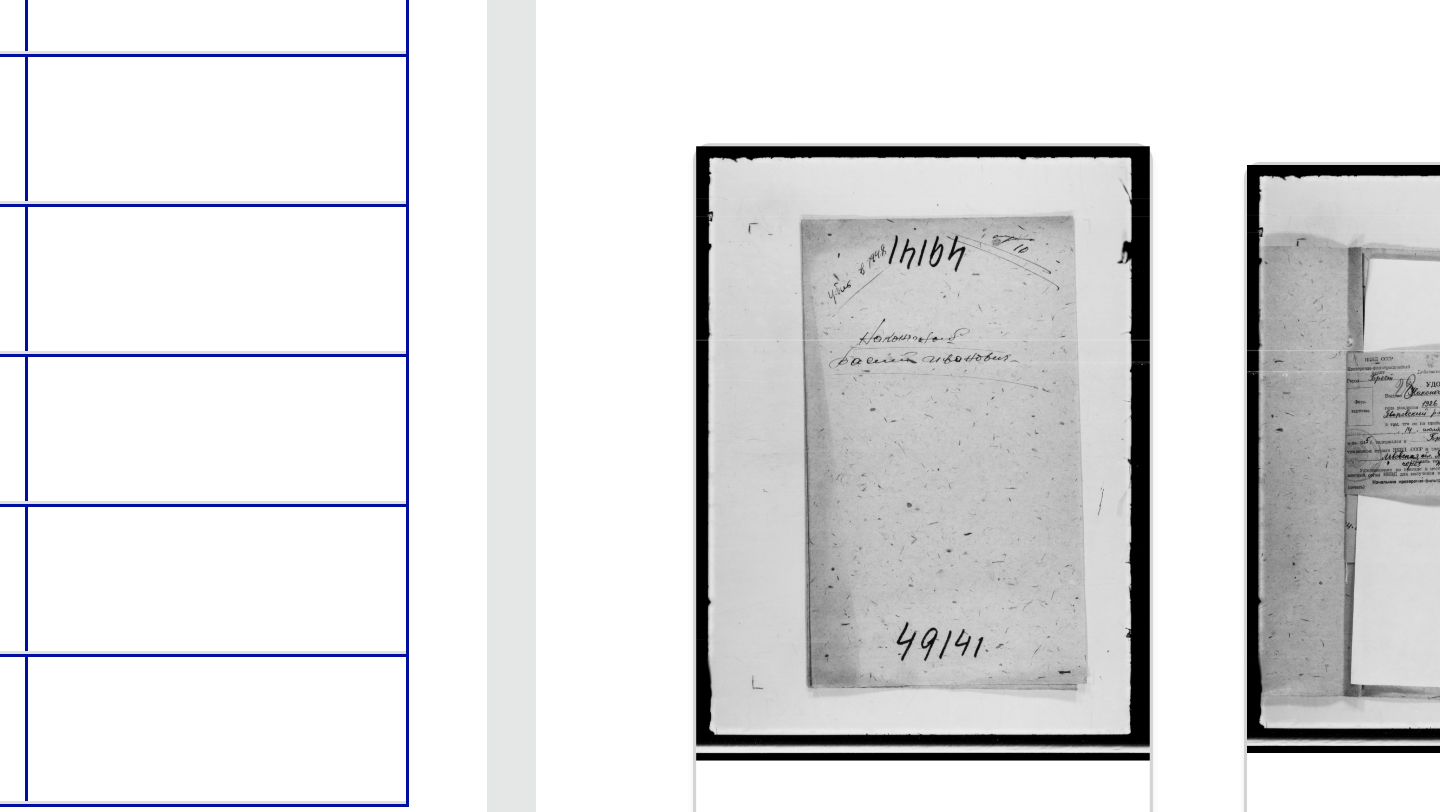 click 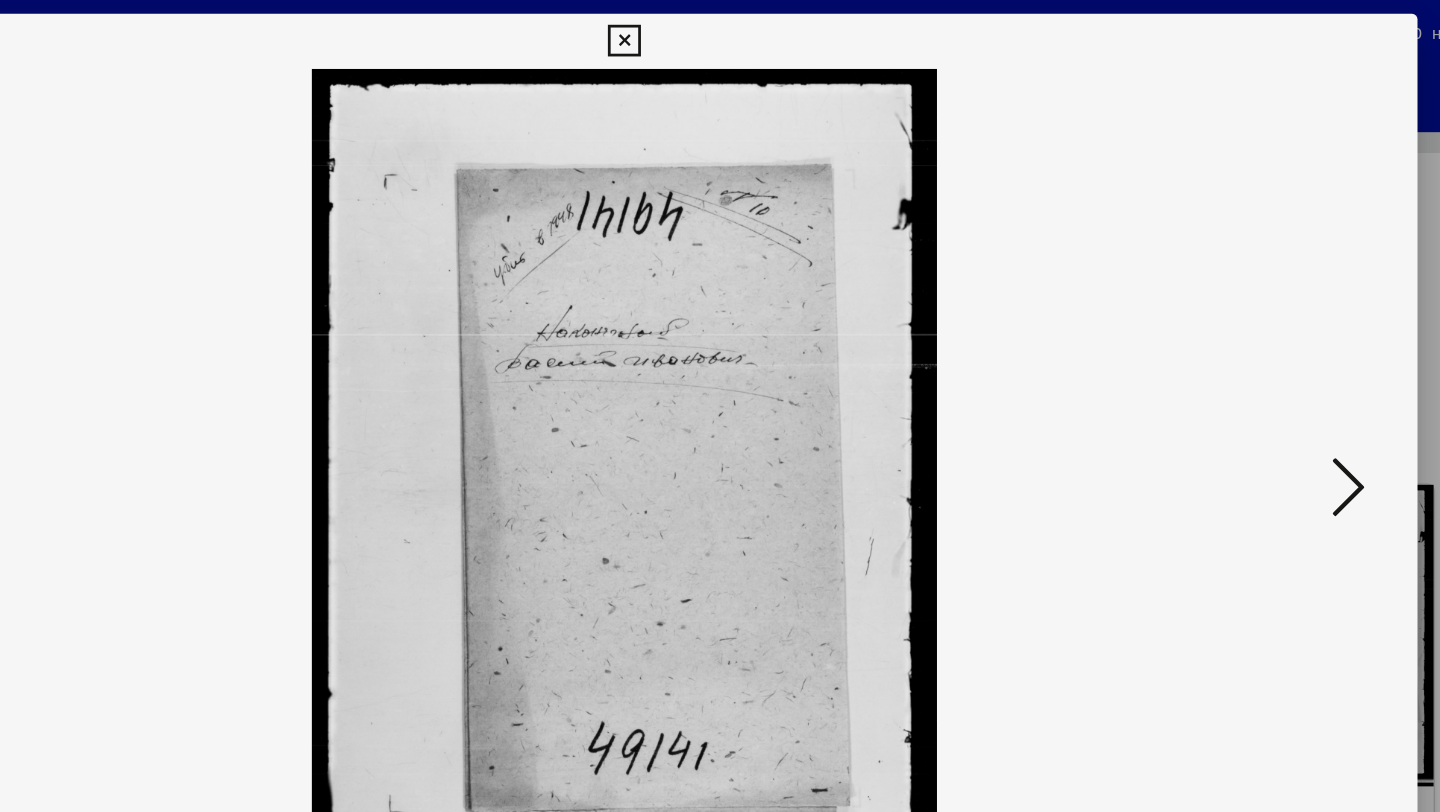 click at bounding box center [720, 356] 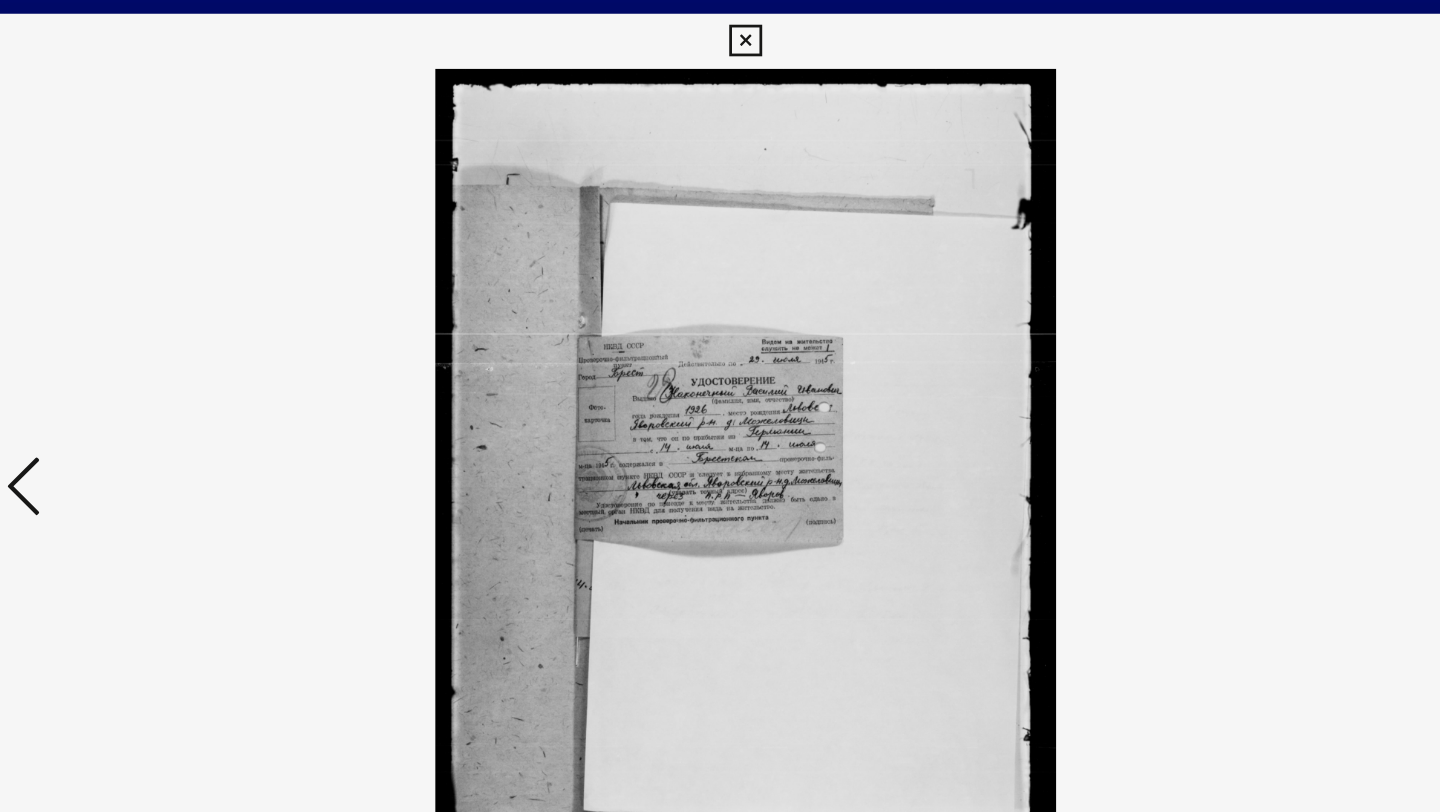 click at bounding box center (719, 30) 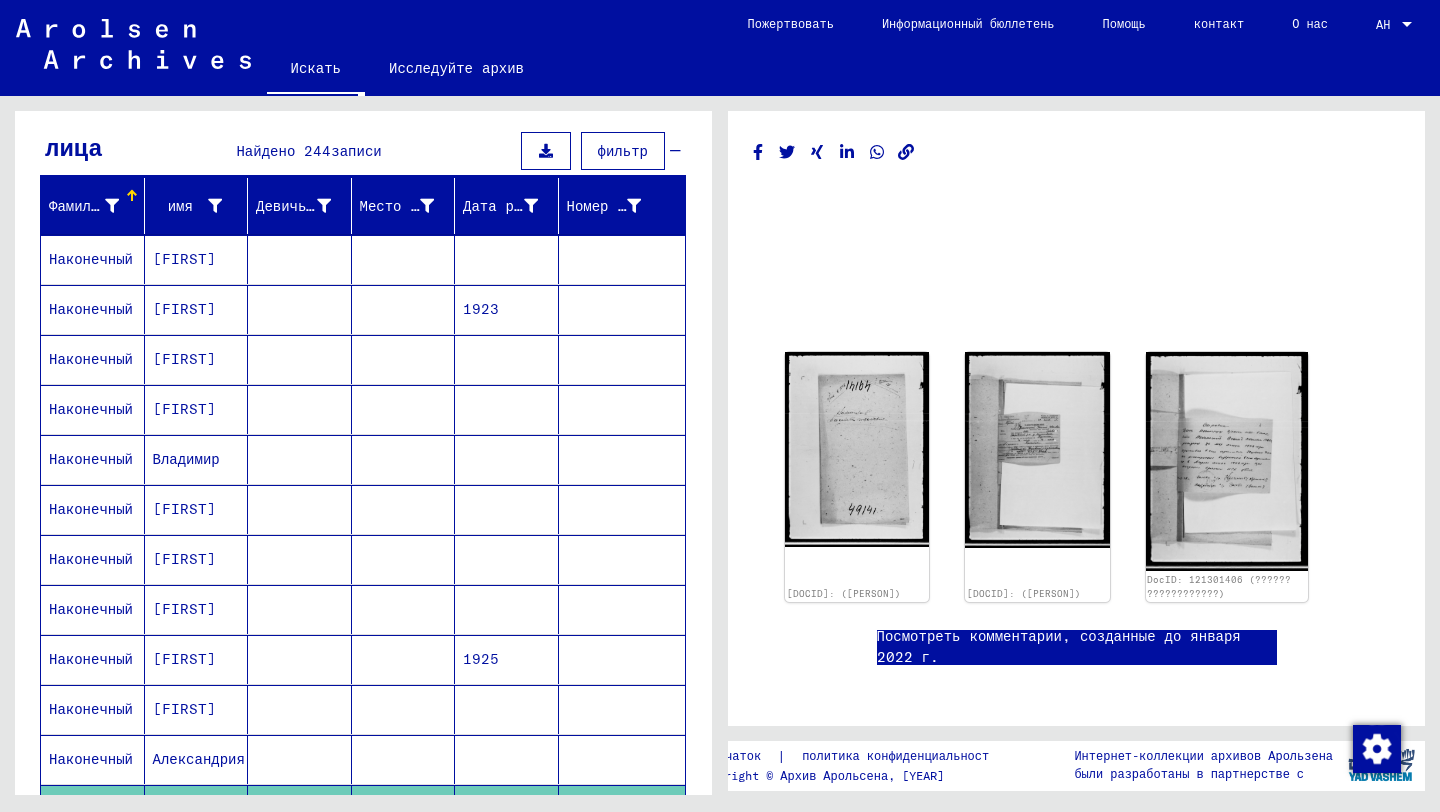 scroll, scrollTop: 165, scrollLeft: 0, axis: vertical 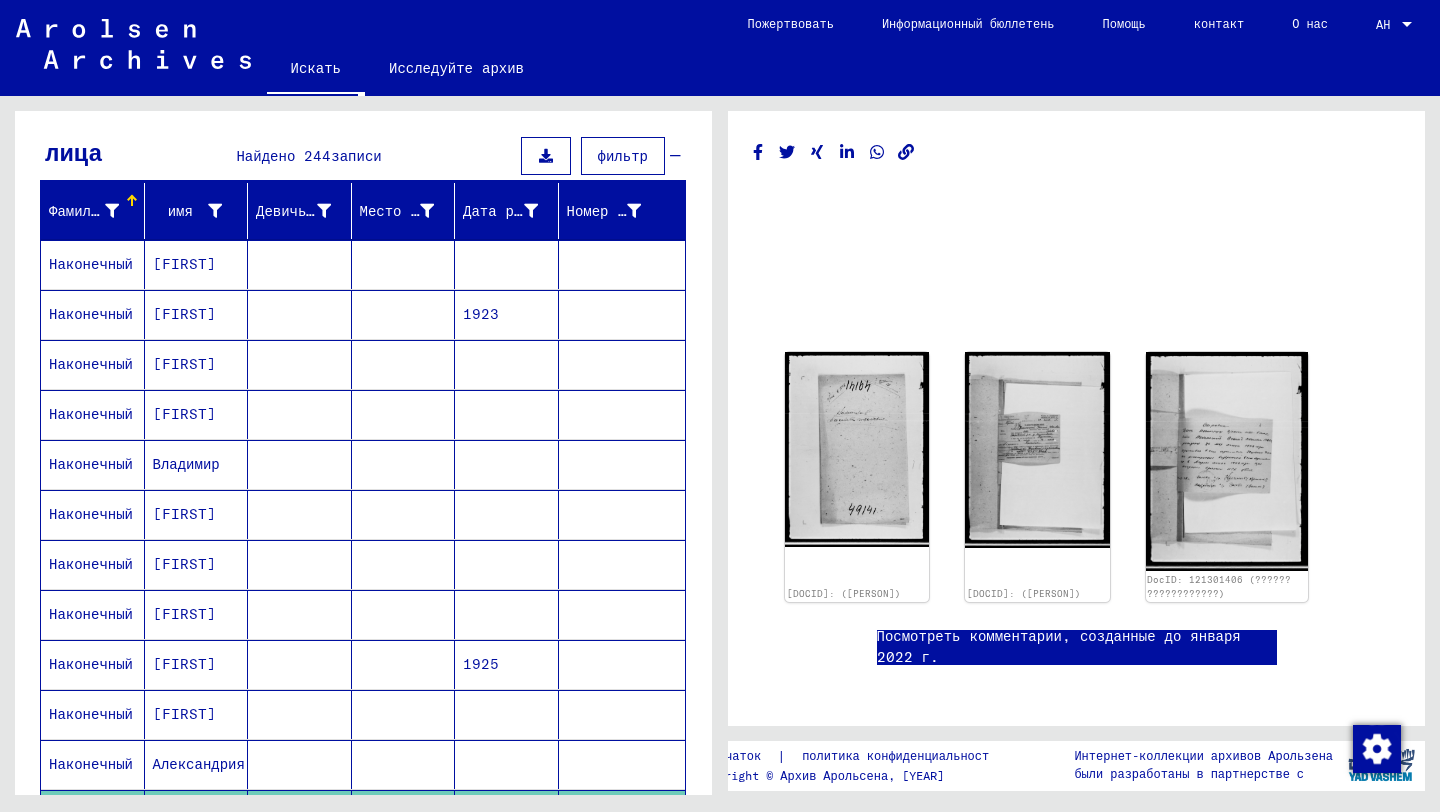 click on "[FIRST]" at bounding box center [186, 464] 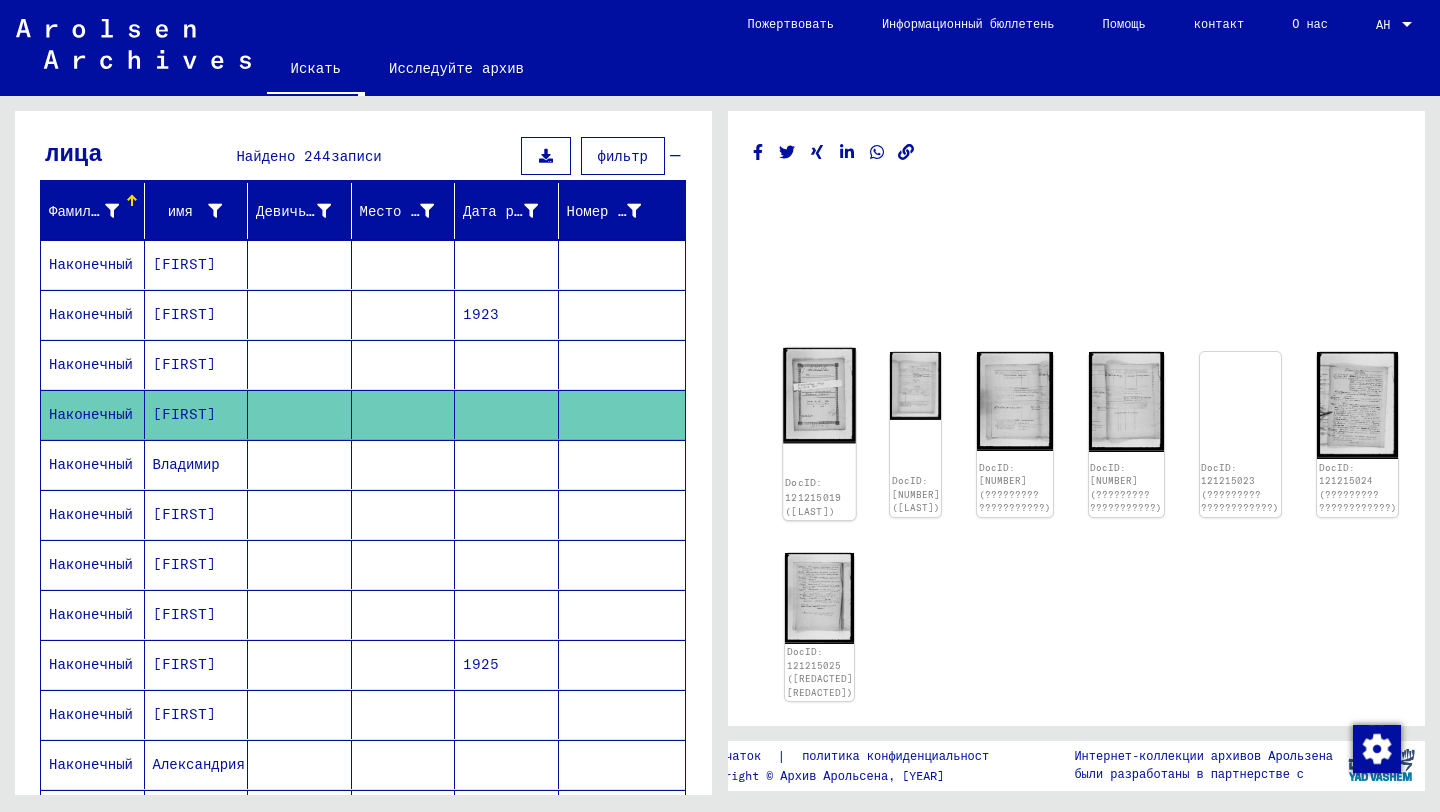scroll, scrollTop: 0, scrollLeft: 0, axis: both 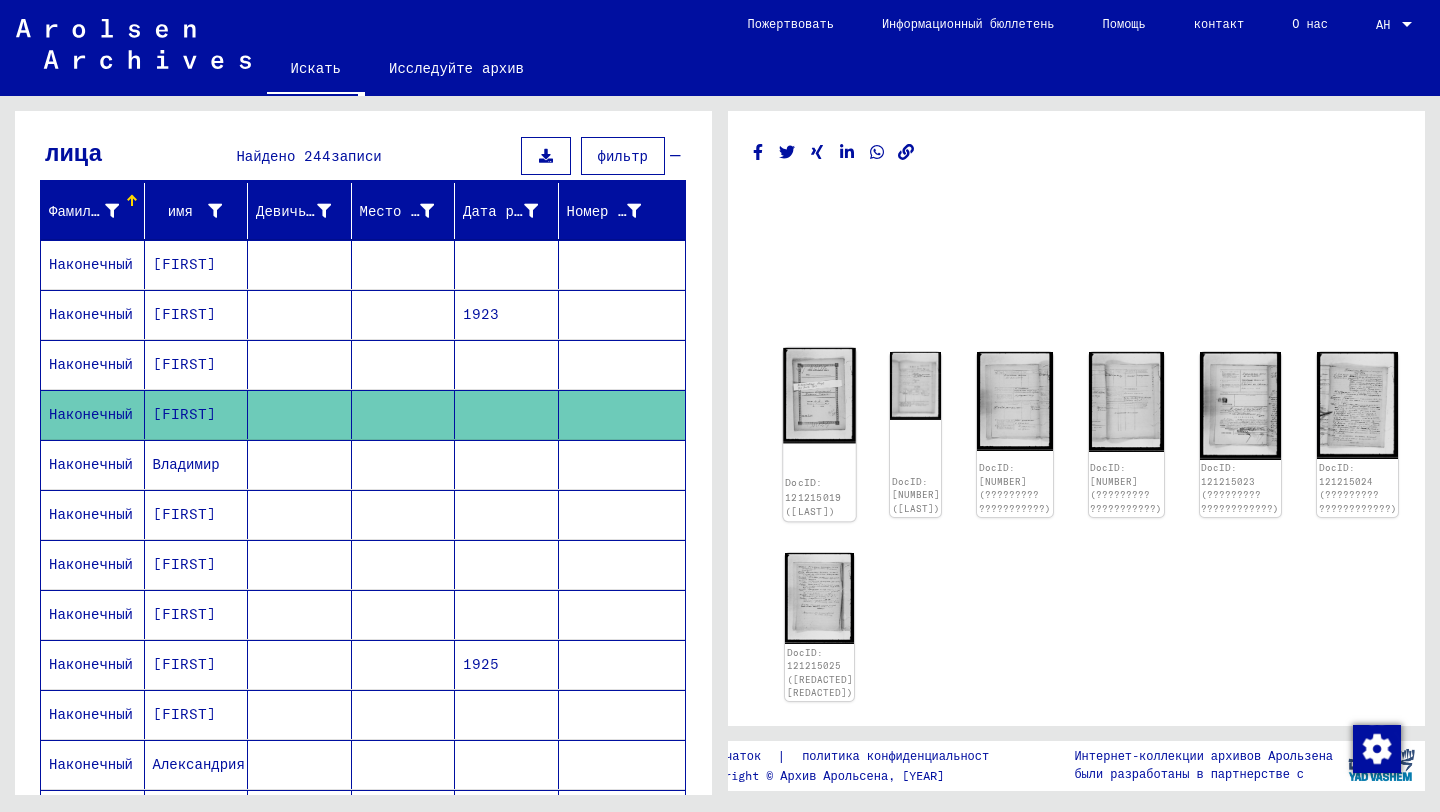 click 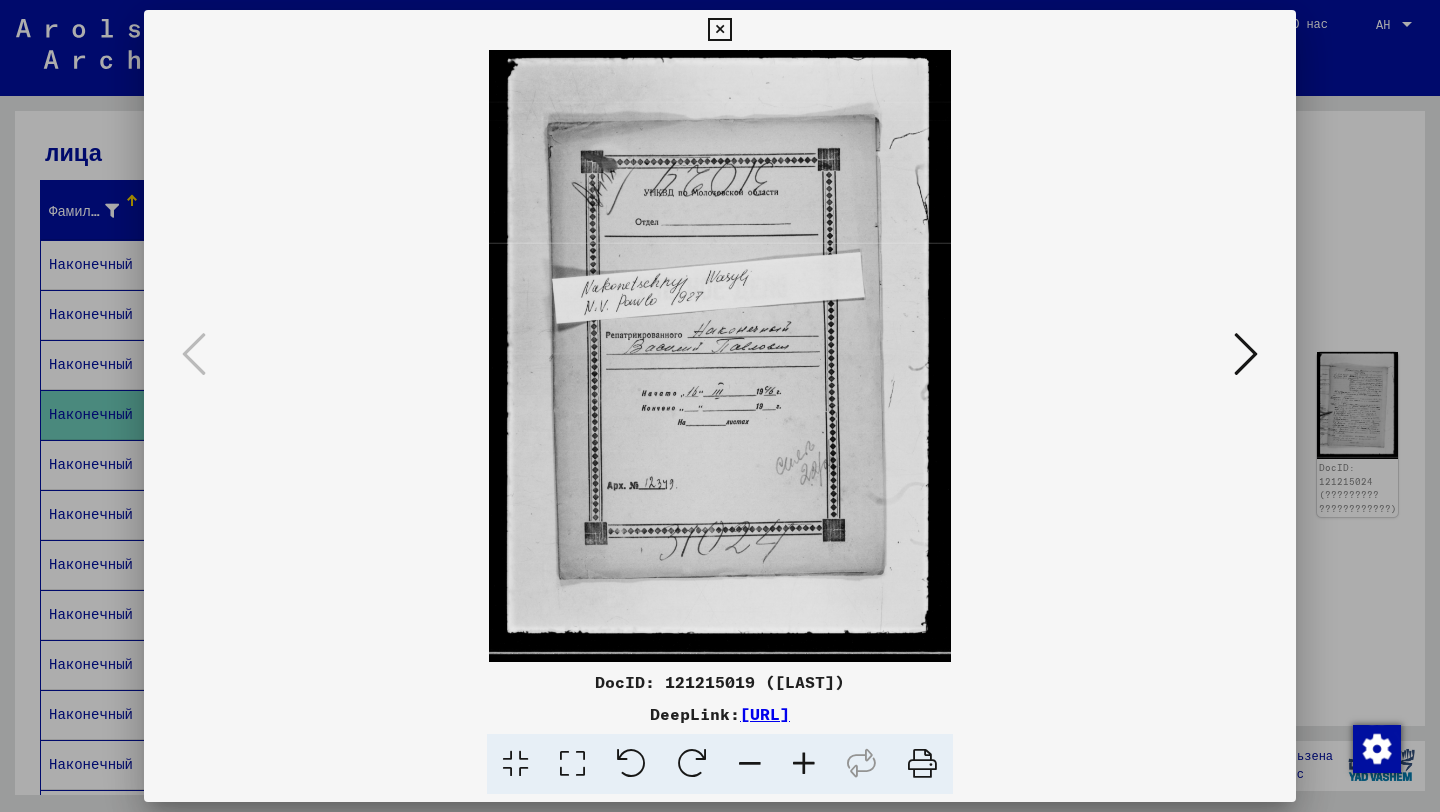 click at bounding box center (1246, 354) 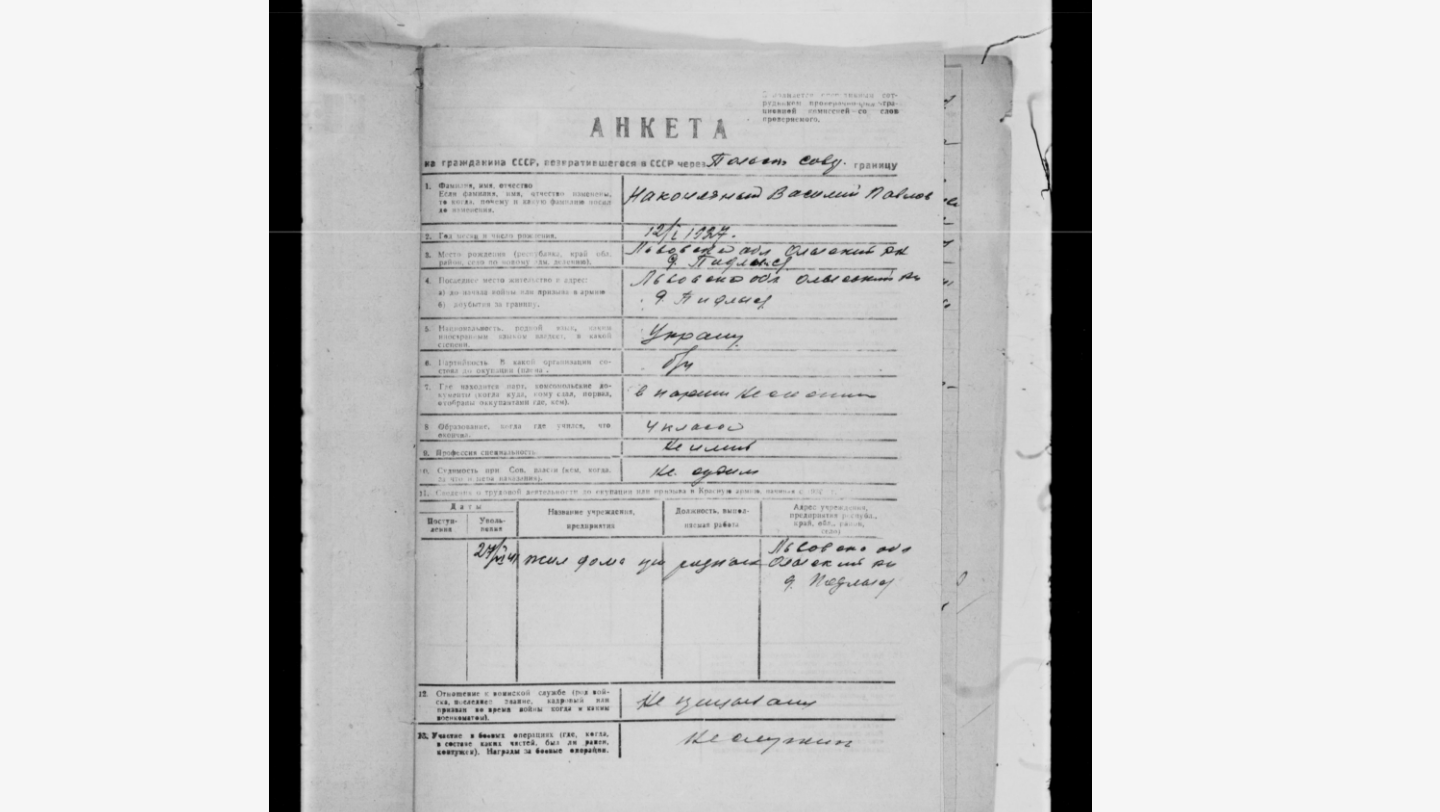 click at bounding box center (720, 356) 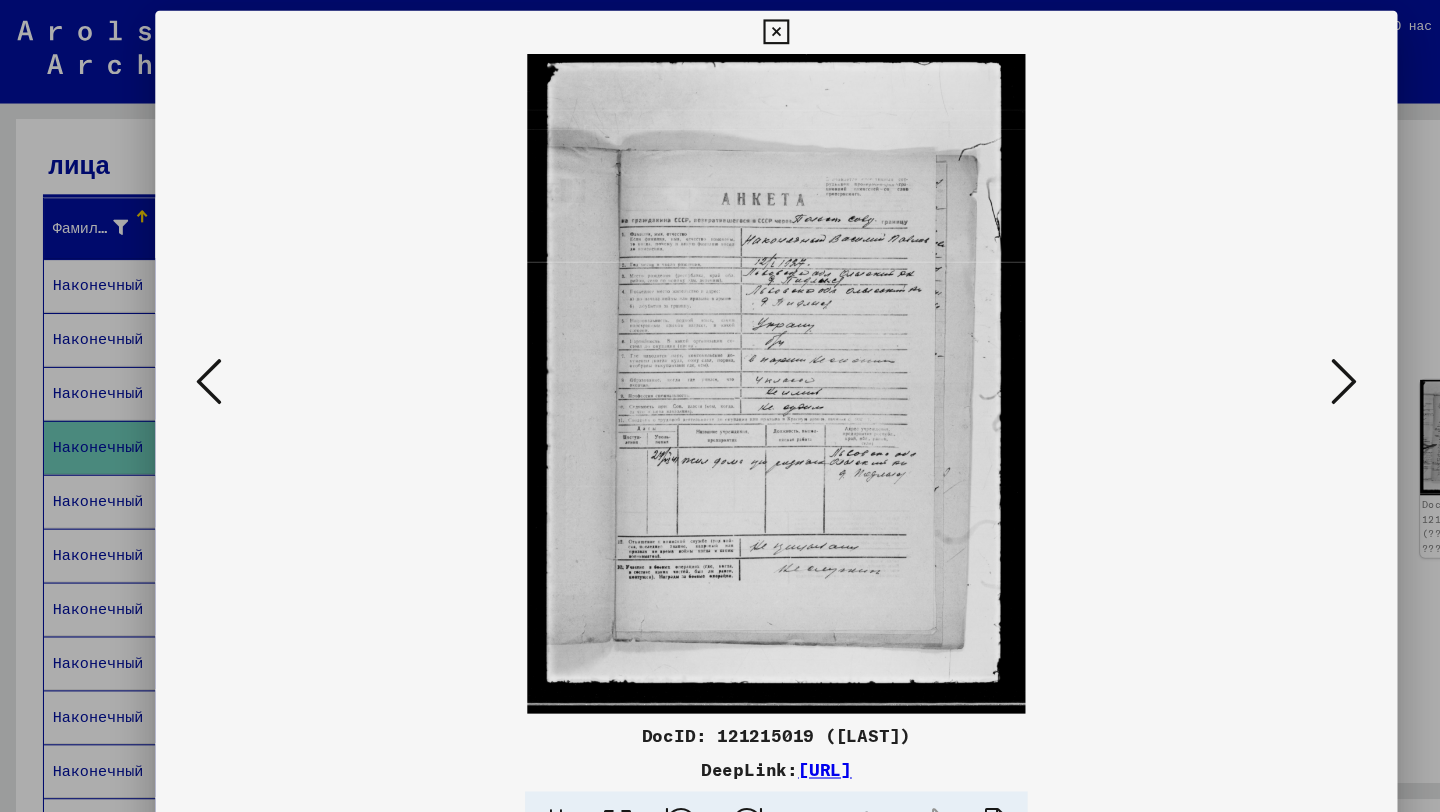 click at bounding box center (1246, 354) 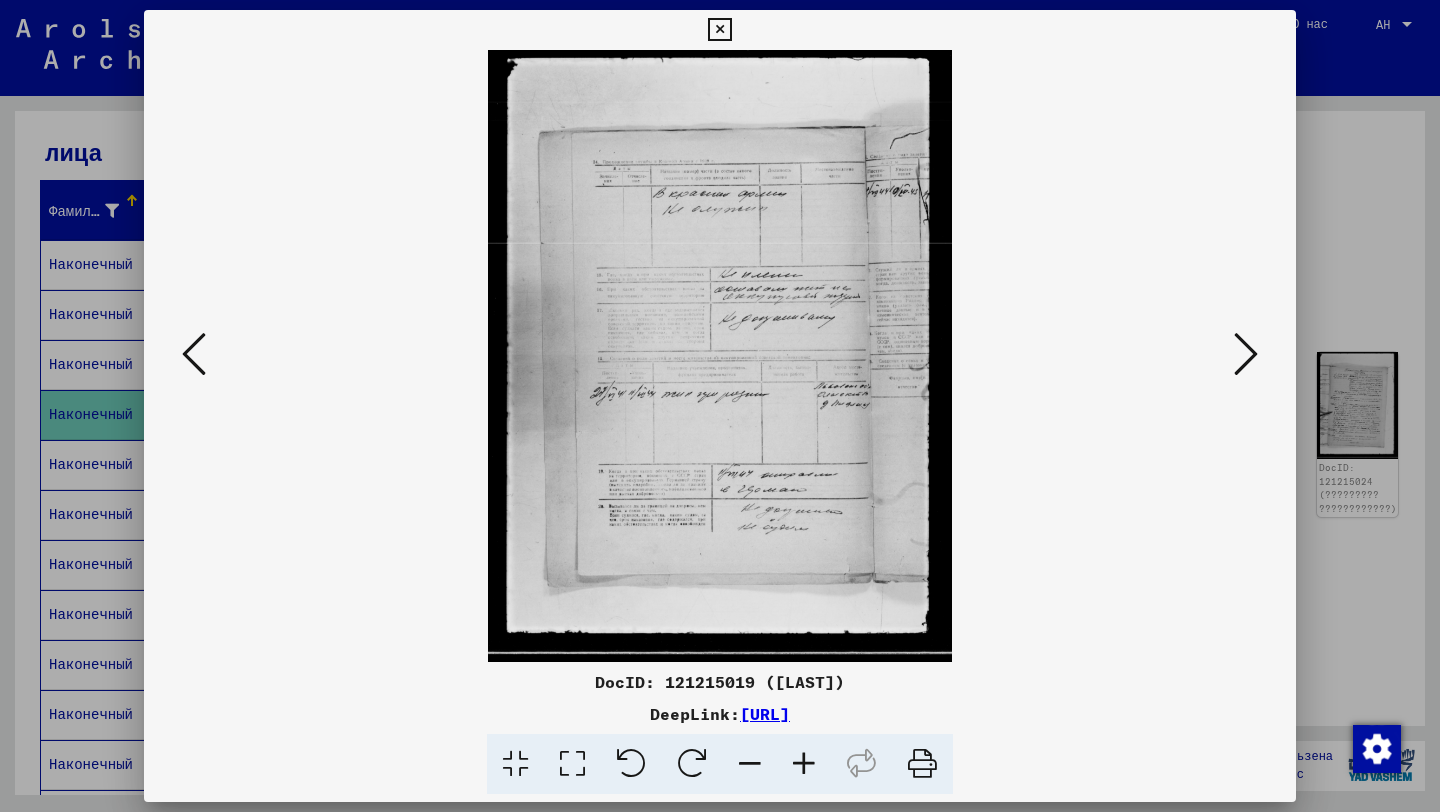 click at bounding box center (1246, 354) 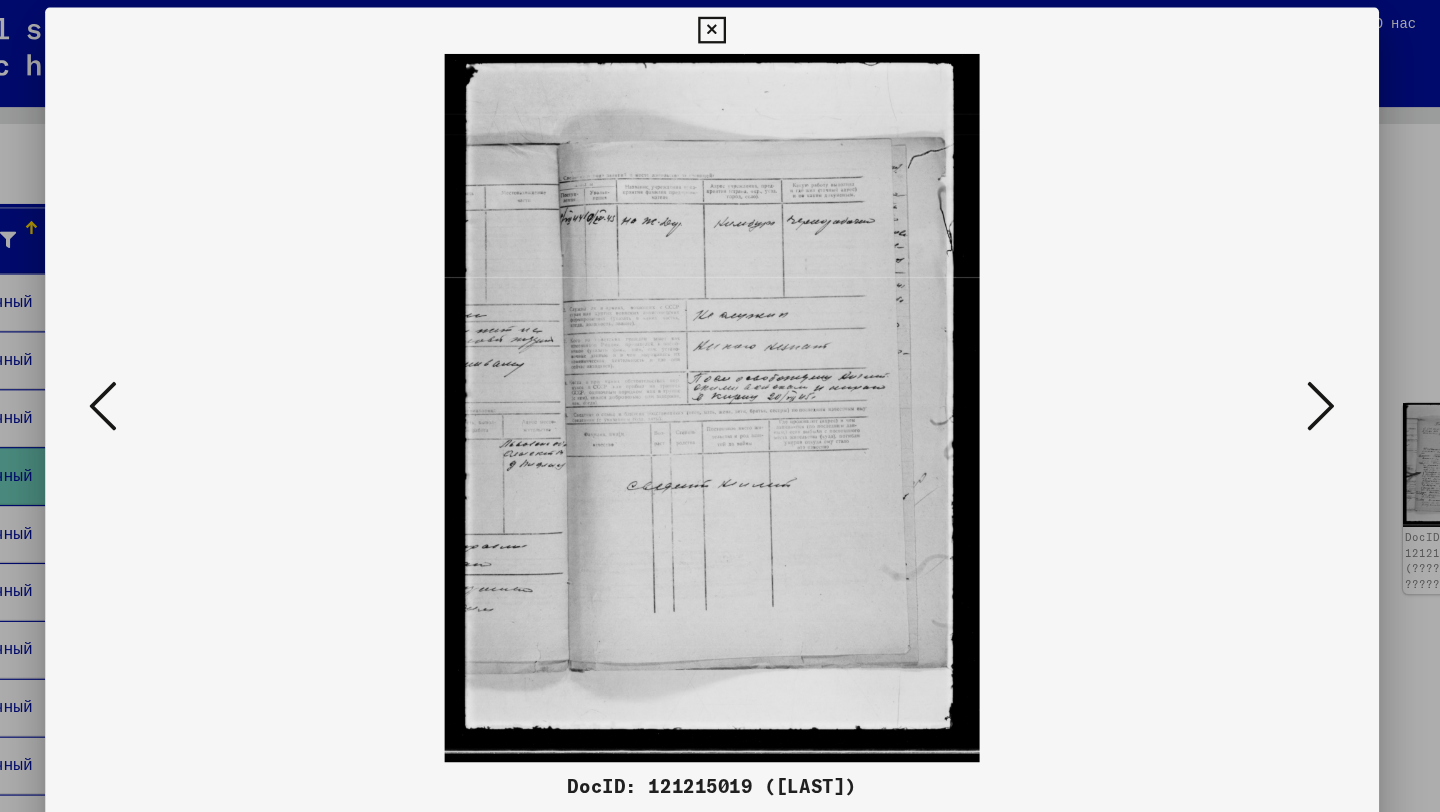 scroll, scrollTop: 0, scrollLeft: 0, axis: both 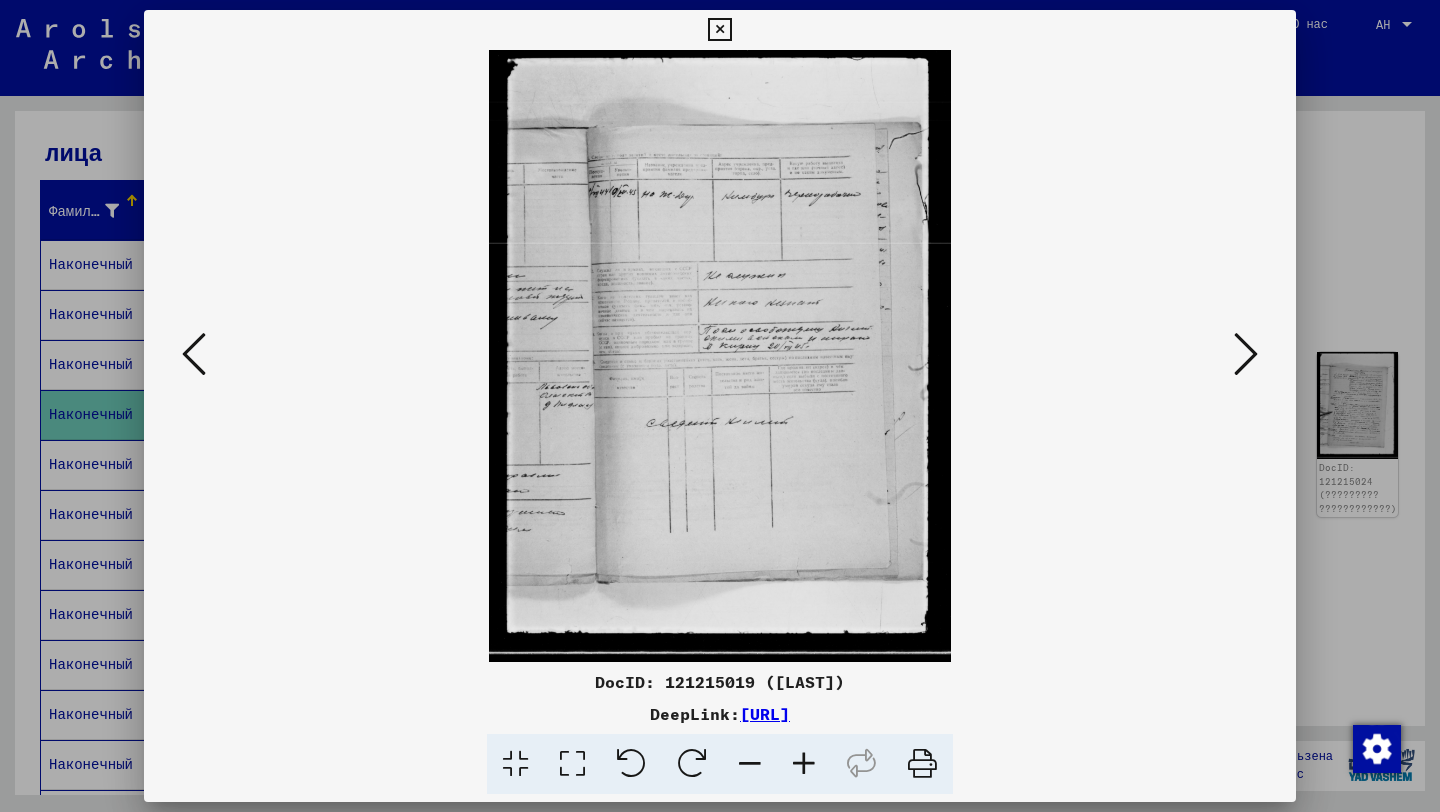 click at bounding box center [1246, 354] 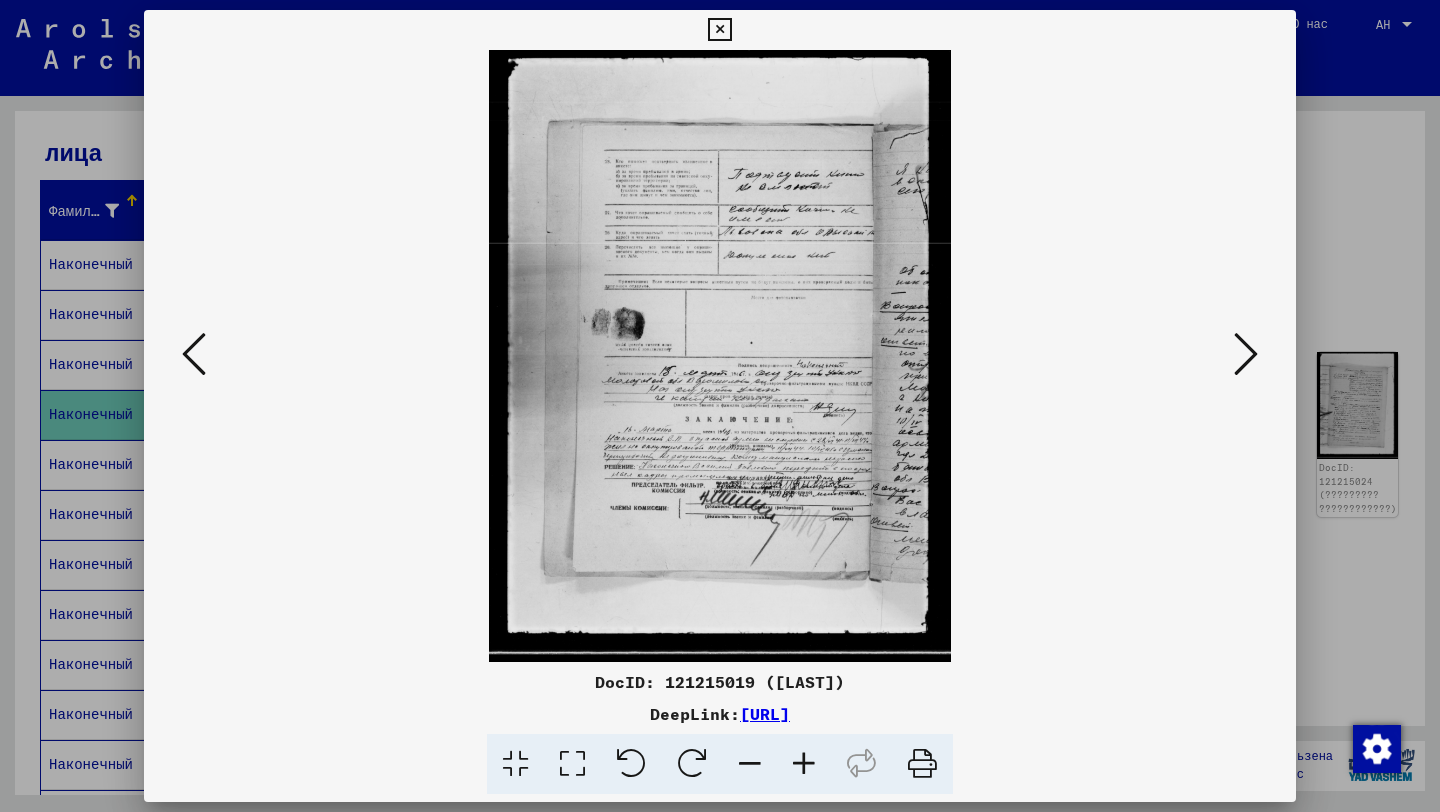 click at bounding box center (1246, 354) 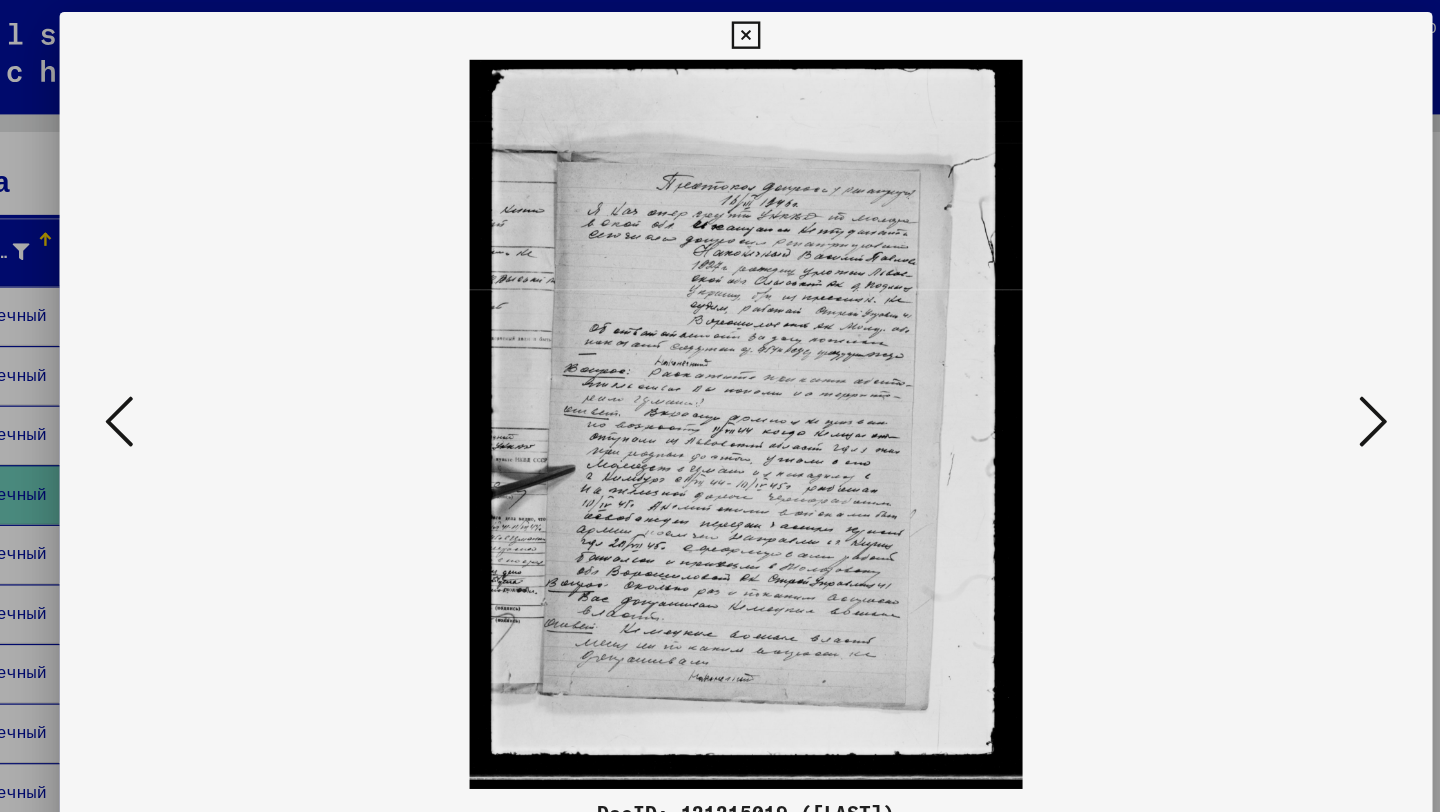 click at bounding box center (1246, 354) 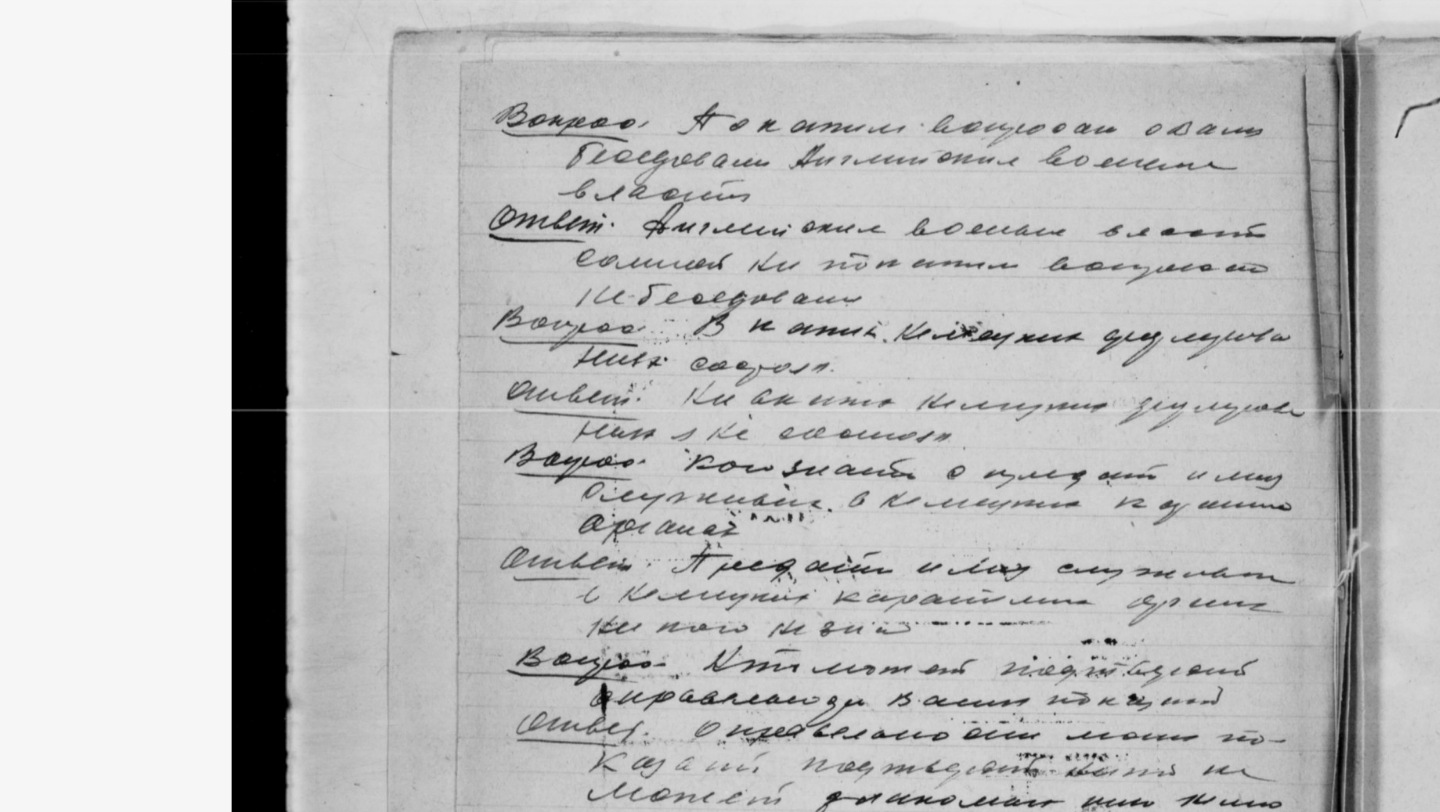drag, startPoint x: 734, startPoint y: 179, endPoint x: 661, endPoint y: 224, distance: 85.75546 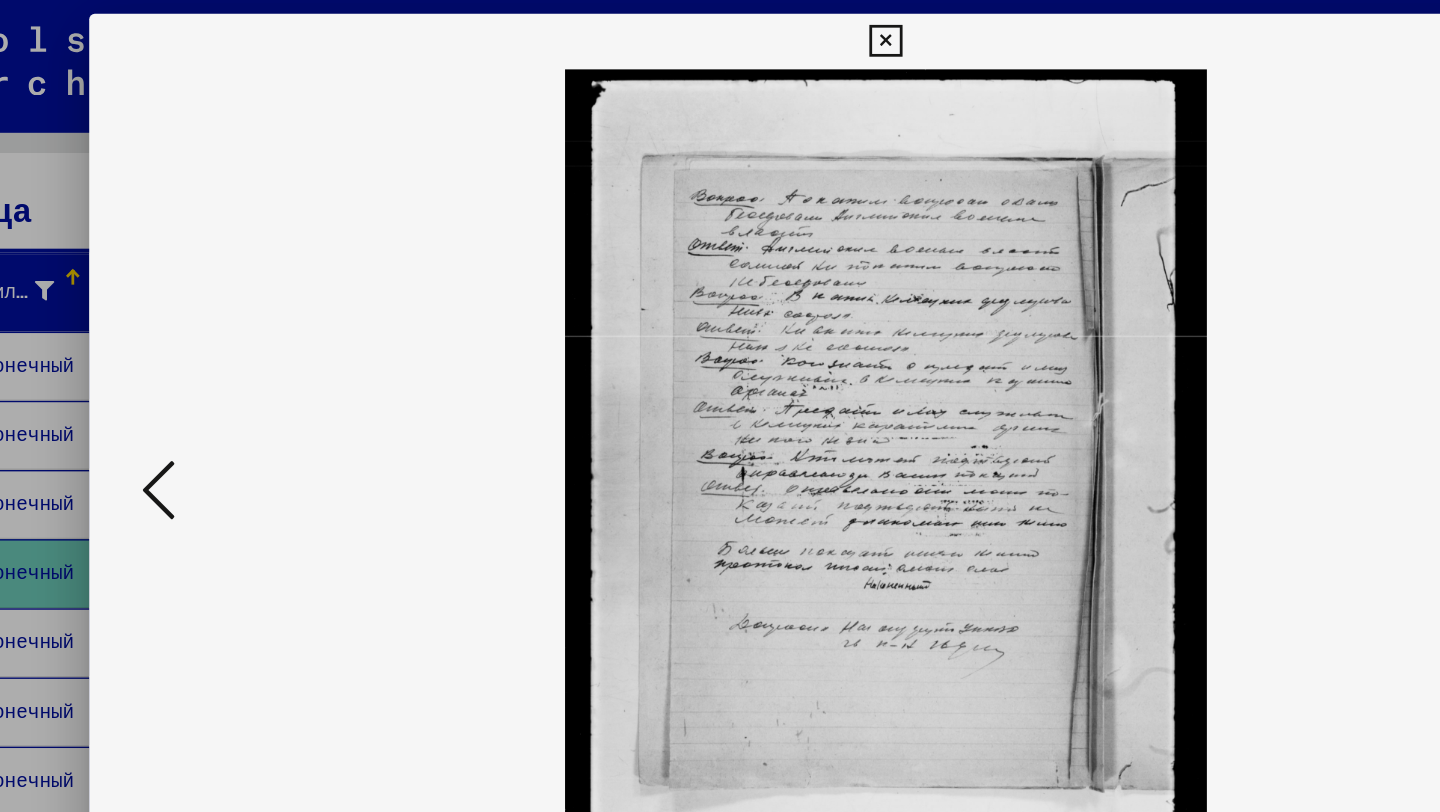 click at bounding box center [194, 354] 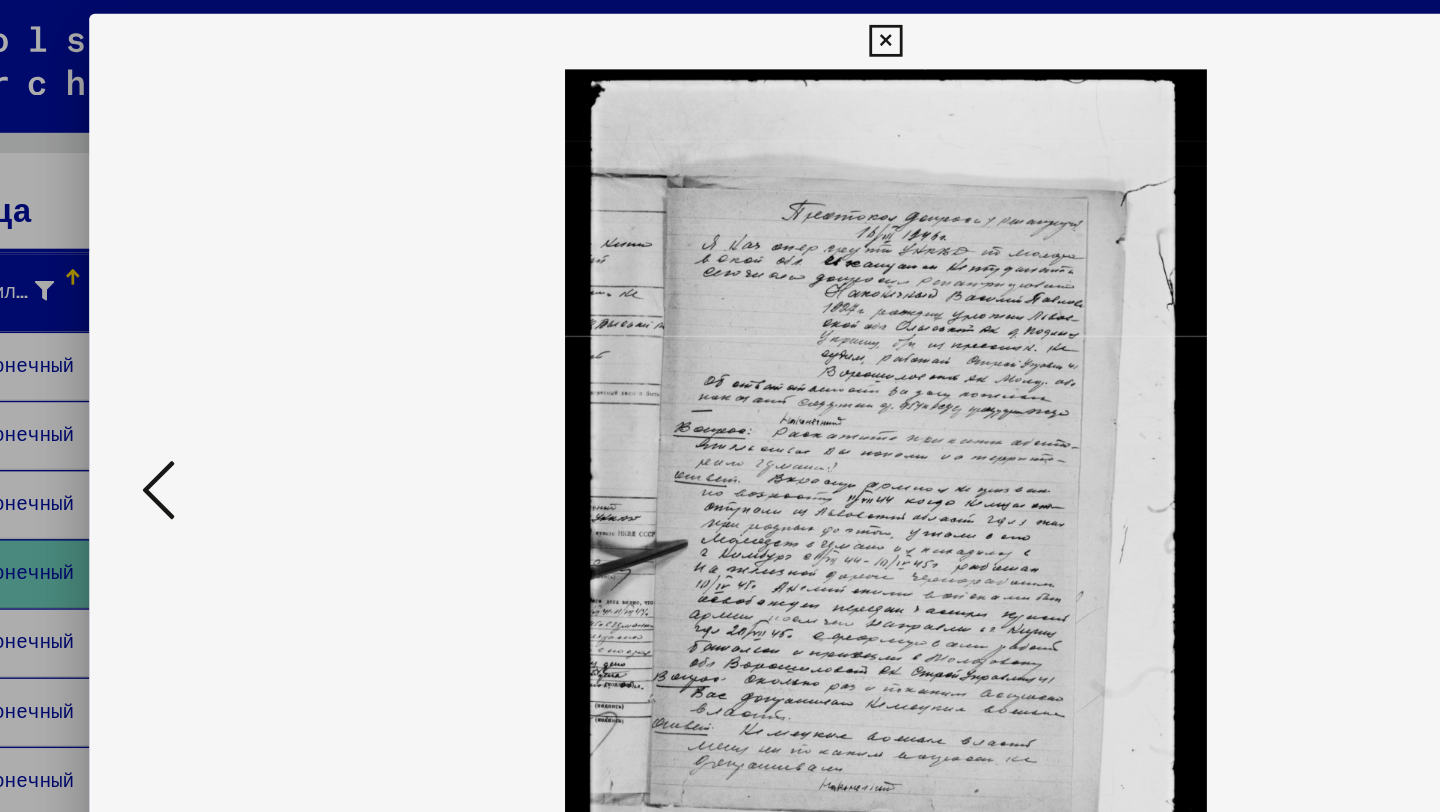 click at bounding box center (194, 354) 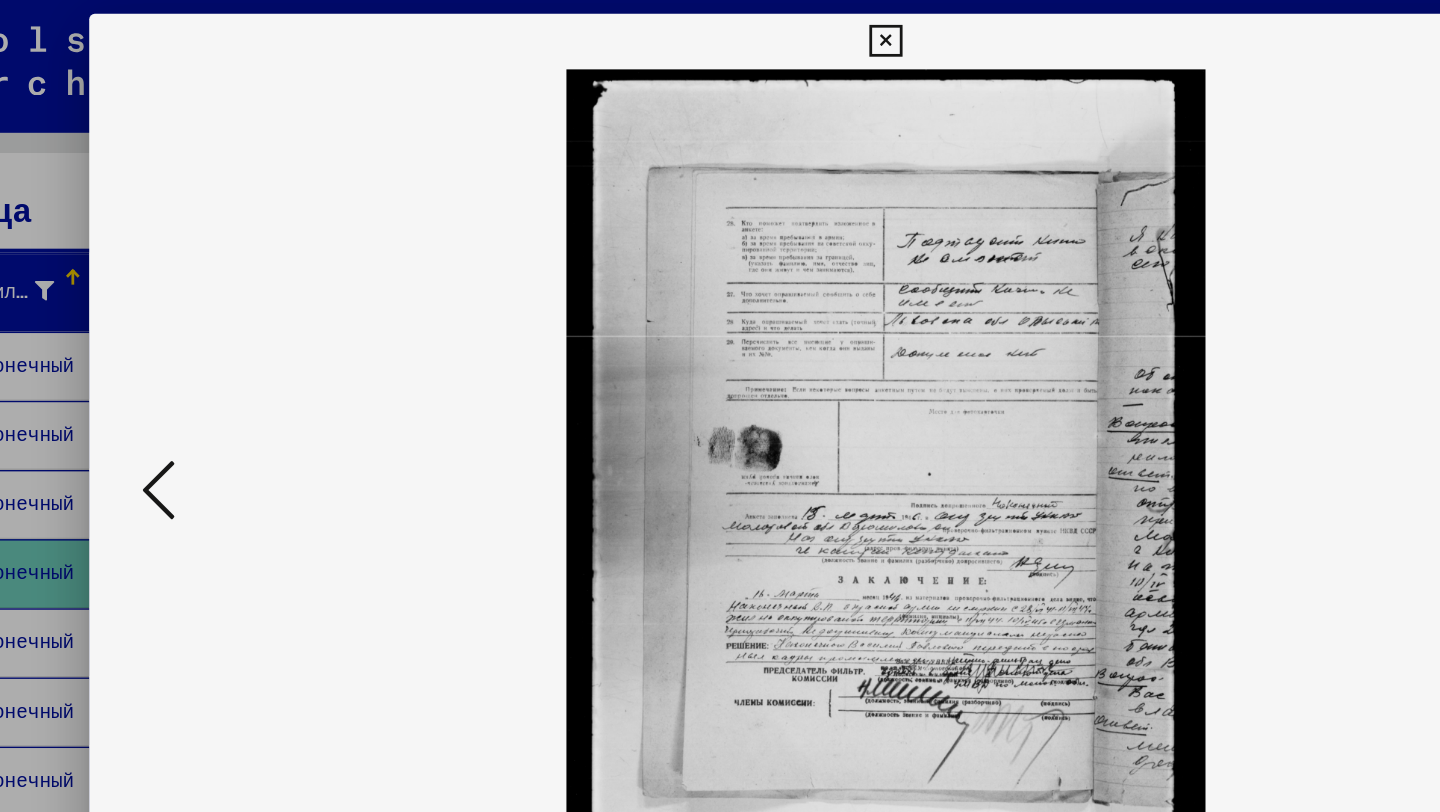 click at bounding box center (194, 354) 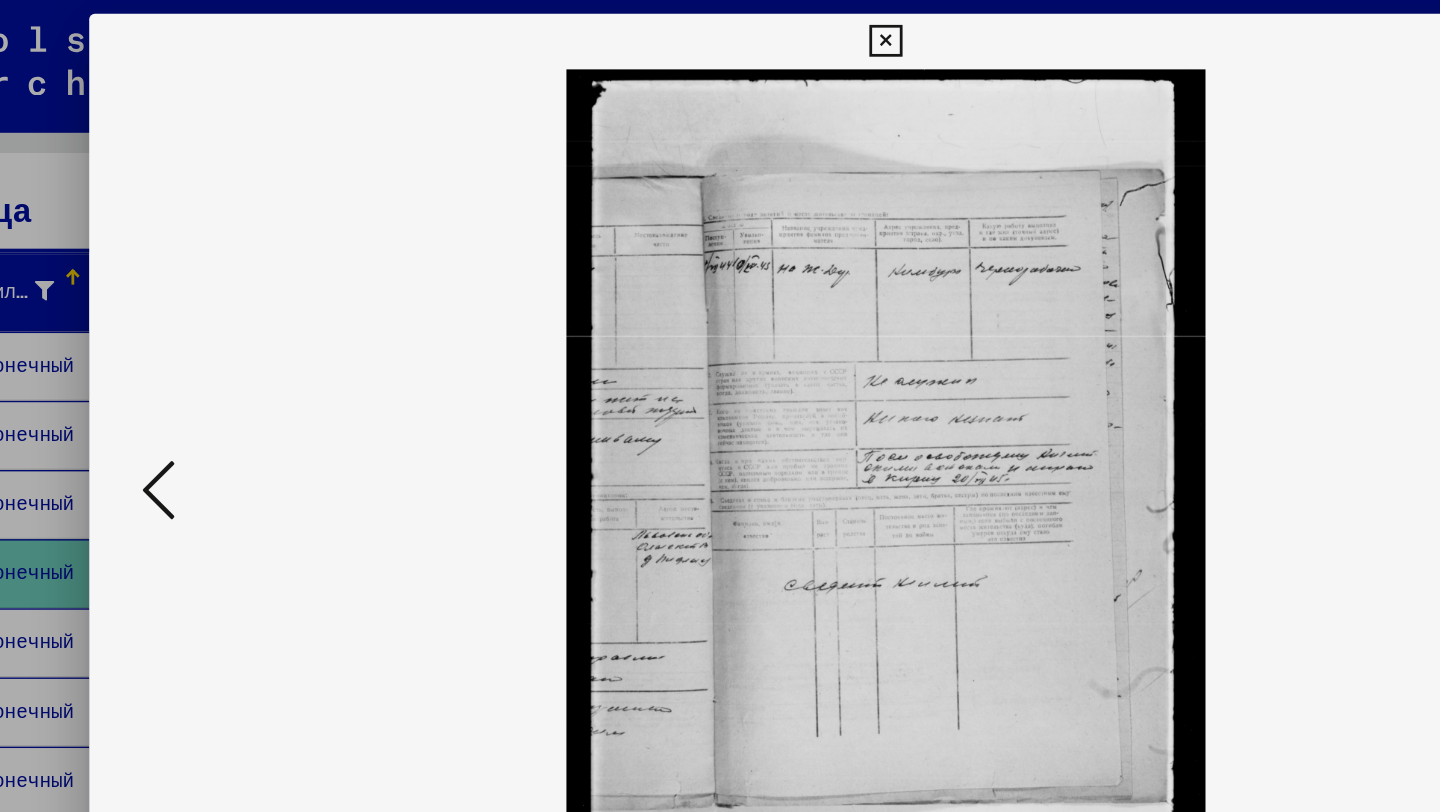 click at bounding box center [194, 354] 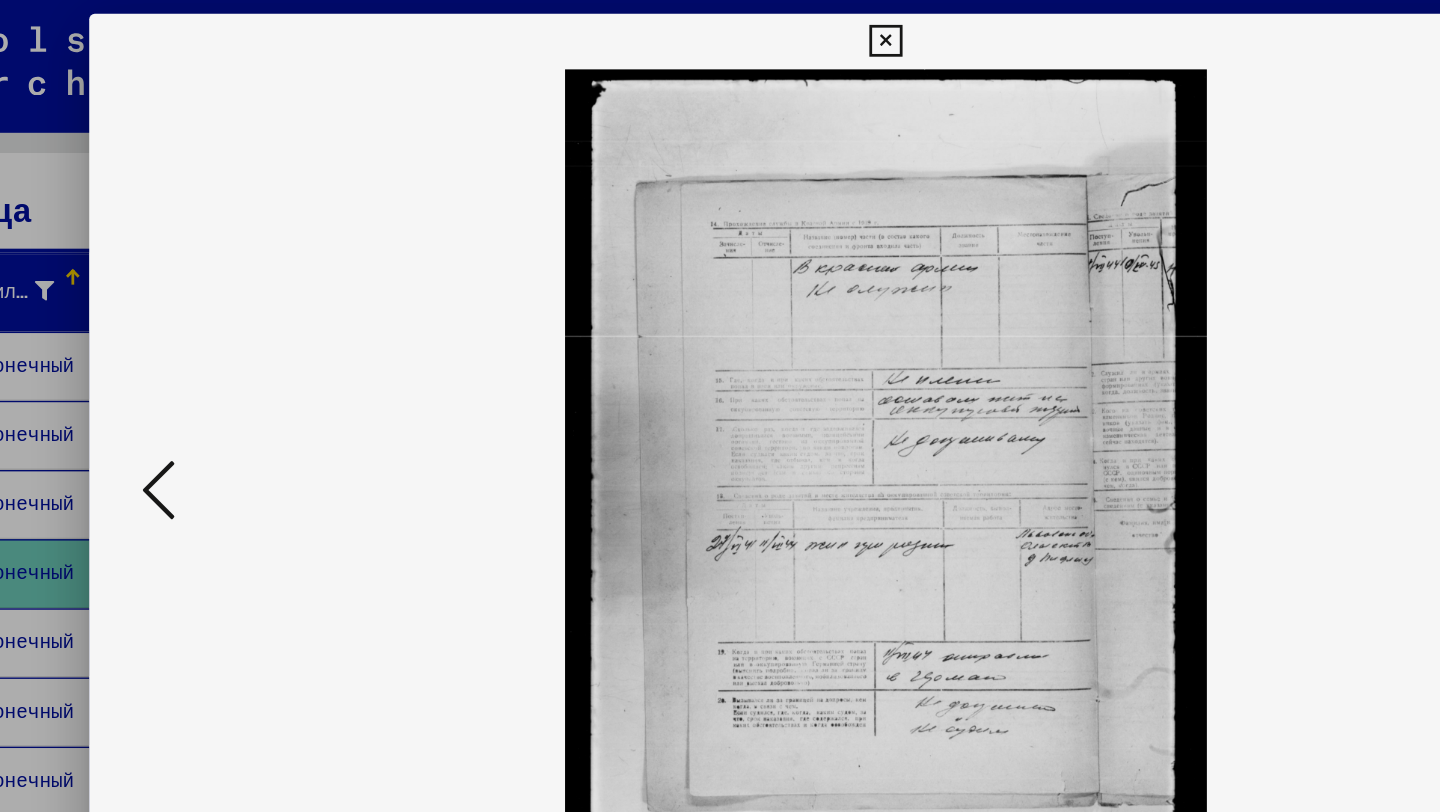 click at bounding box center [194, 354] 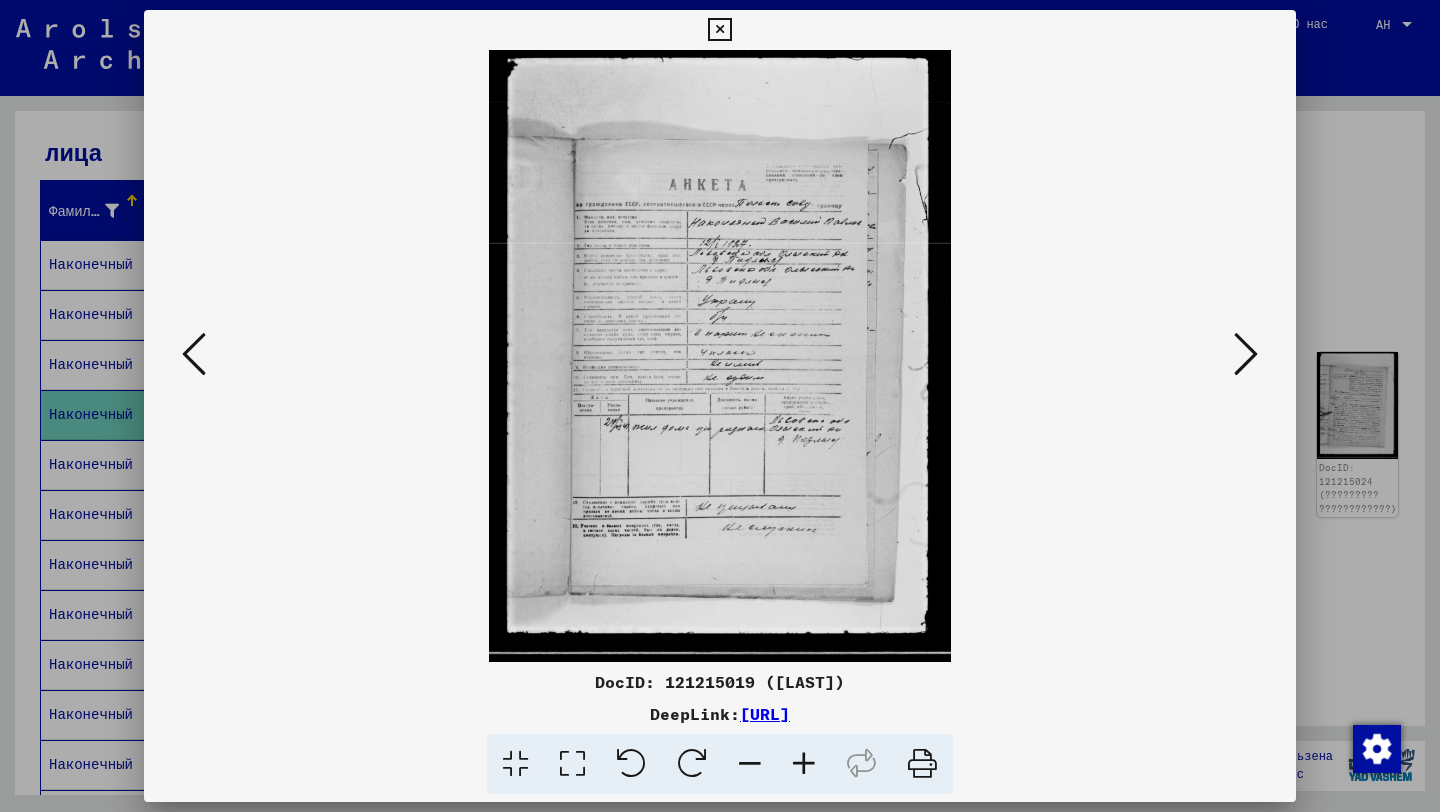 click at bounding box center (719, 30) 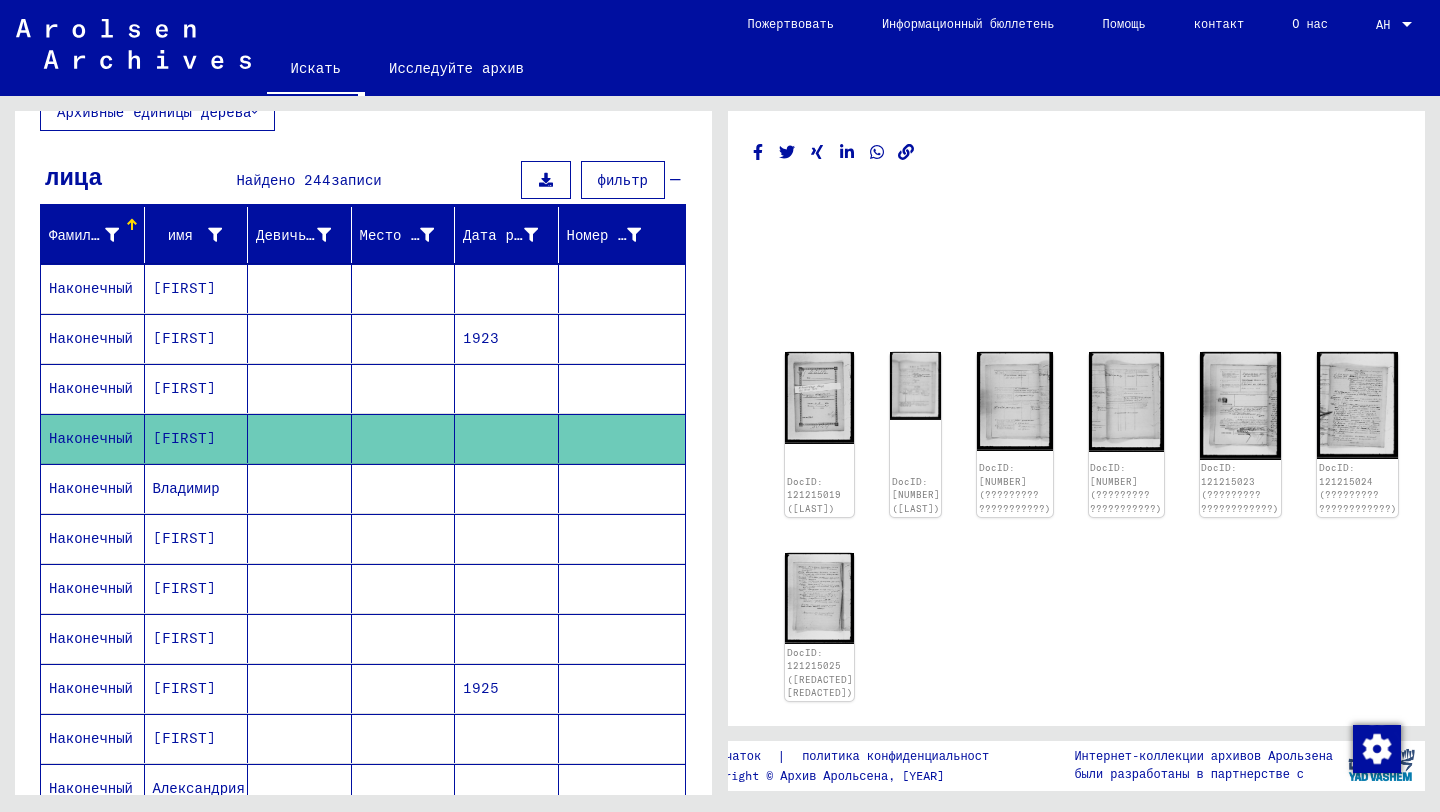 scroll, scrollTop: 0, scrollLeft: 0, axis: both 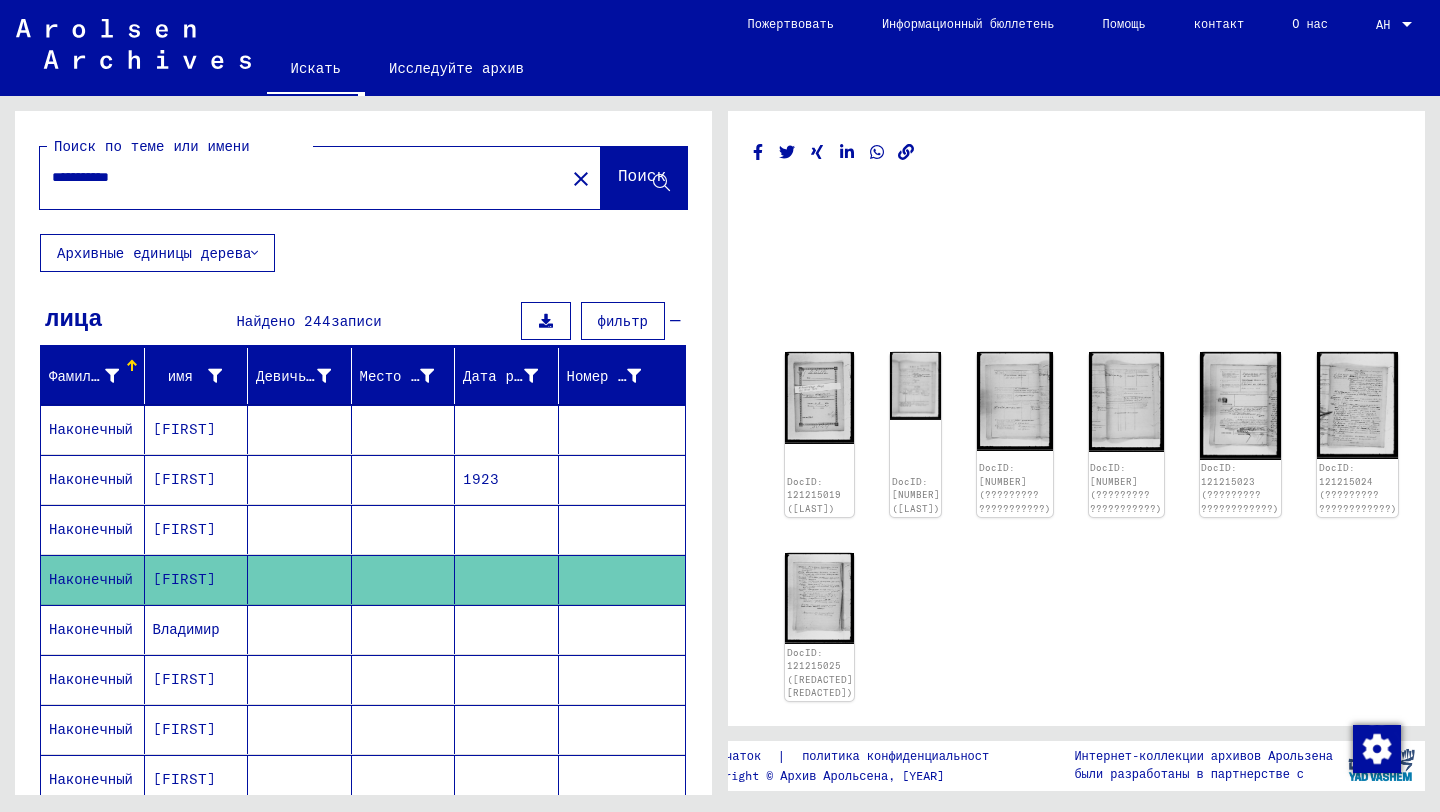 click on "**********" at bounding box center (302, 177) 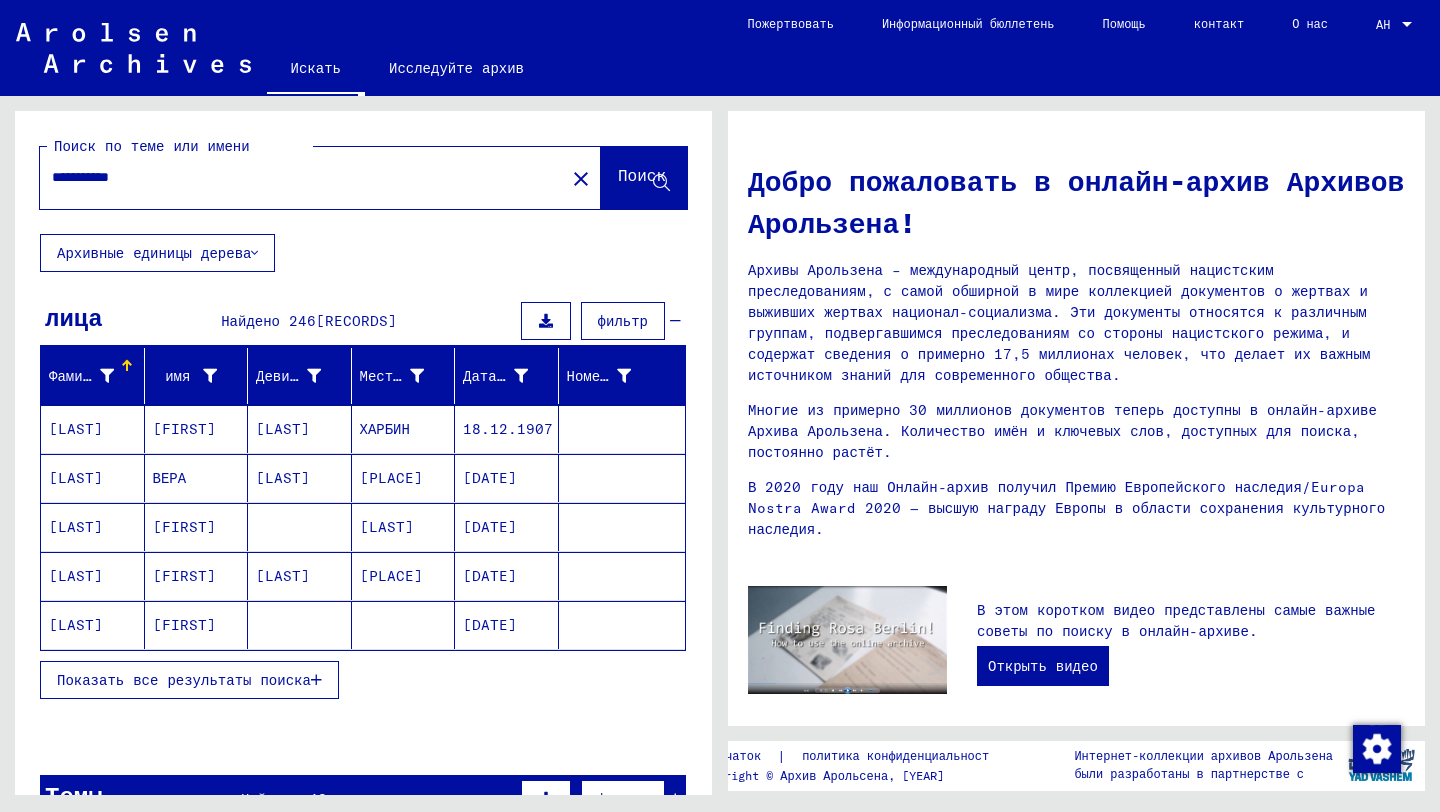 click on "Показать все результаты поиска" at bounding box center (184, 680) 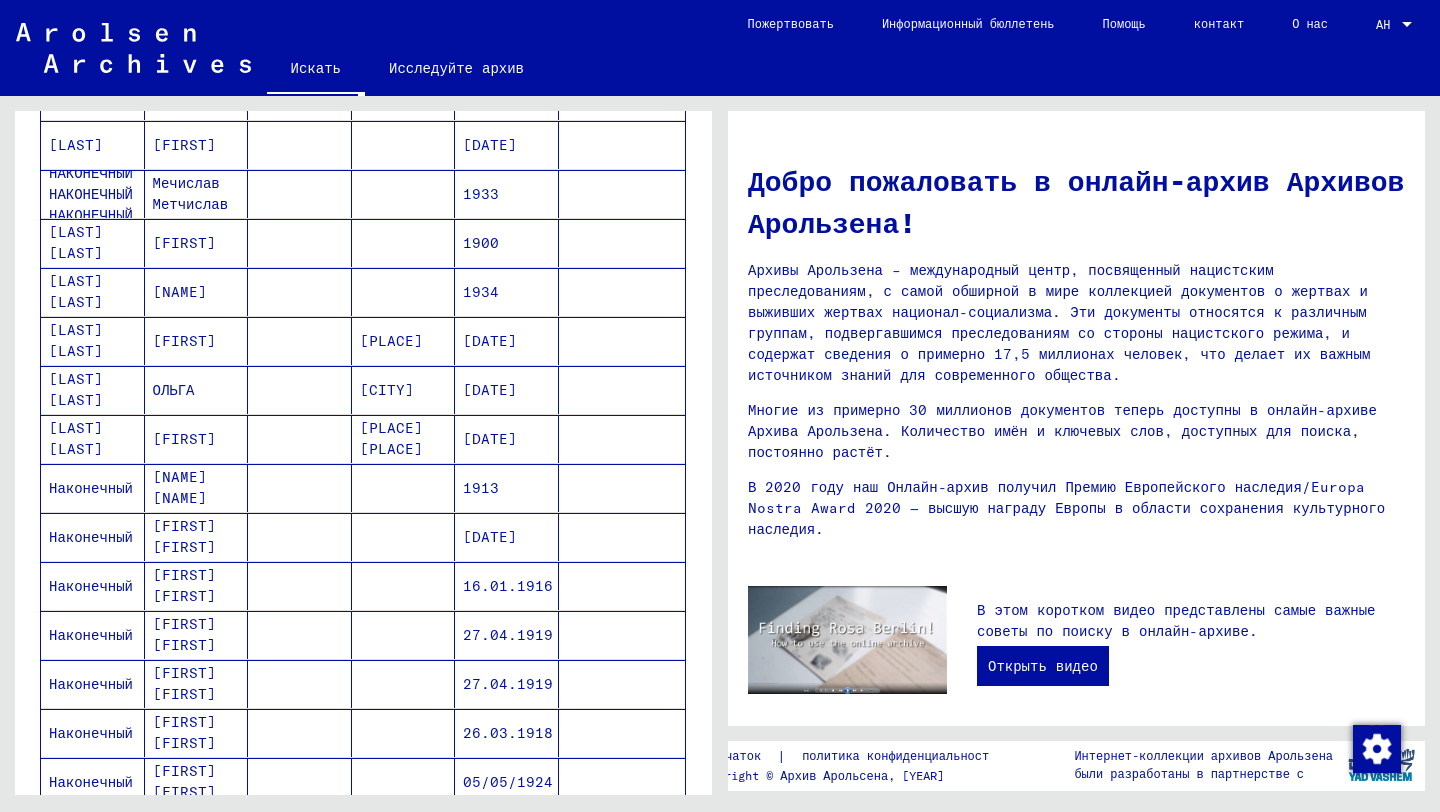 scroll, scrollTop: 504, scrollLeft: 0, axis: vertical 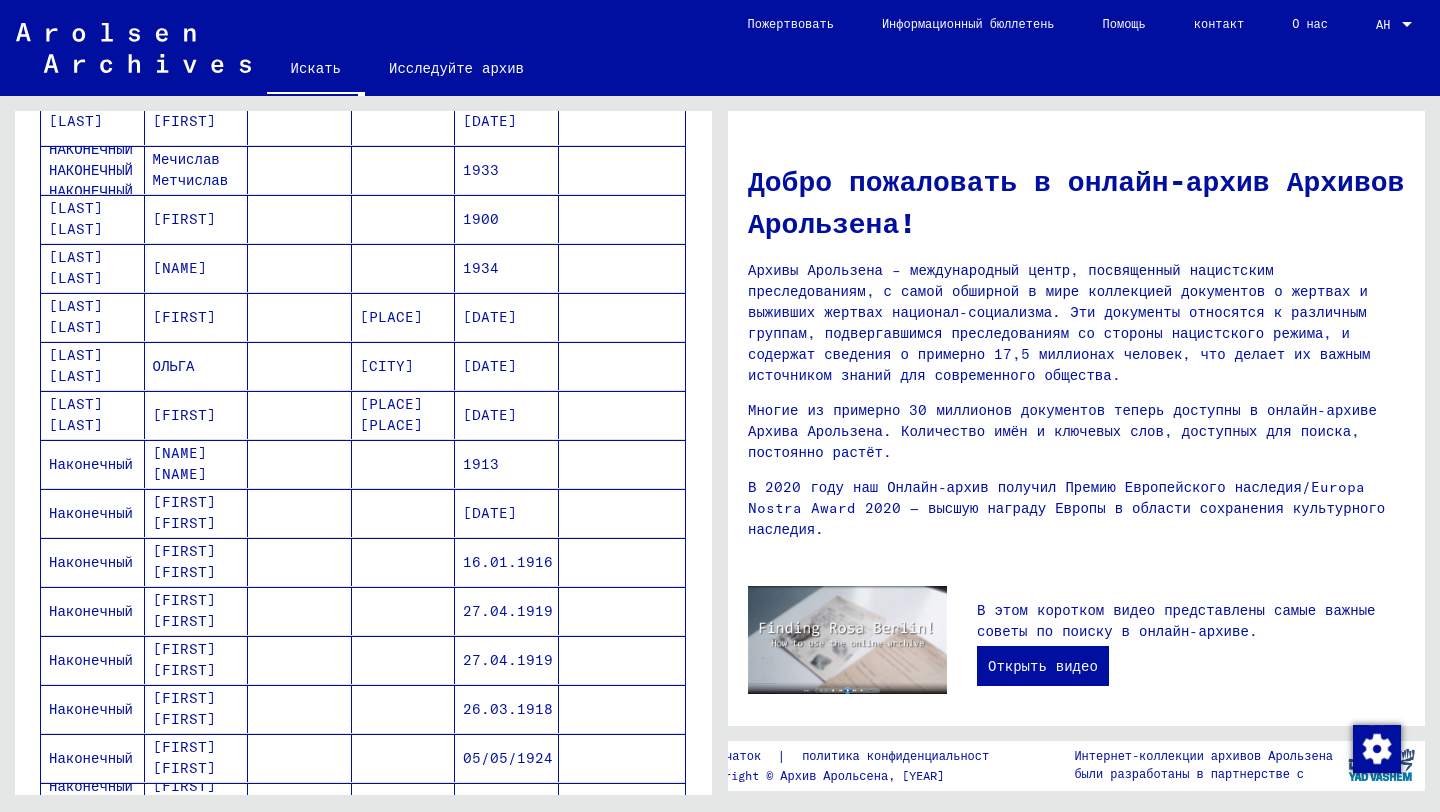 click on "[NAME] [NAME]" at bounding box center [184, 512] 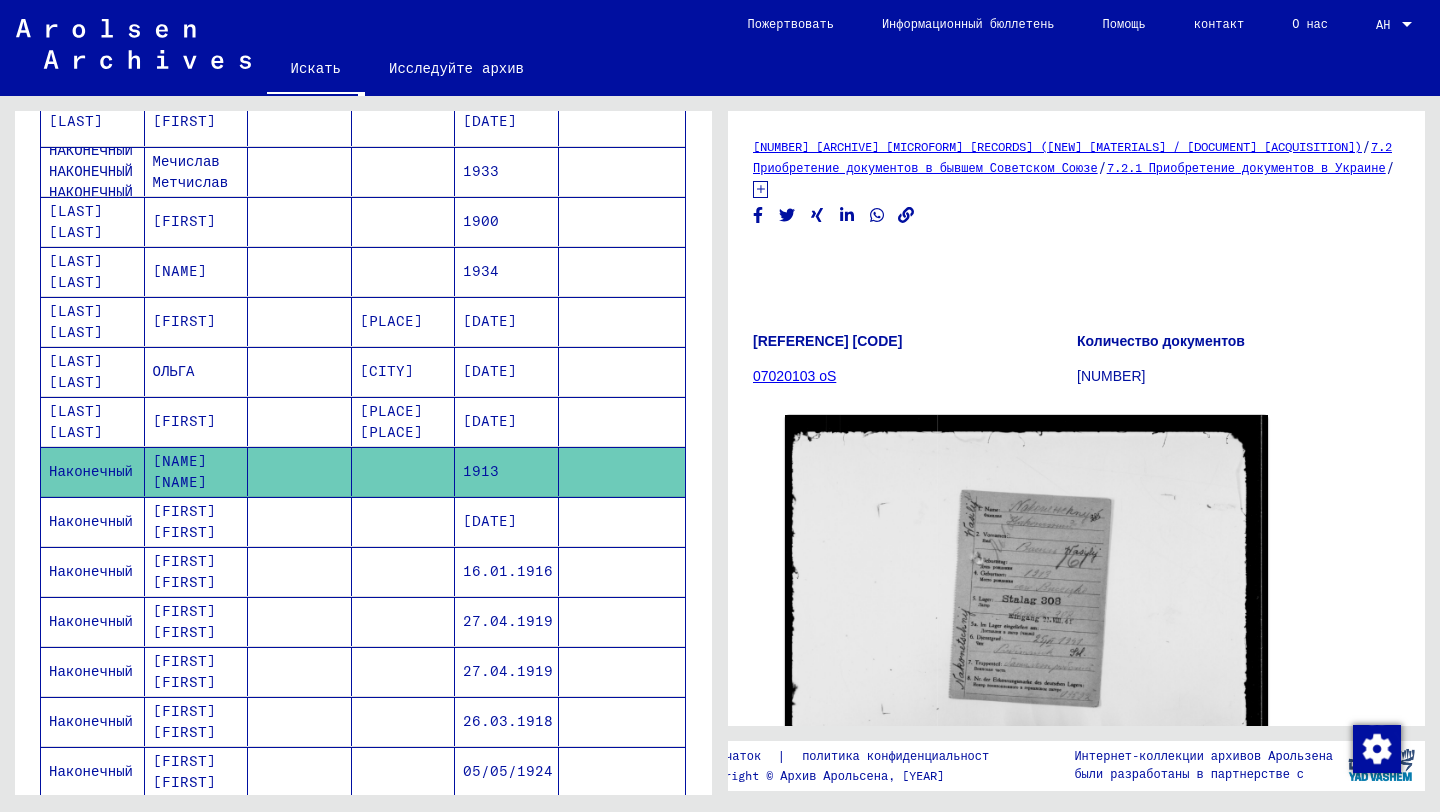 scroll, scrollTop: 0, scrollLeft: 0, axis: both 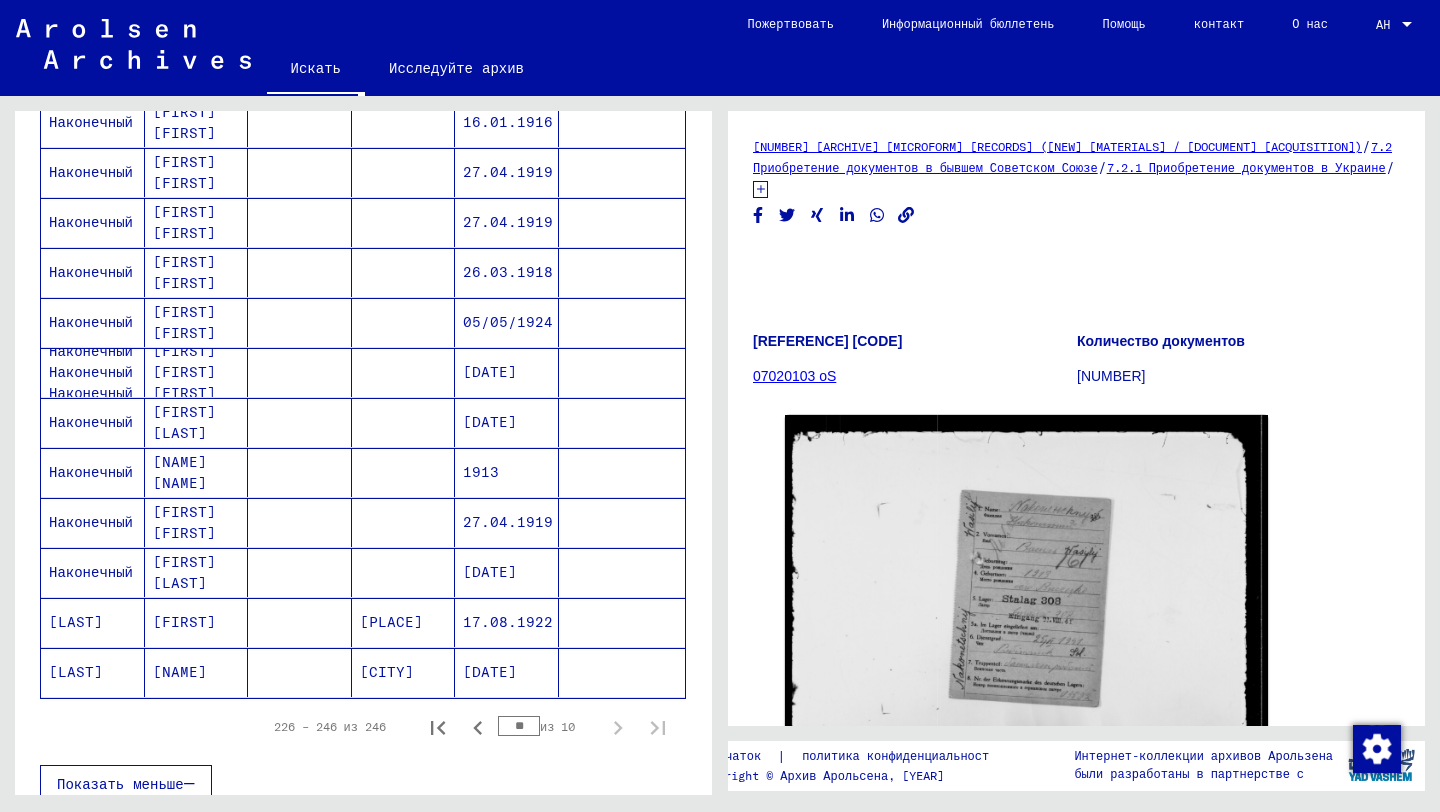 click on "[NAME] [NAME]" at bounding box center (184, 522) 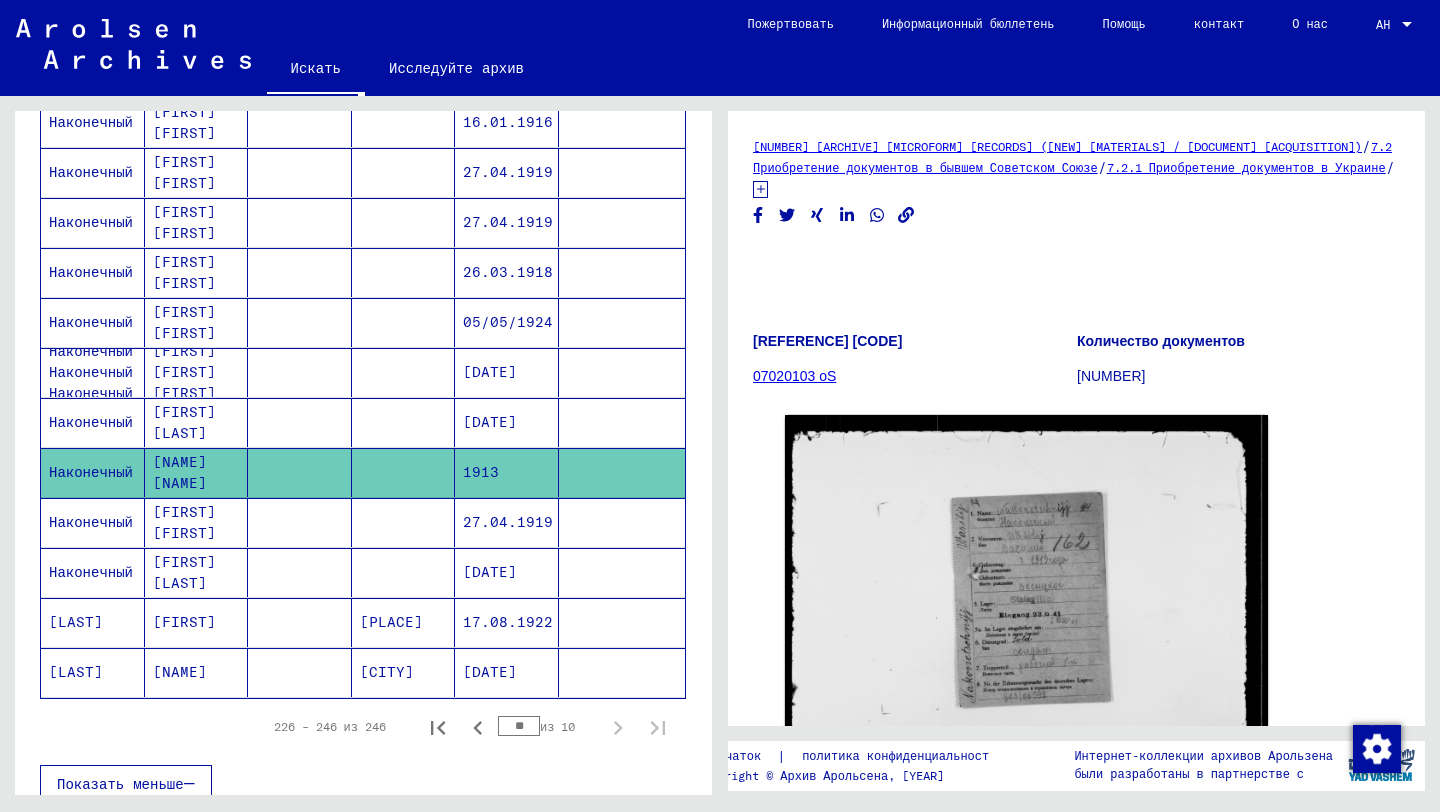 scroll, scrollTop: 0, scrollLeft: 0, axis: both 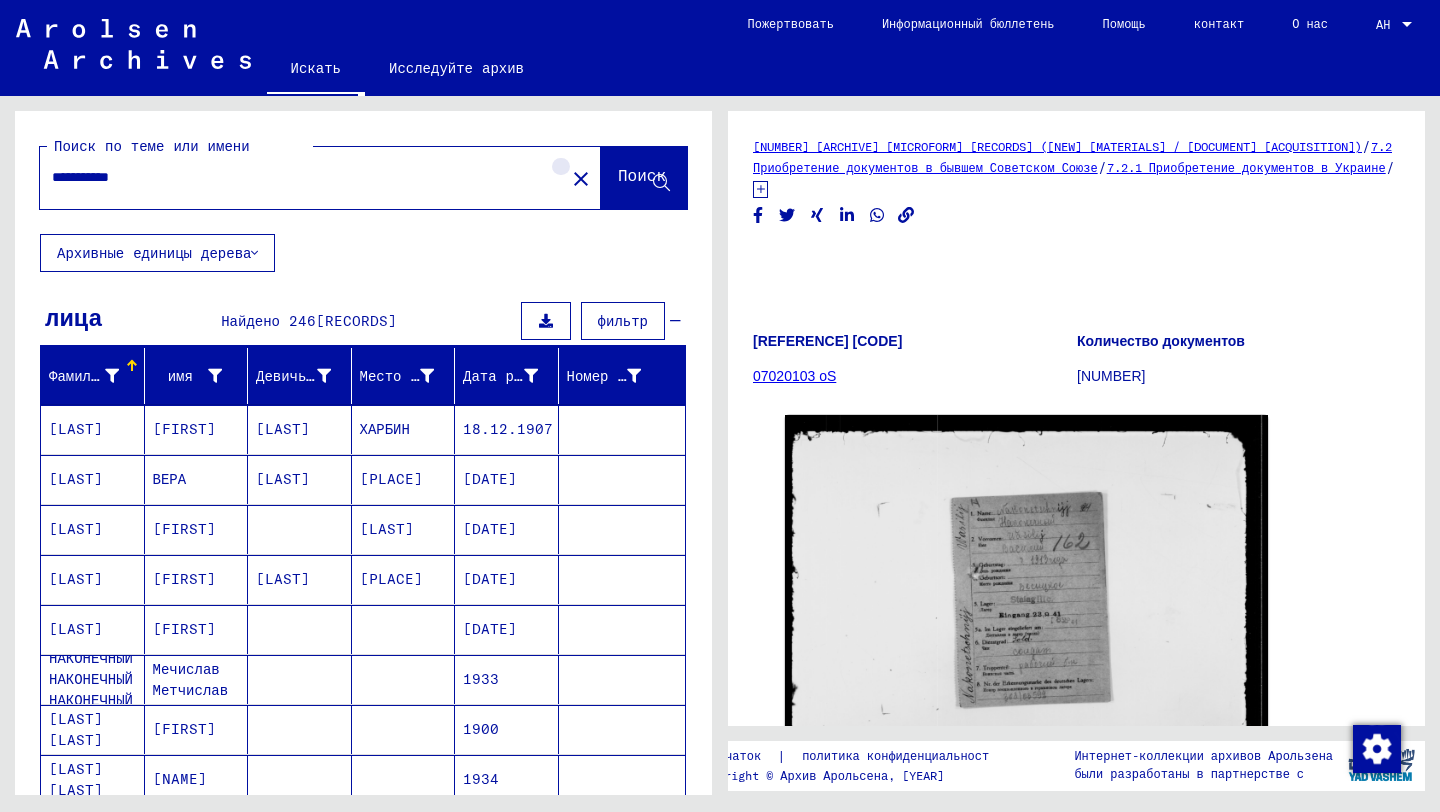 click on "close" 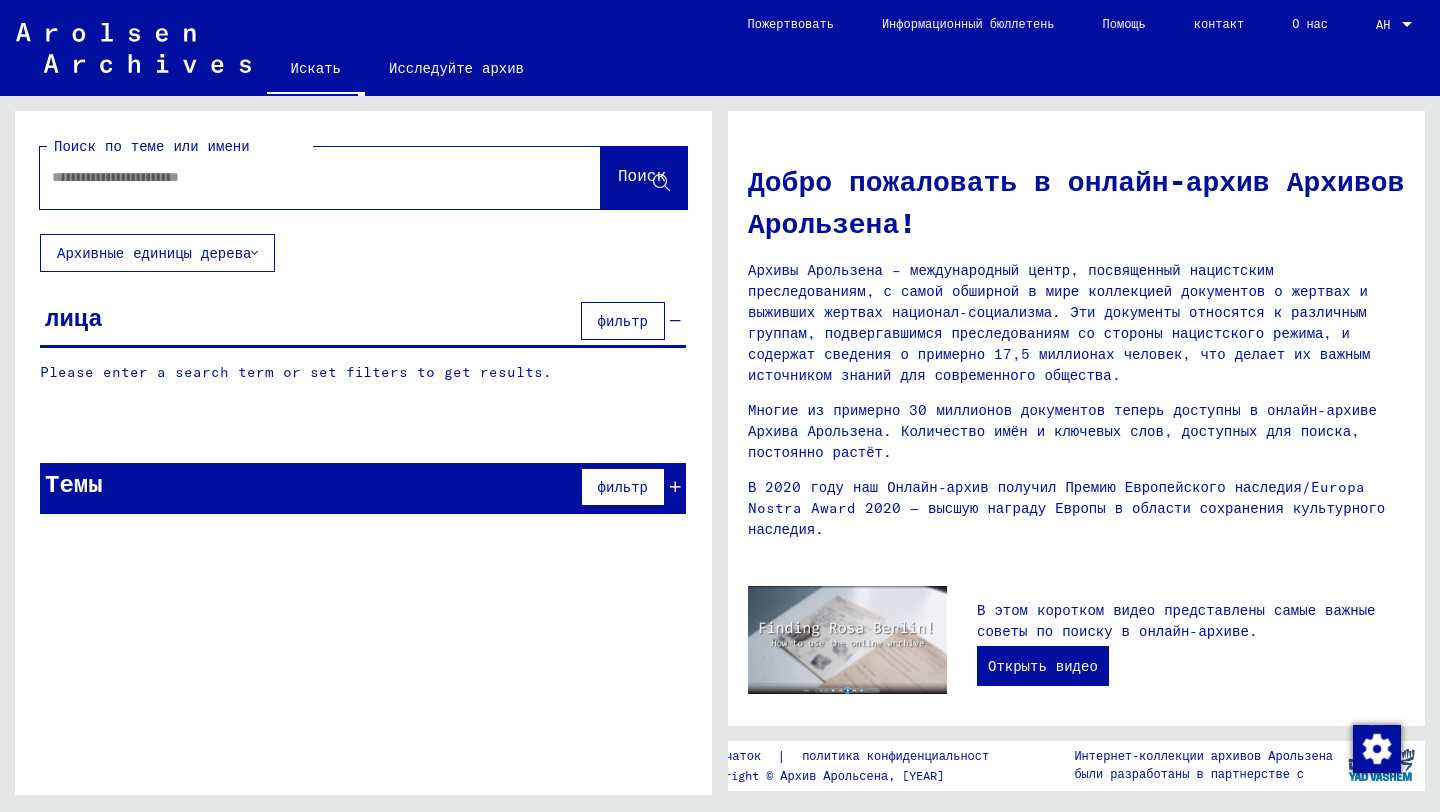 click 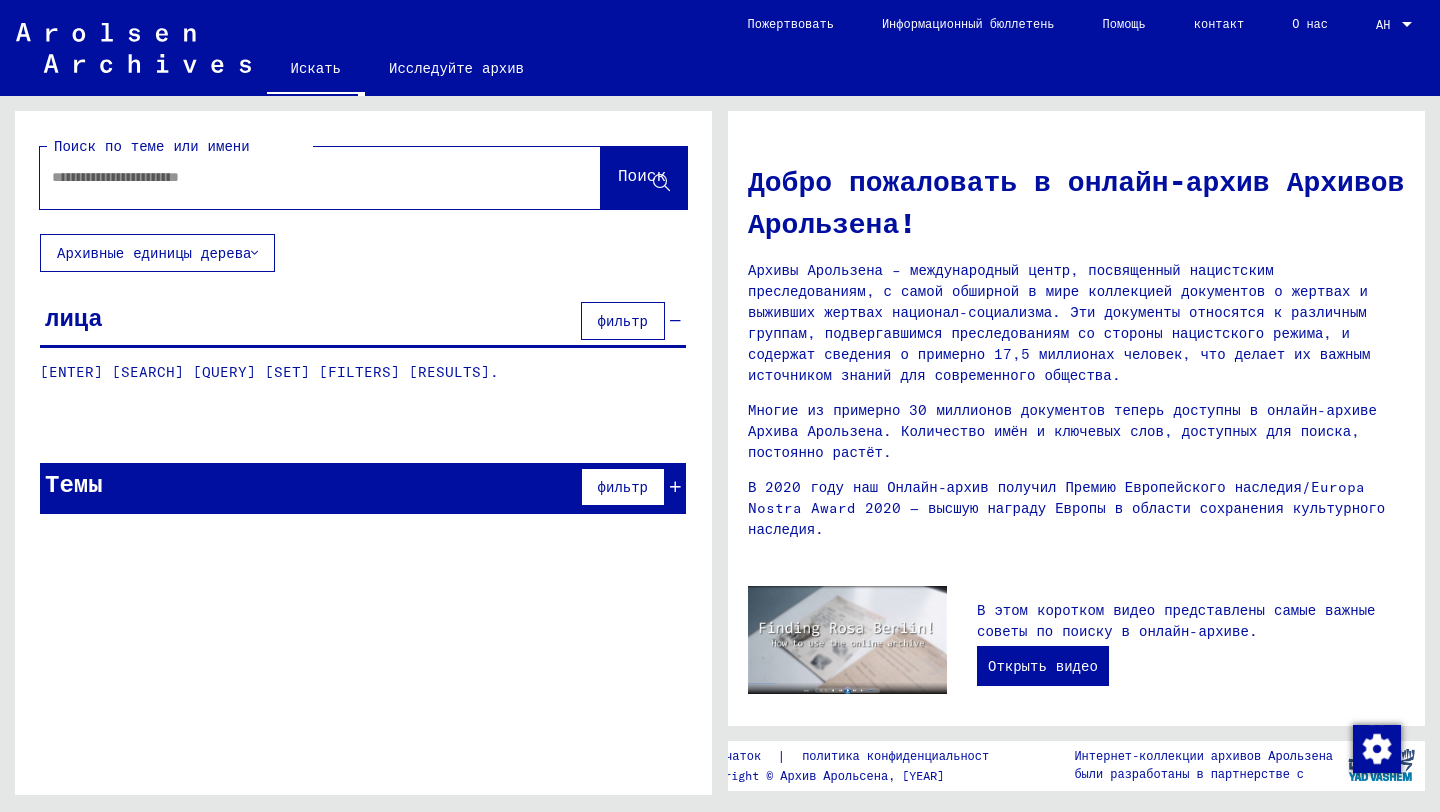 click at bounding box center [296, 177] 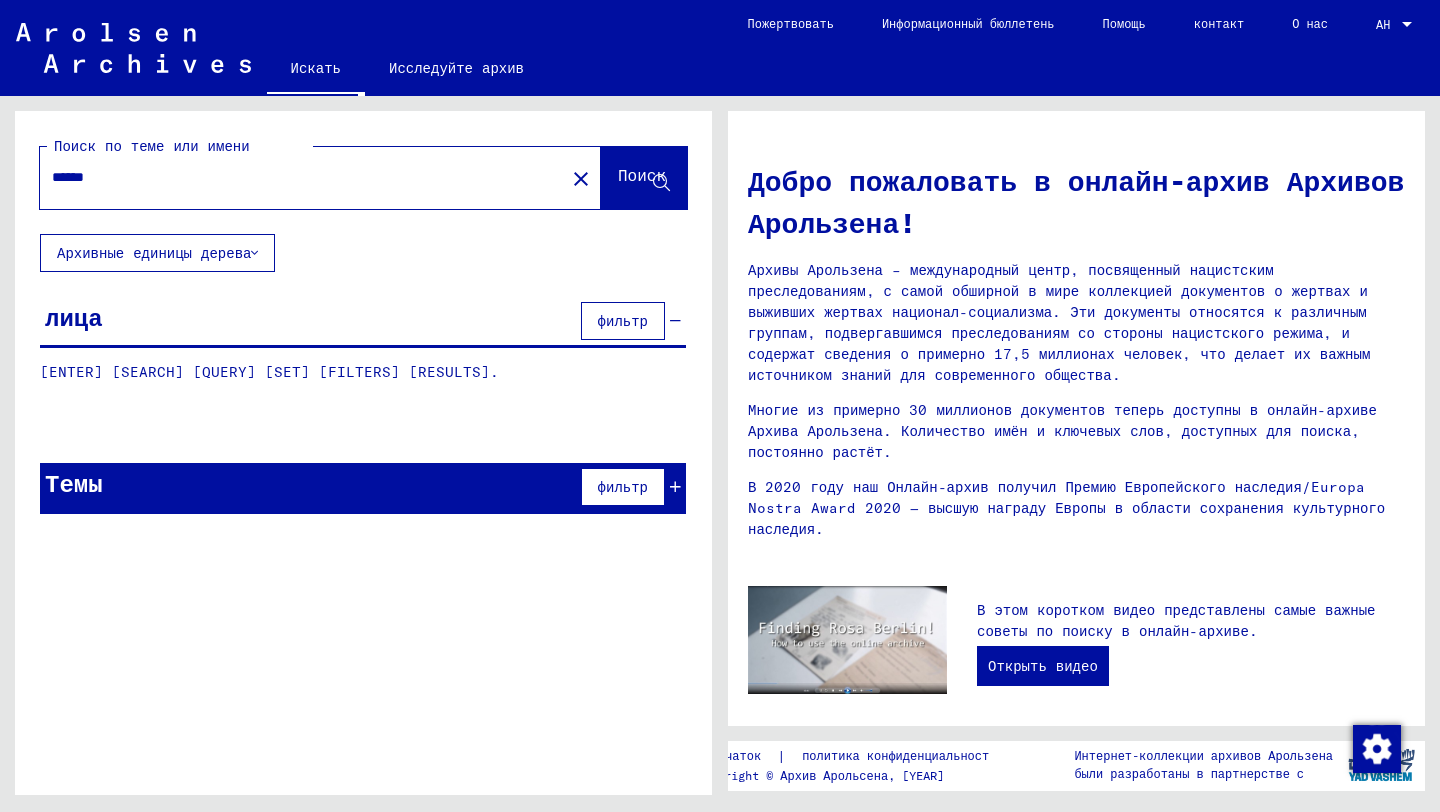 type on "******" 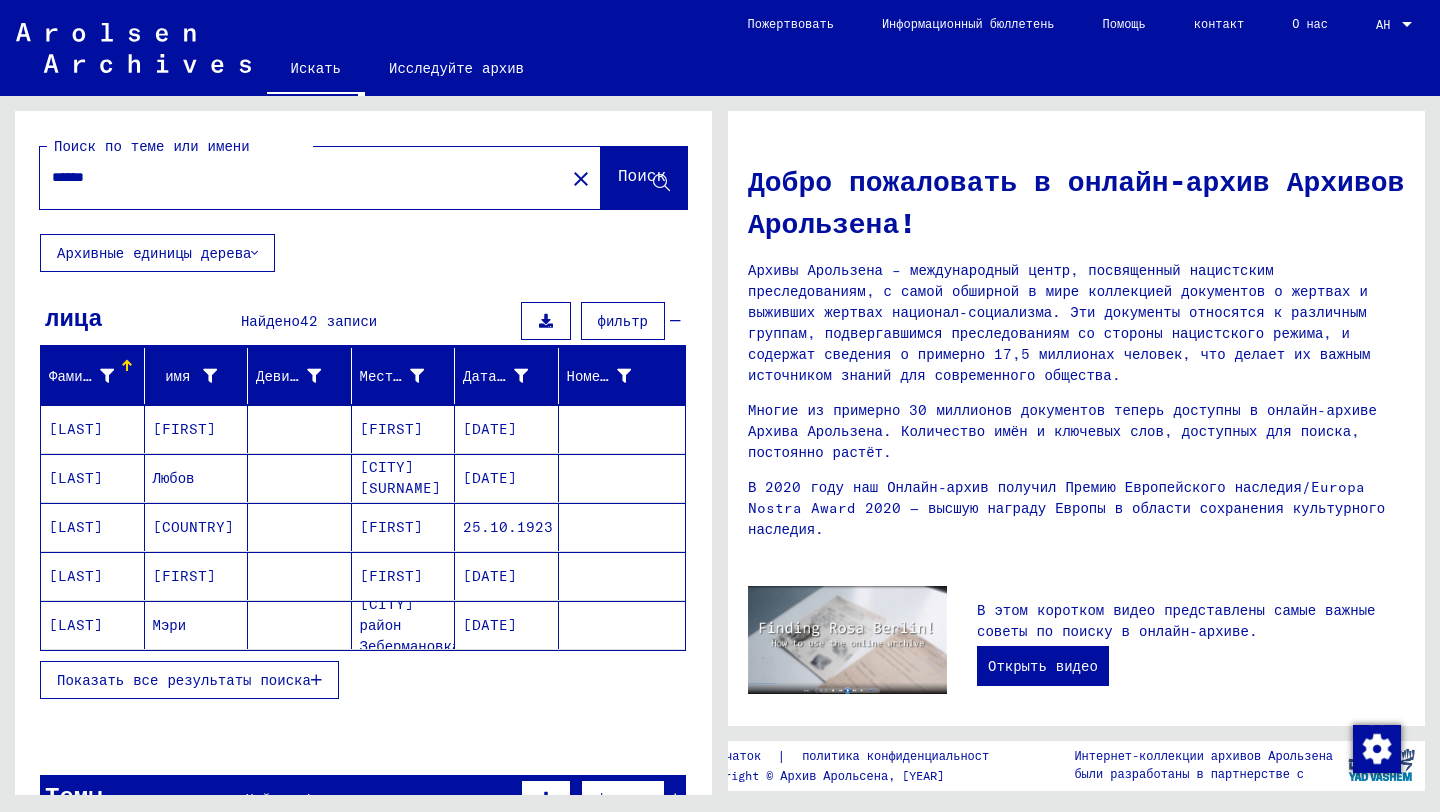 click on "Показать все результаты поиска" at bounding box center (184, 680) 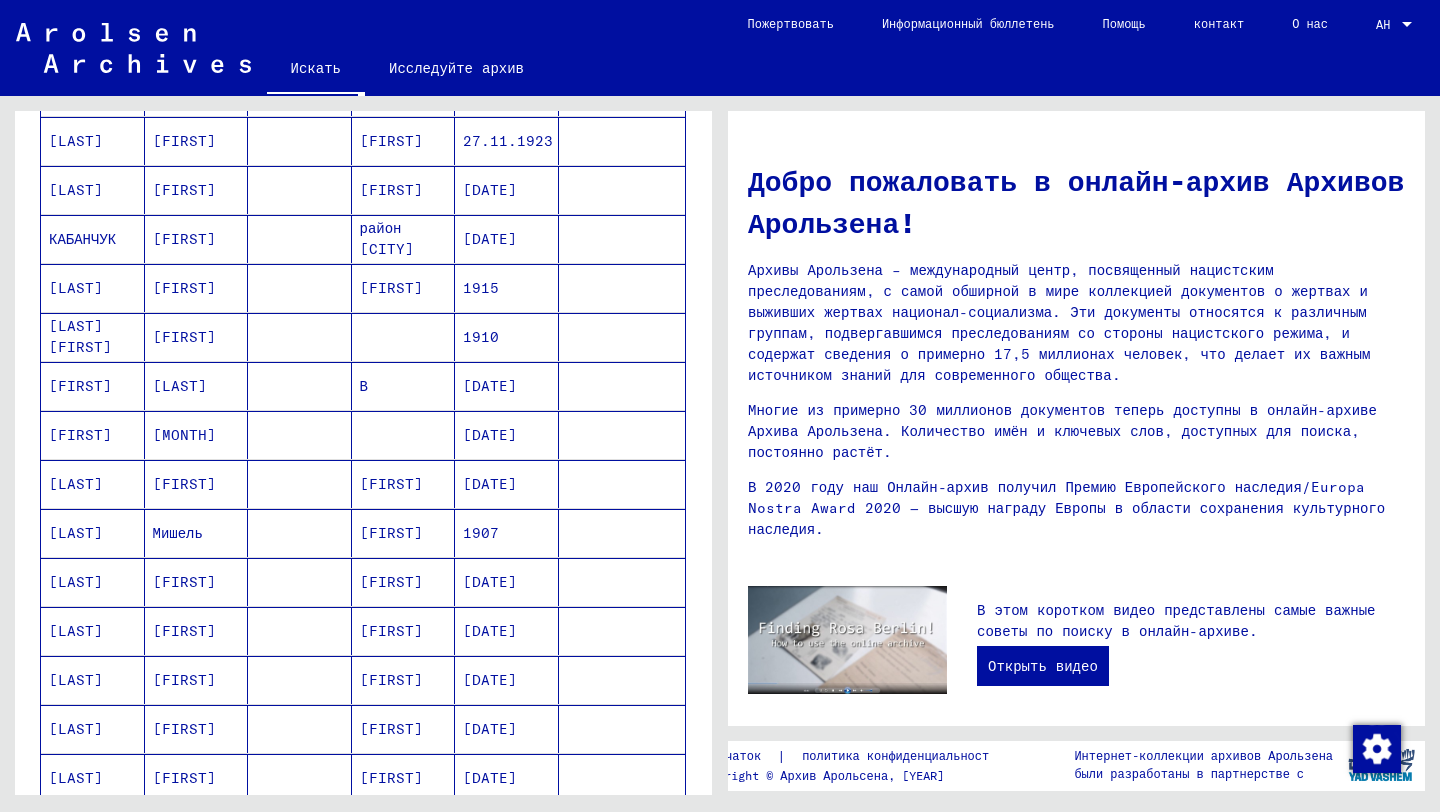 scroll, scrollTop: 829, scrollLeft: 0, axis: vertical 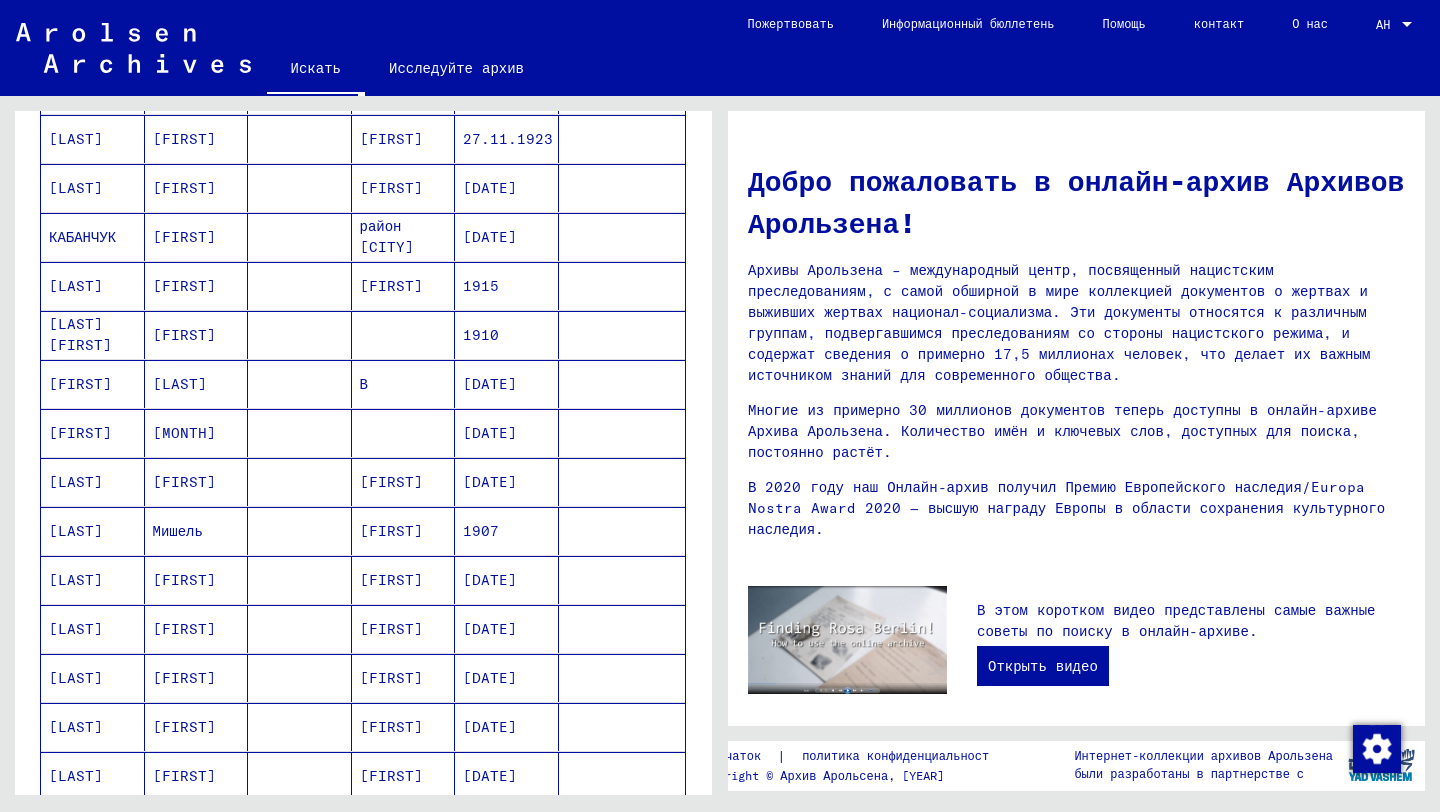 click on "[FIRST]" at bounding box center [184, 629] 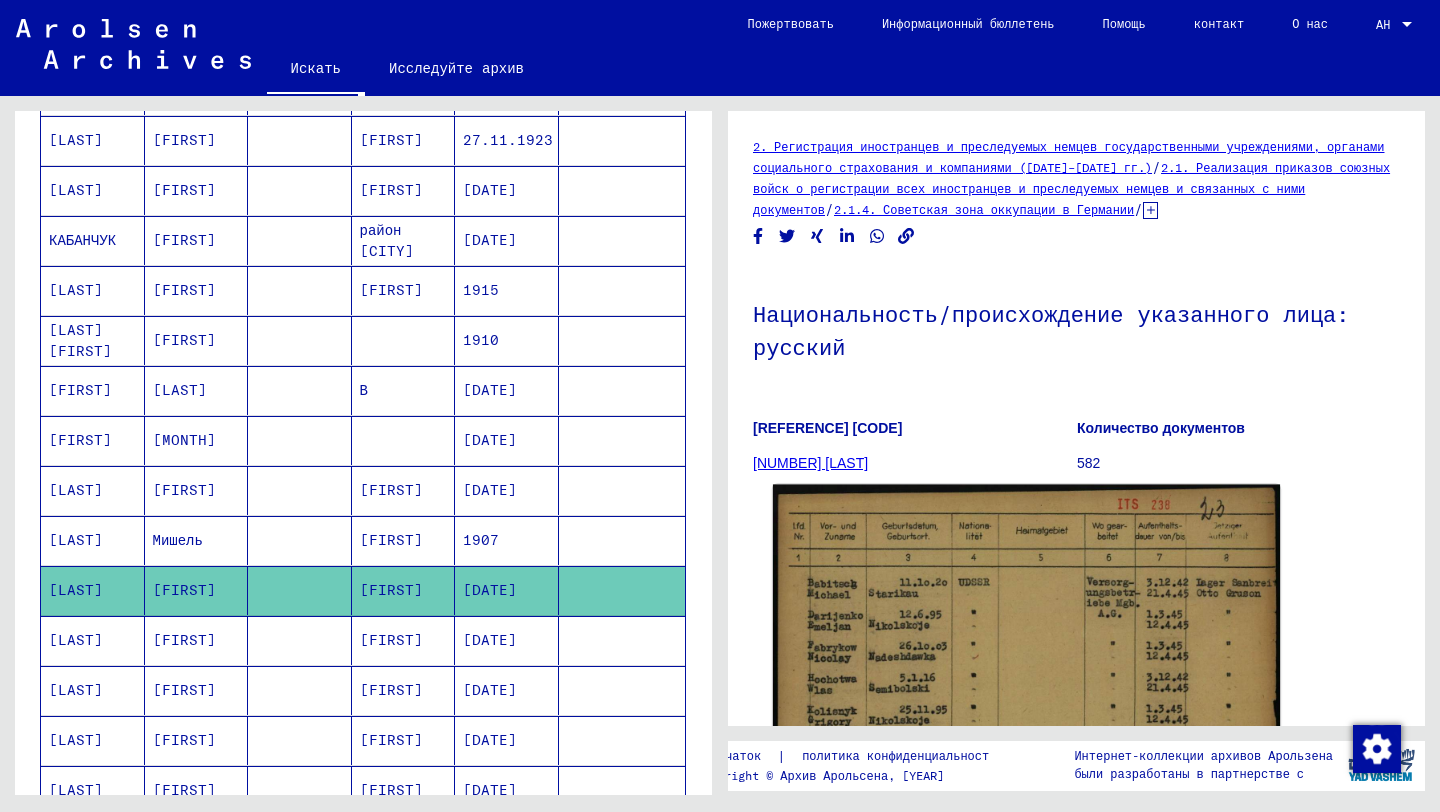 scroll, scrollTop: 0, scrollLeft: 0, axis: both 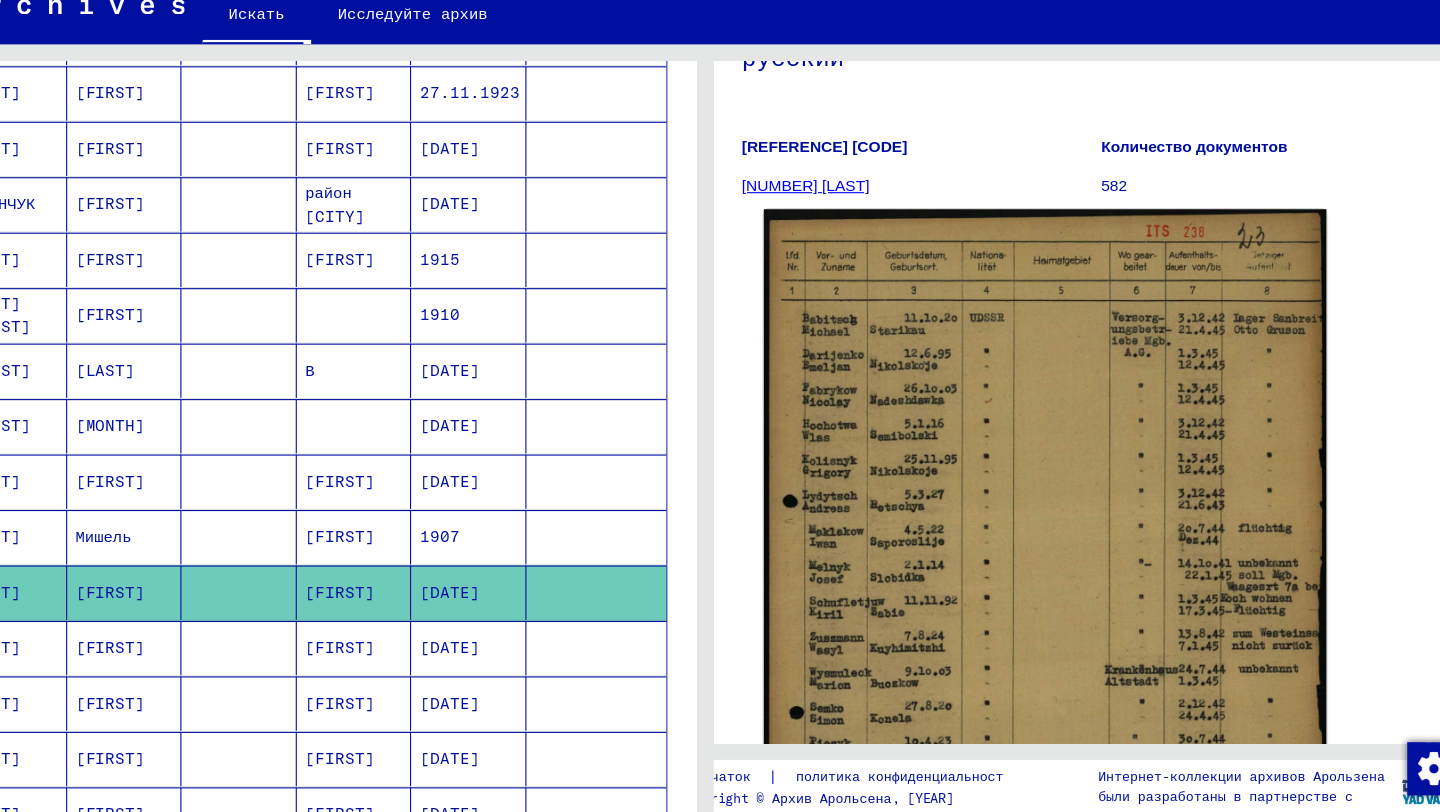 click 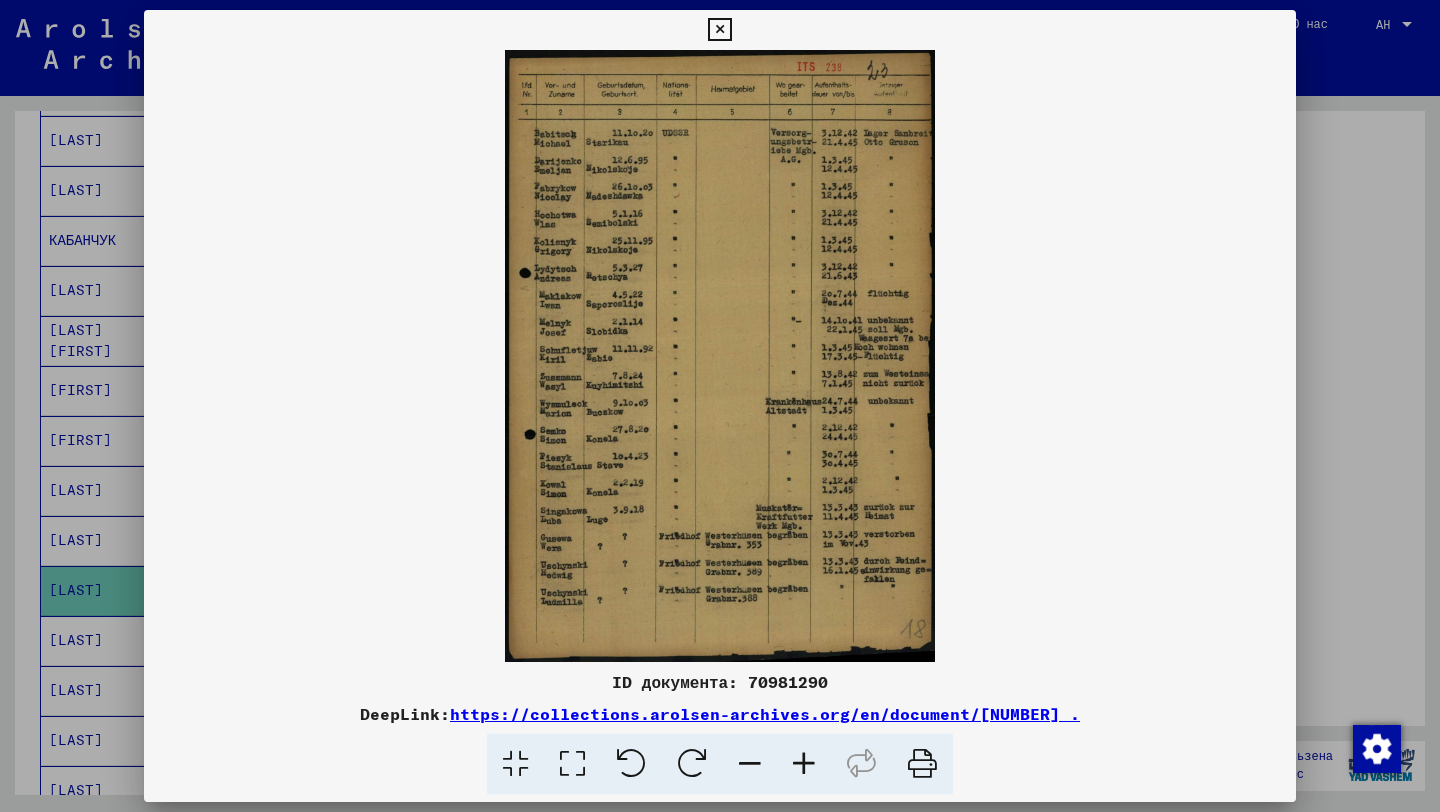 click at bounding box center [719, 30] 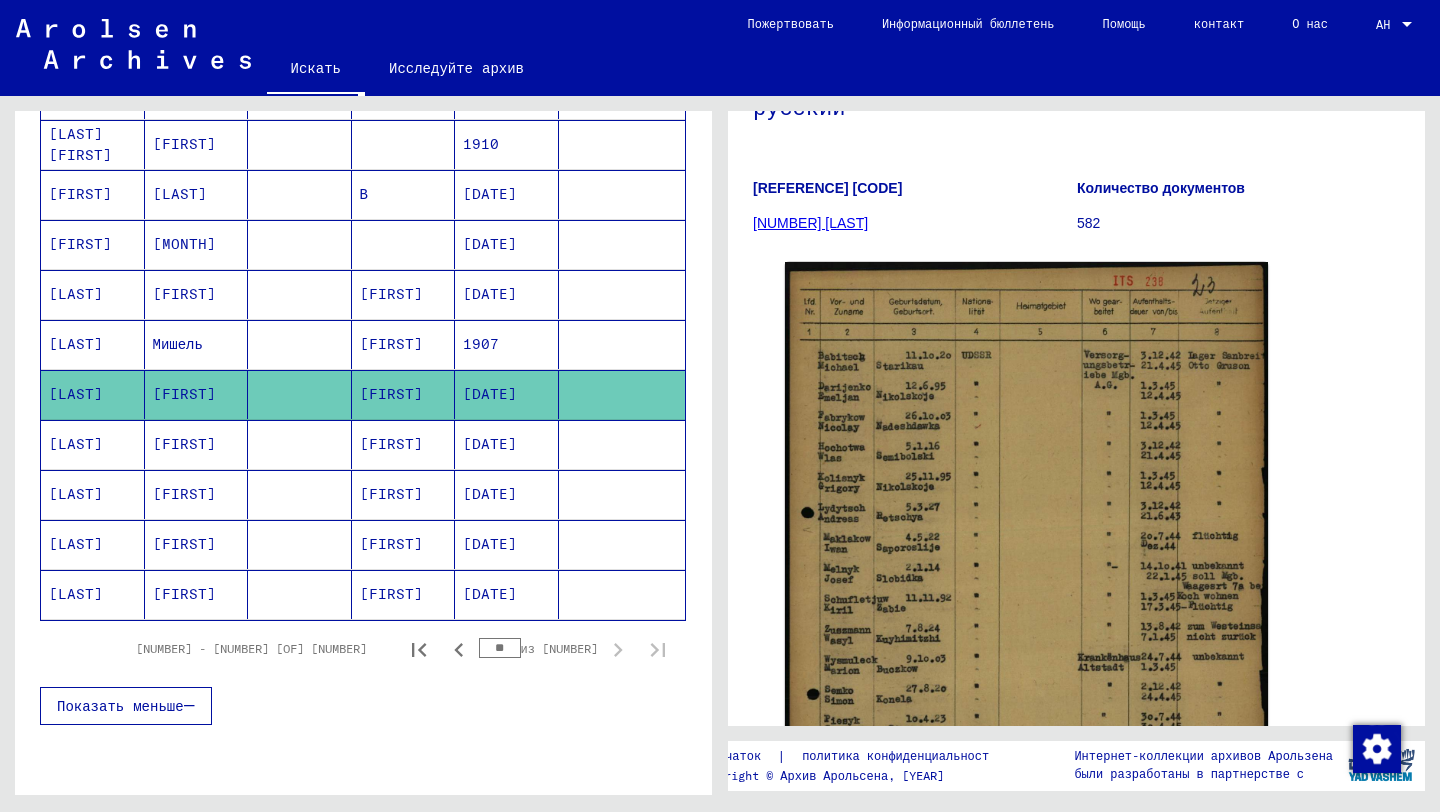 scroll, scrollTop: 1036, scrollLeft: 0, axis: vertical 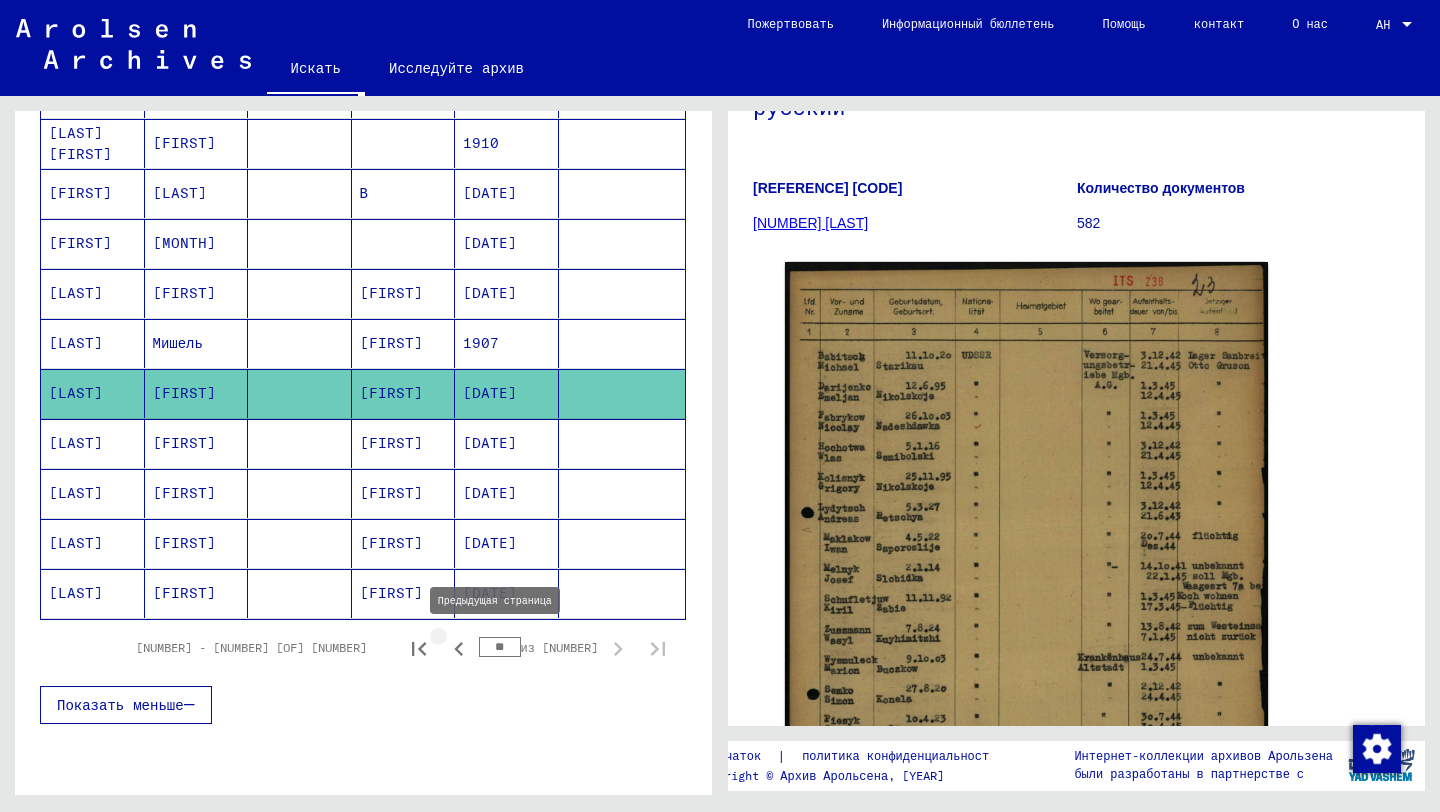 click 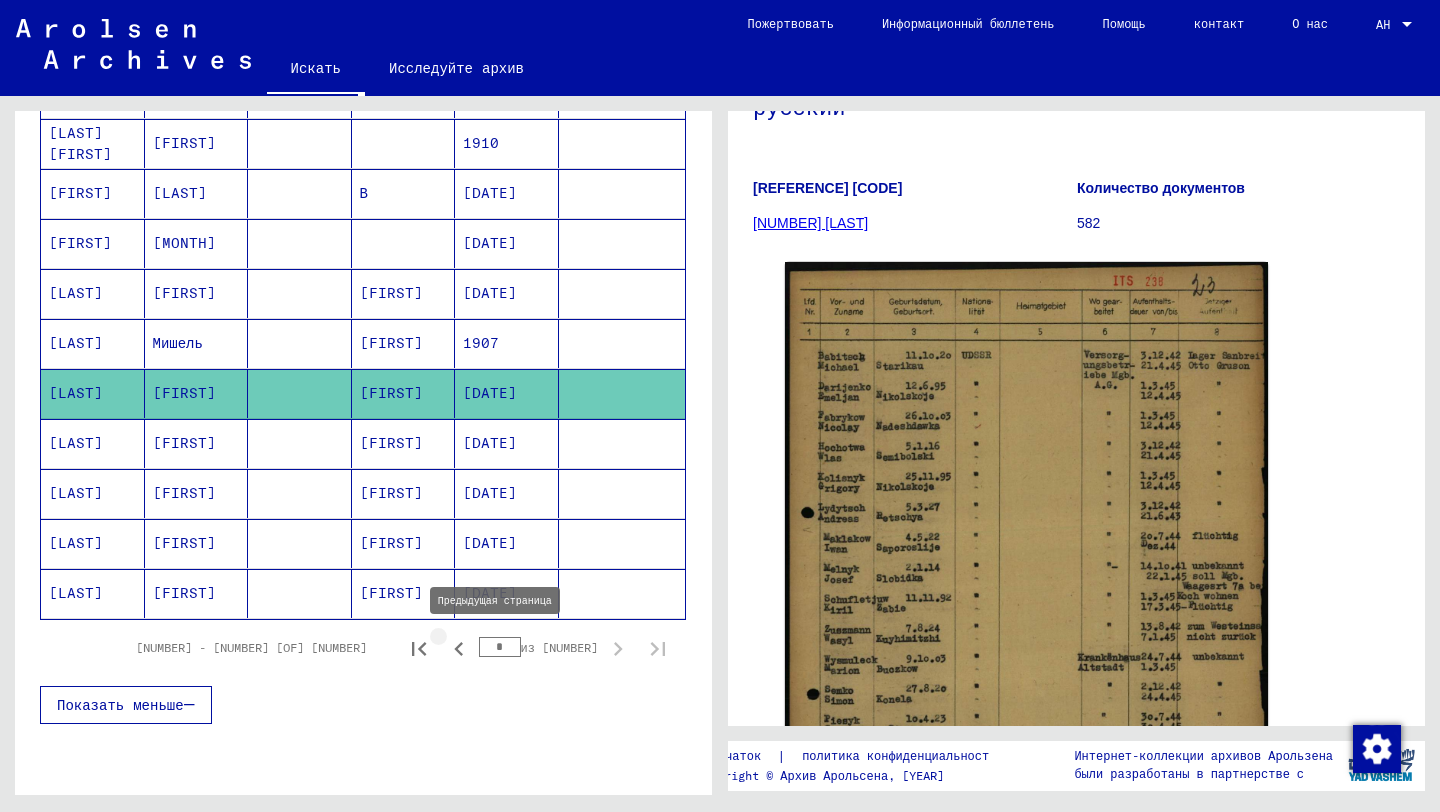 scroll, scrollTop: 0, scrollLeft: 0, axis: both 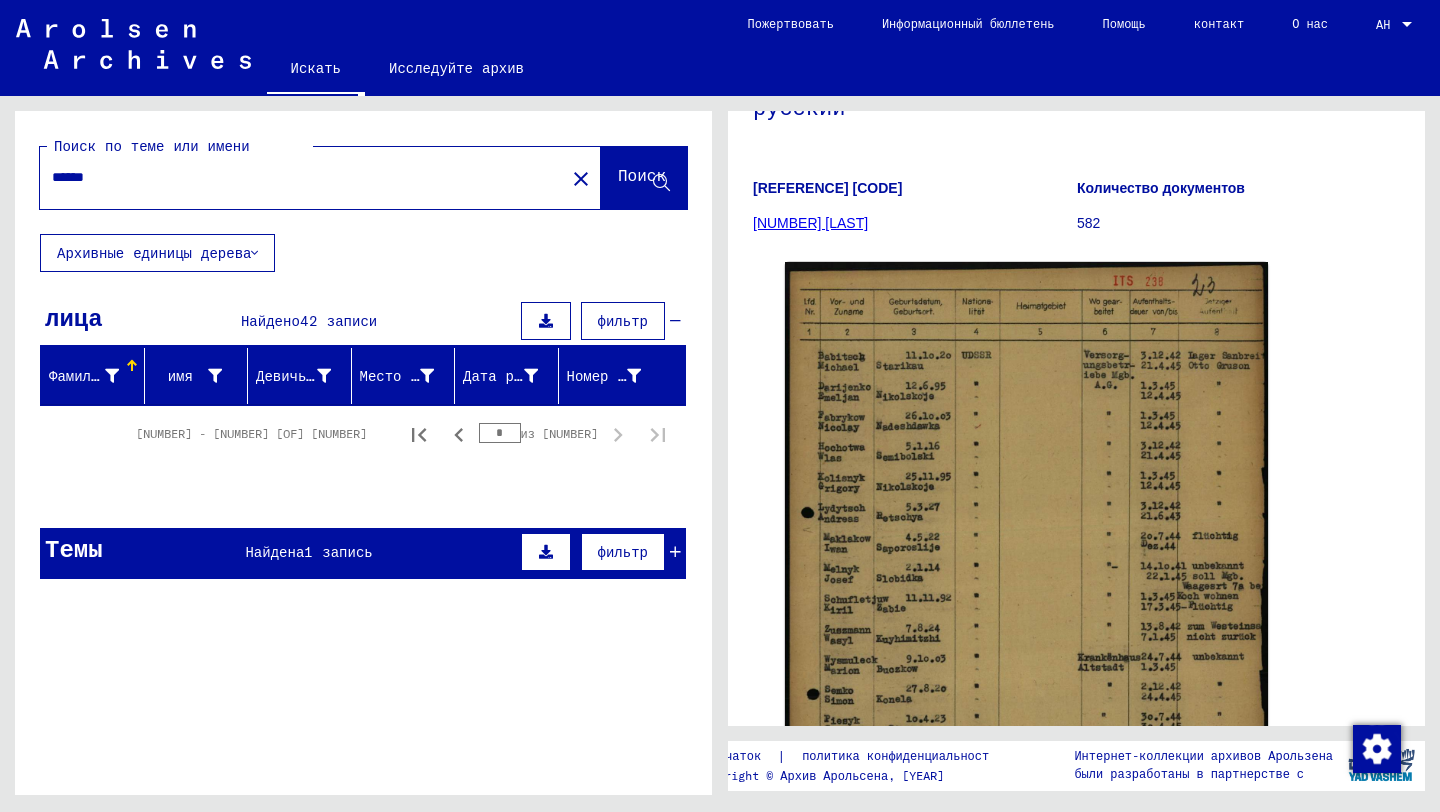 click on "Поиск" 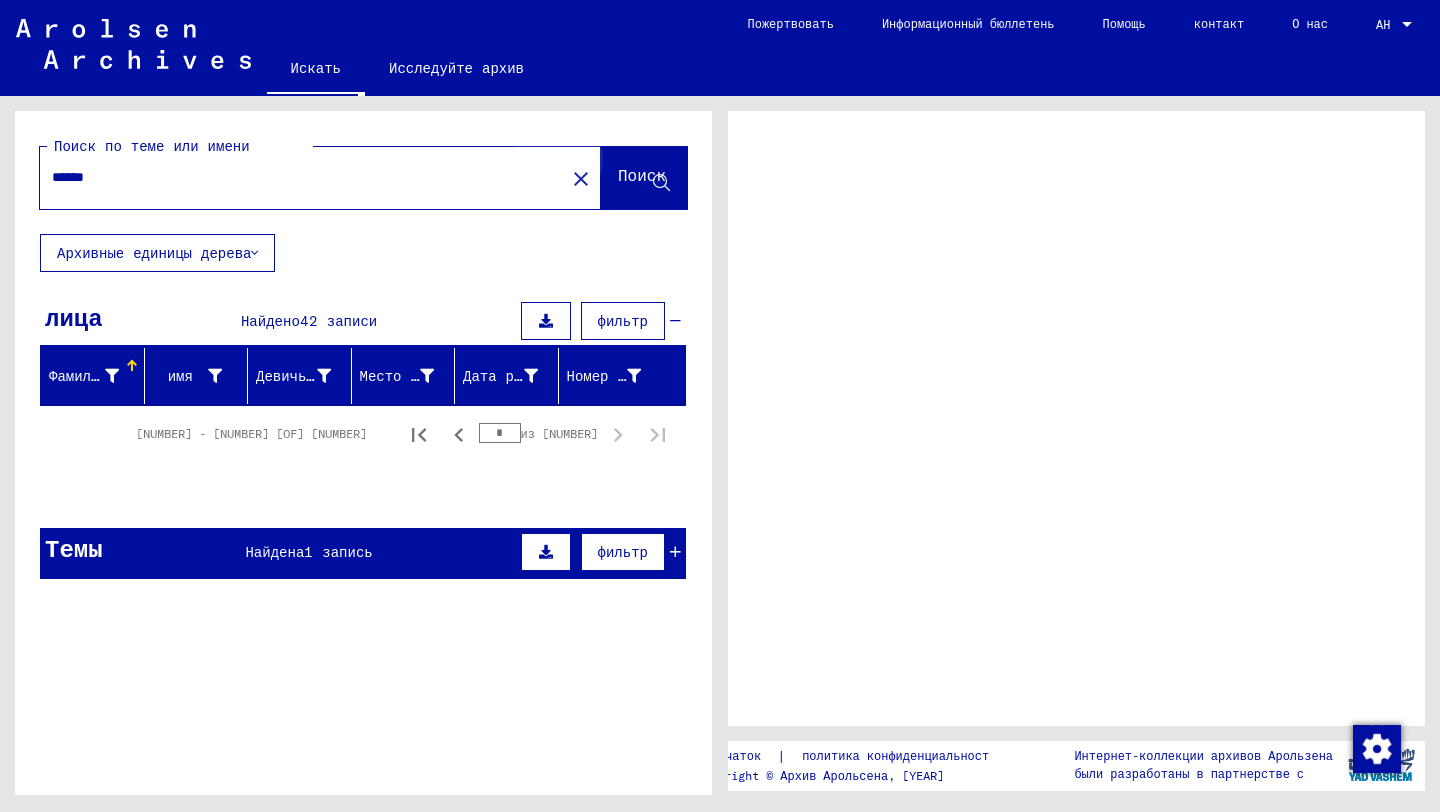 scroll, scrollTop: 0, scrollLeft: 0, axis: both 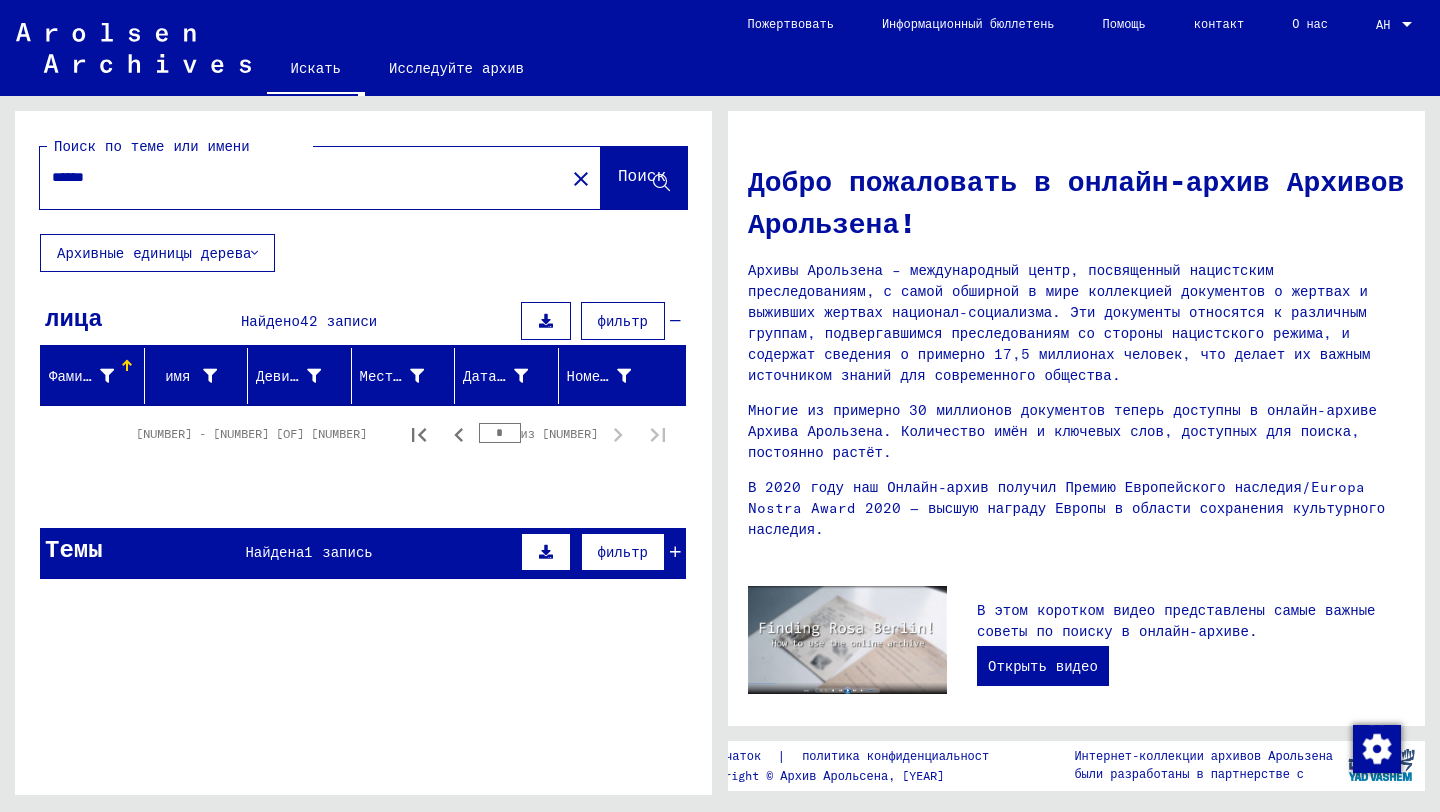 click on "42 записи" at bounding box center [338, 321] 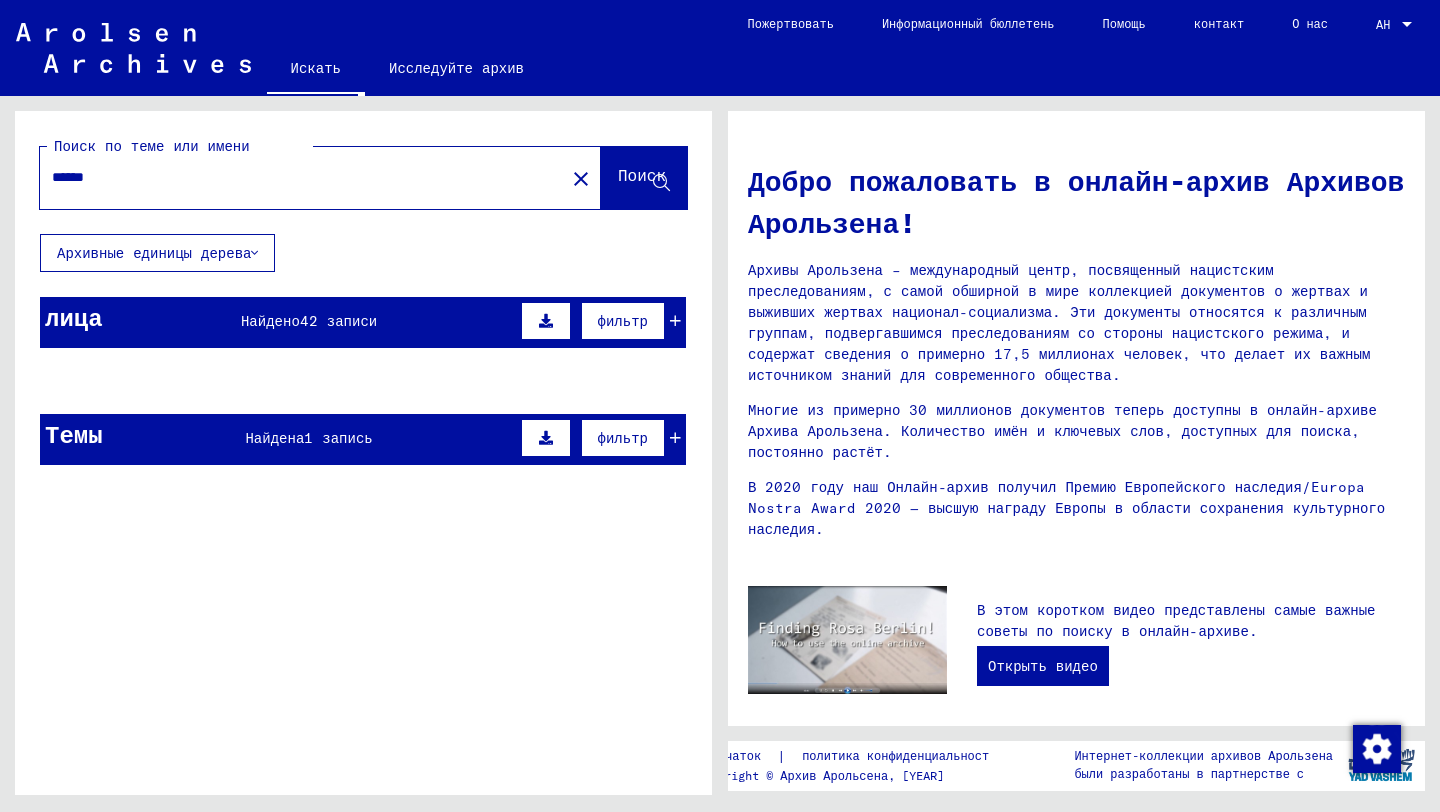 click on "42 записи" at bounding box center (338, 321) 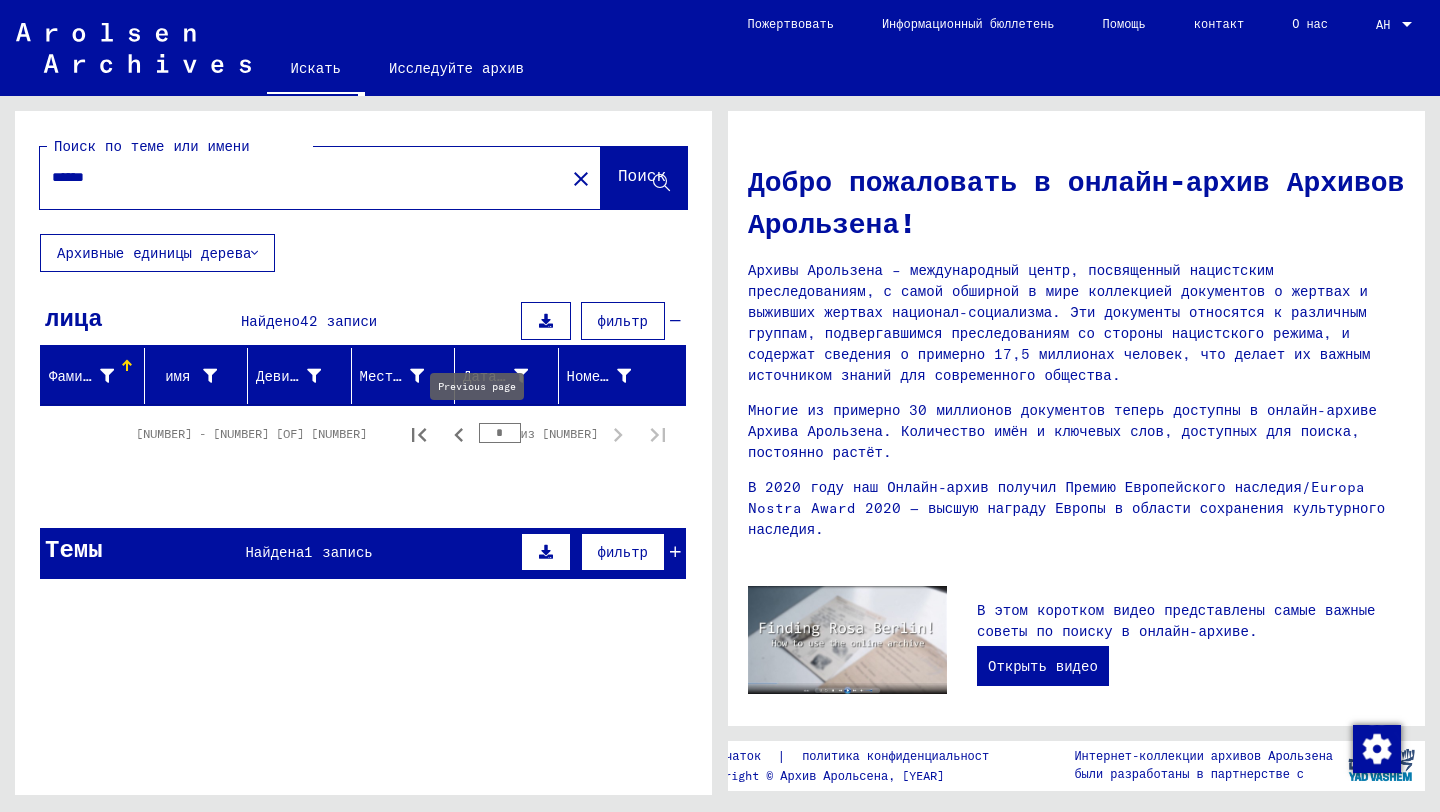 click 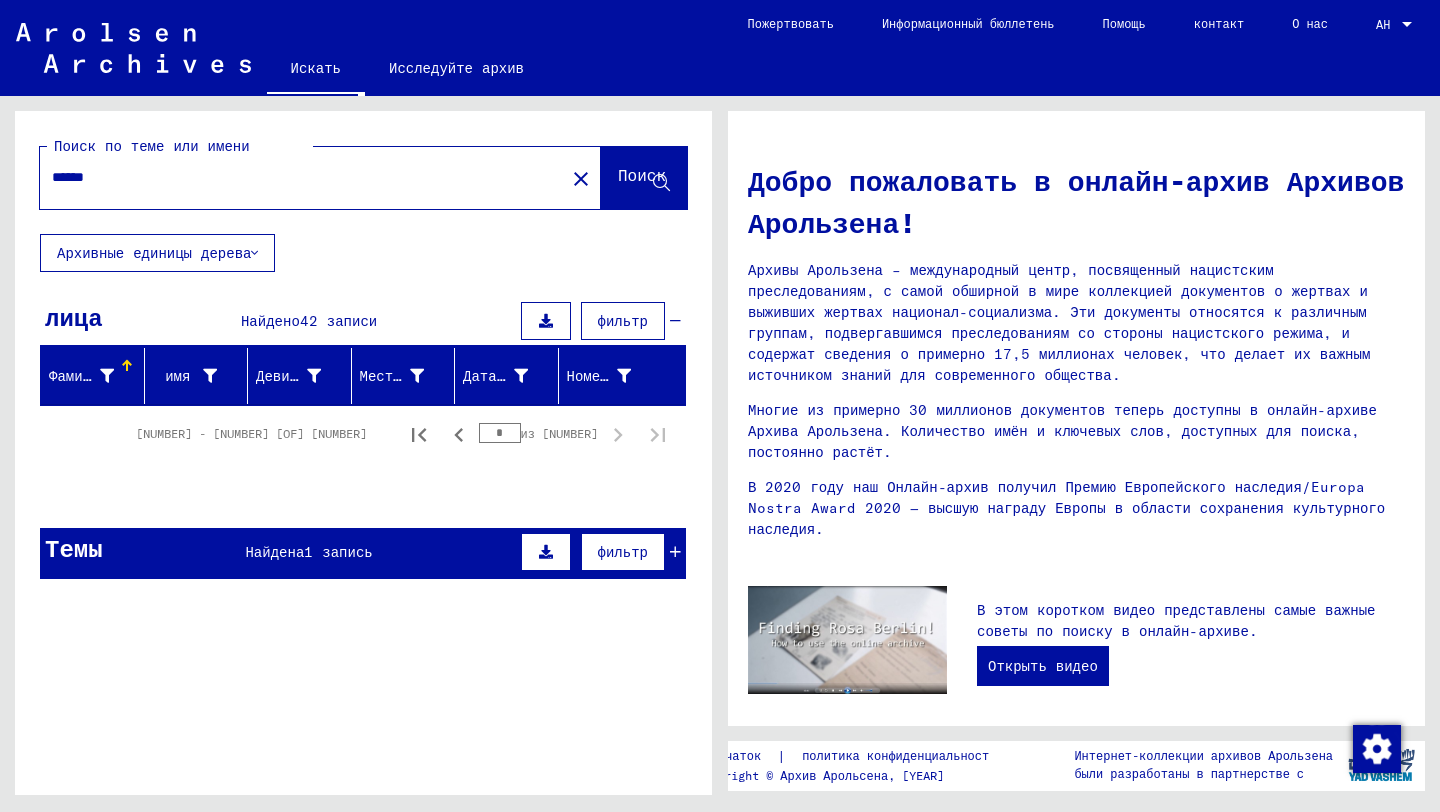click on "Архивные единицы дерева" 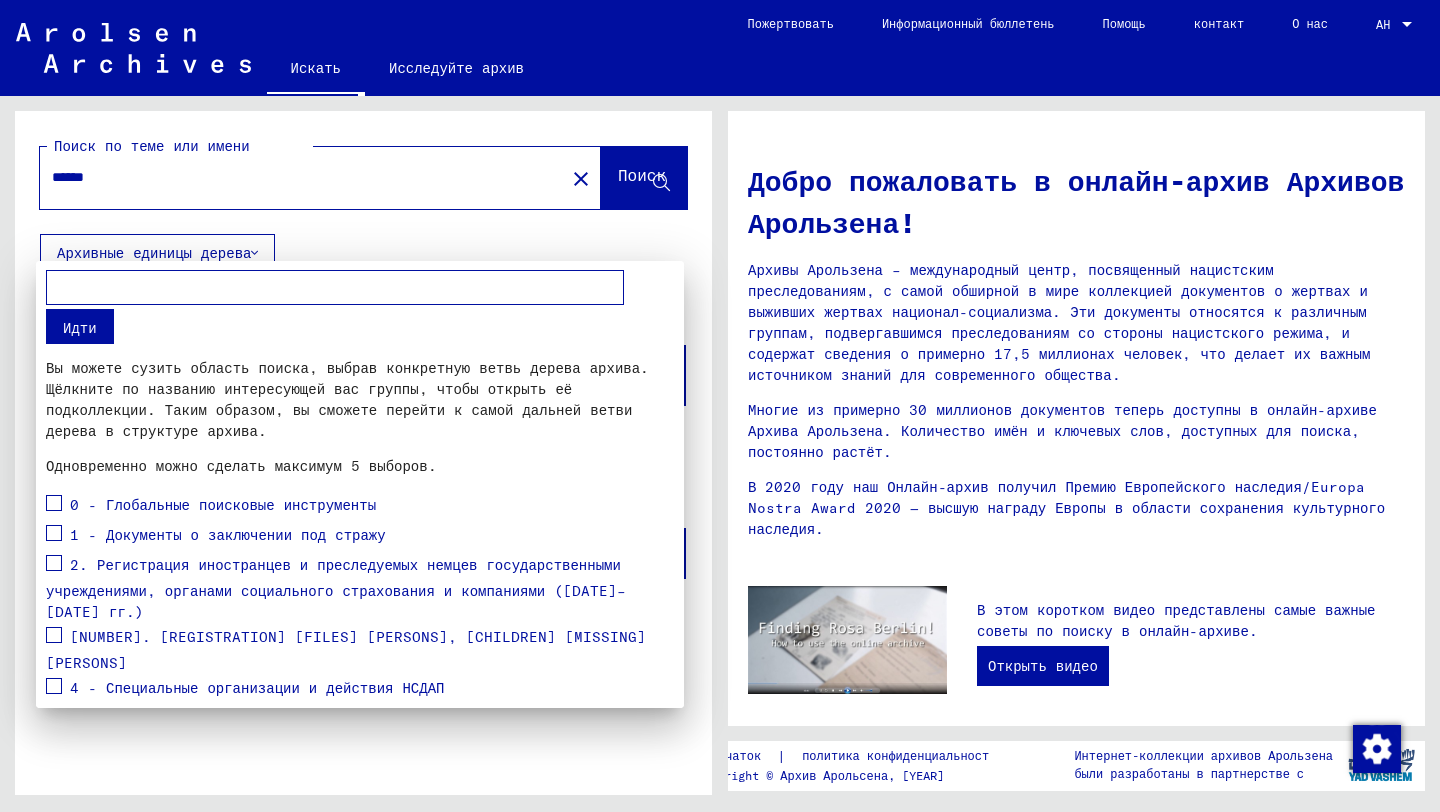 click at bounding box center [720, 406] 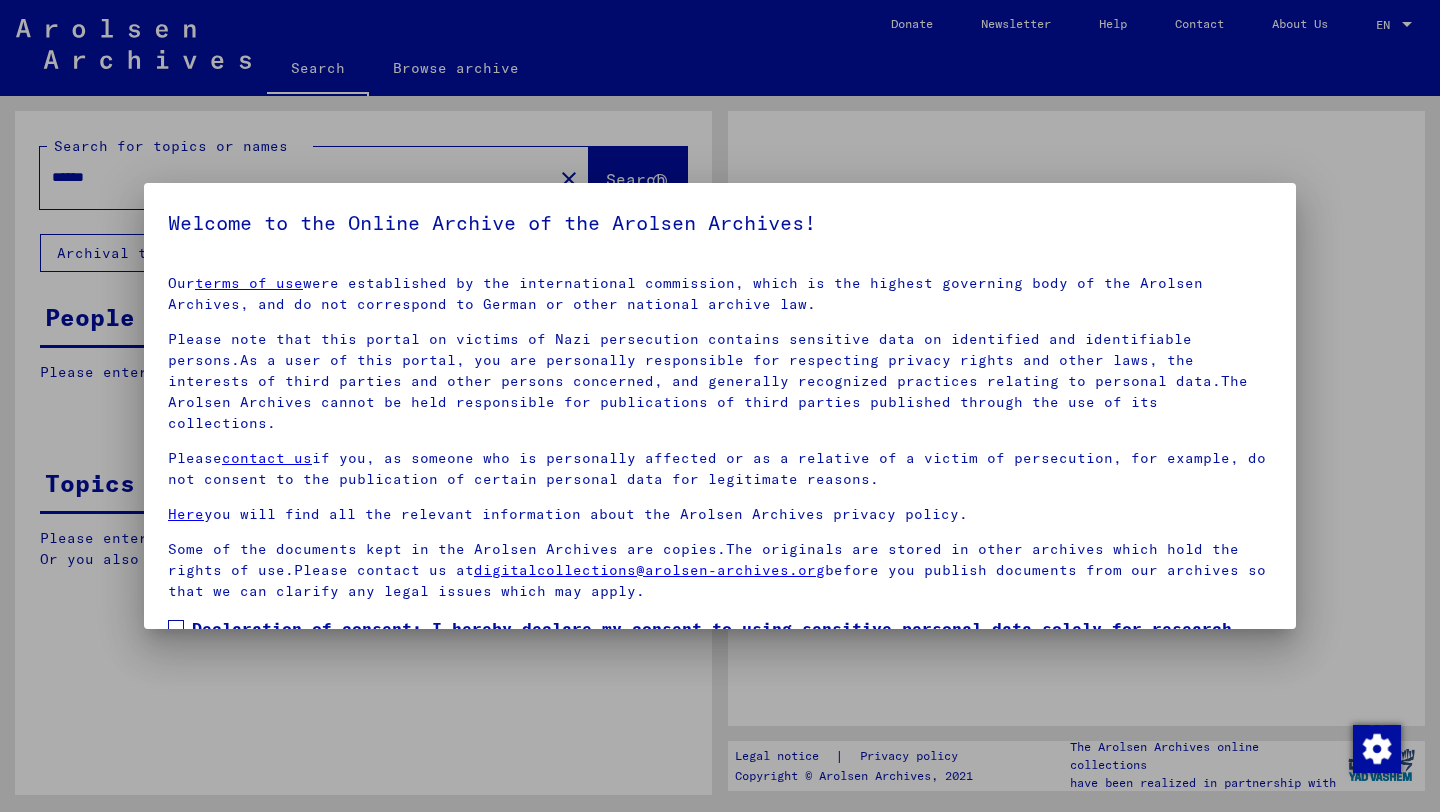 scroll, scrollTop: 0, scrollLeft: 0, axis: both 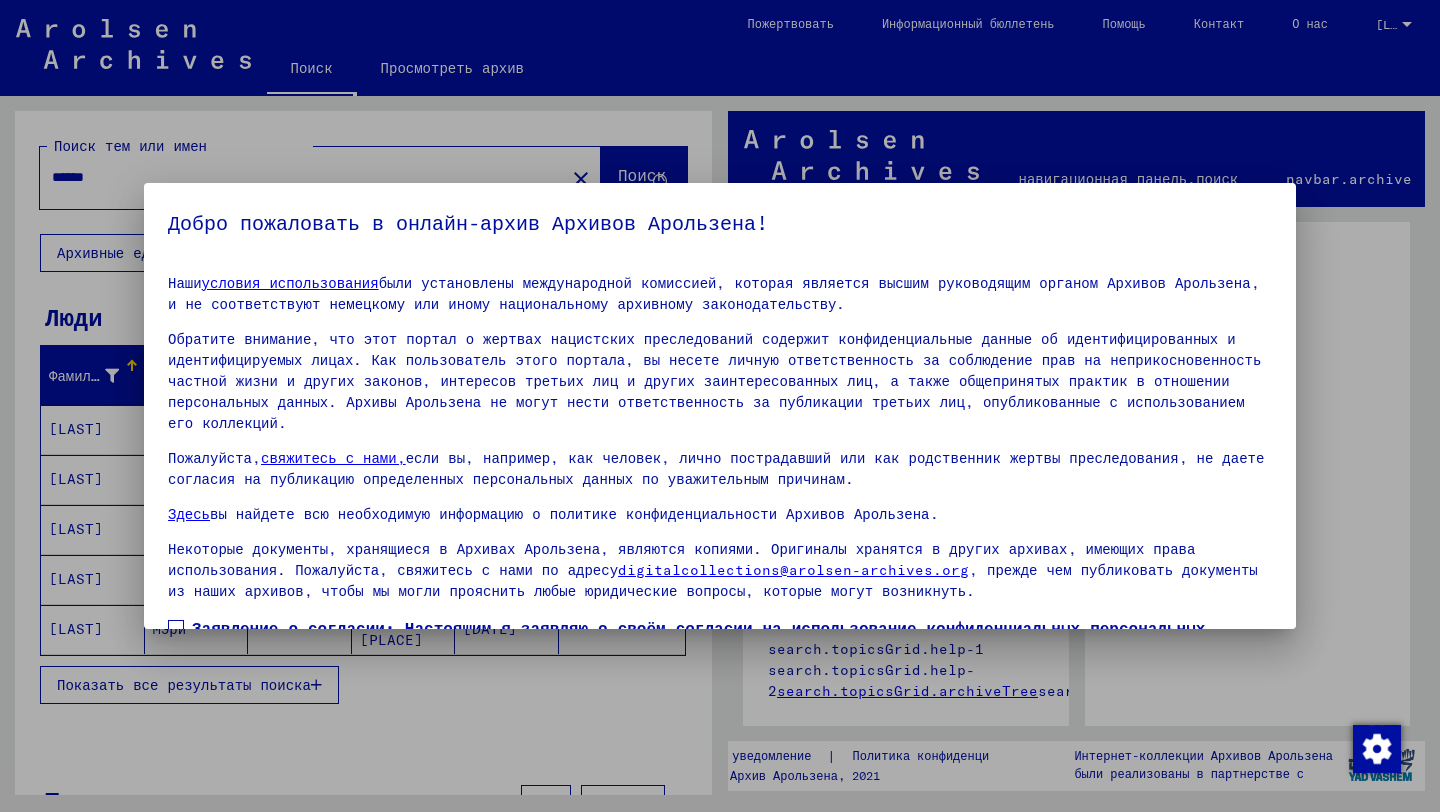 click on "Пожалуйста, свяжитесь с нами, если вы, например, как человек, лично пострадавший или как родственник жертвы преследования, не даете согласия на публикацию определенных персональных данных по уважительным причинам. Здесь вы найдете всю необходимую информацию о политике конфиденциальности Архивов Арользена. [EMAIL]" at bounding box center (720, 509) 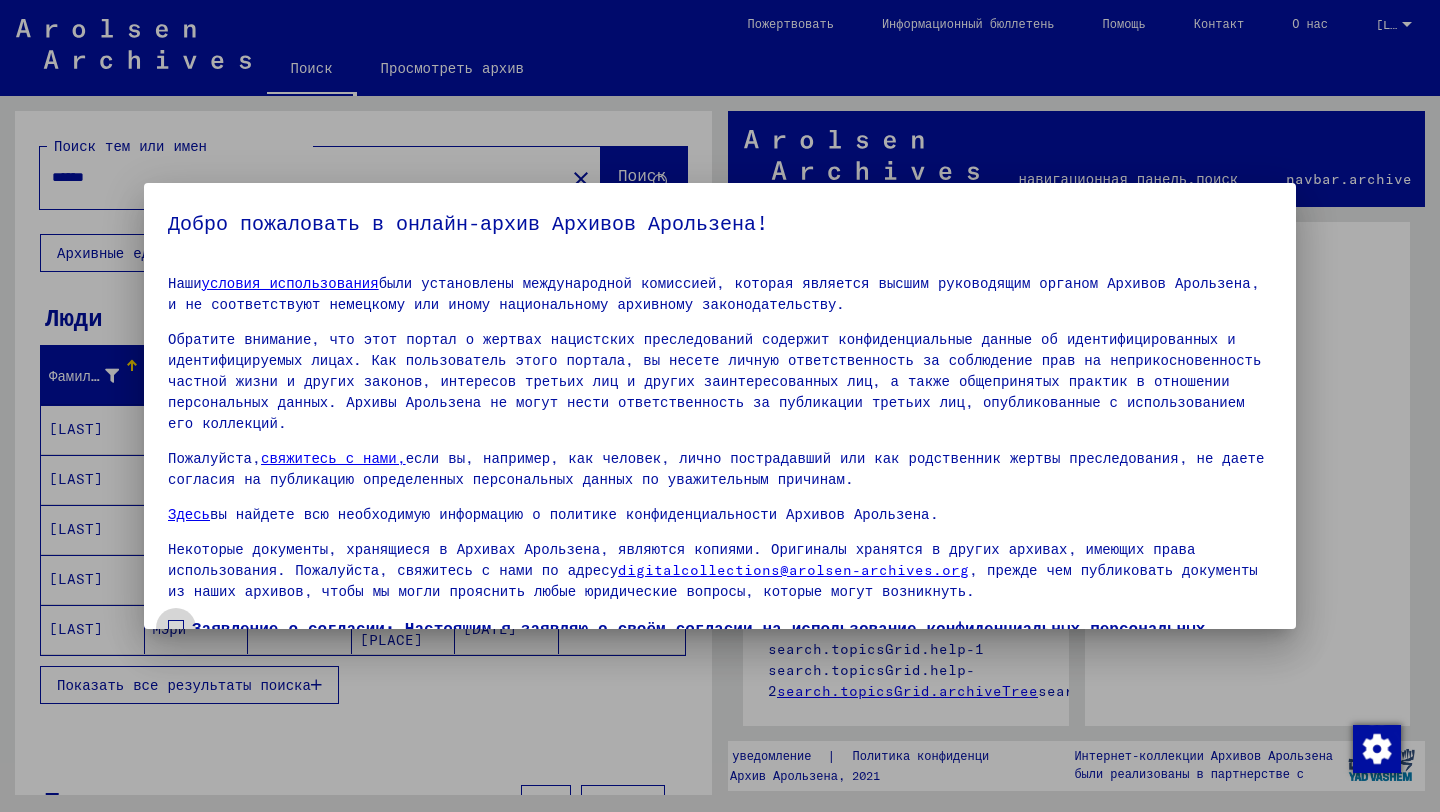 click on "Заявление о согласии: Настоящим я заявляю о своём согласии на использование конфиденциальных персональных данных исключительно в исследовательских целях и в соответствии с действующим национальным законодательством и нормативными актами. Я понимаю, что нарушение этих законов и/или нормативных актов может повлечь за собой уголовное преследование." at bounding box center [722, 664] 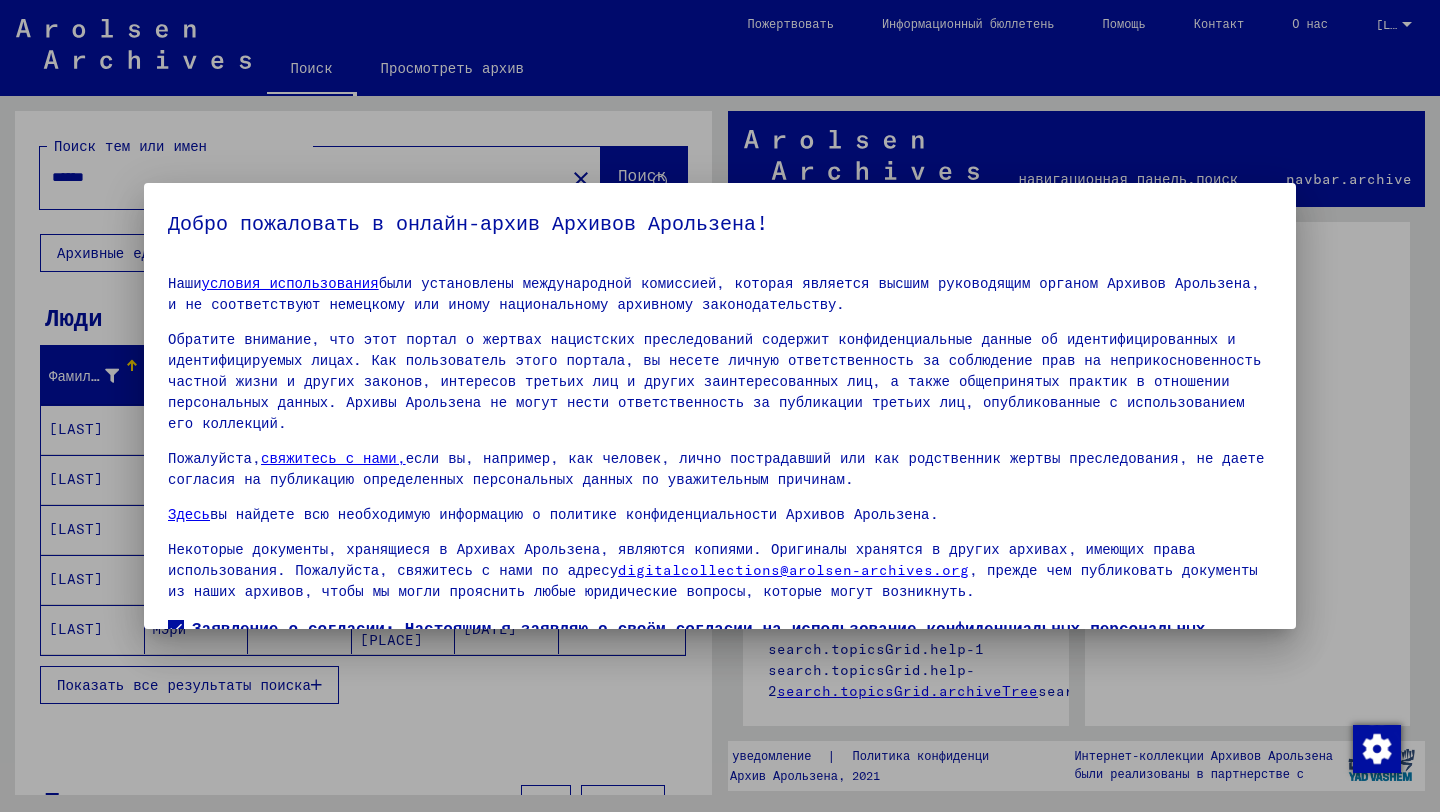 scroll, scrollTop: 109, scrollLeft: 0, axis: vertical 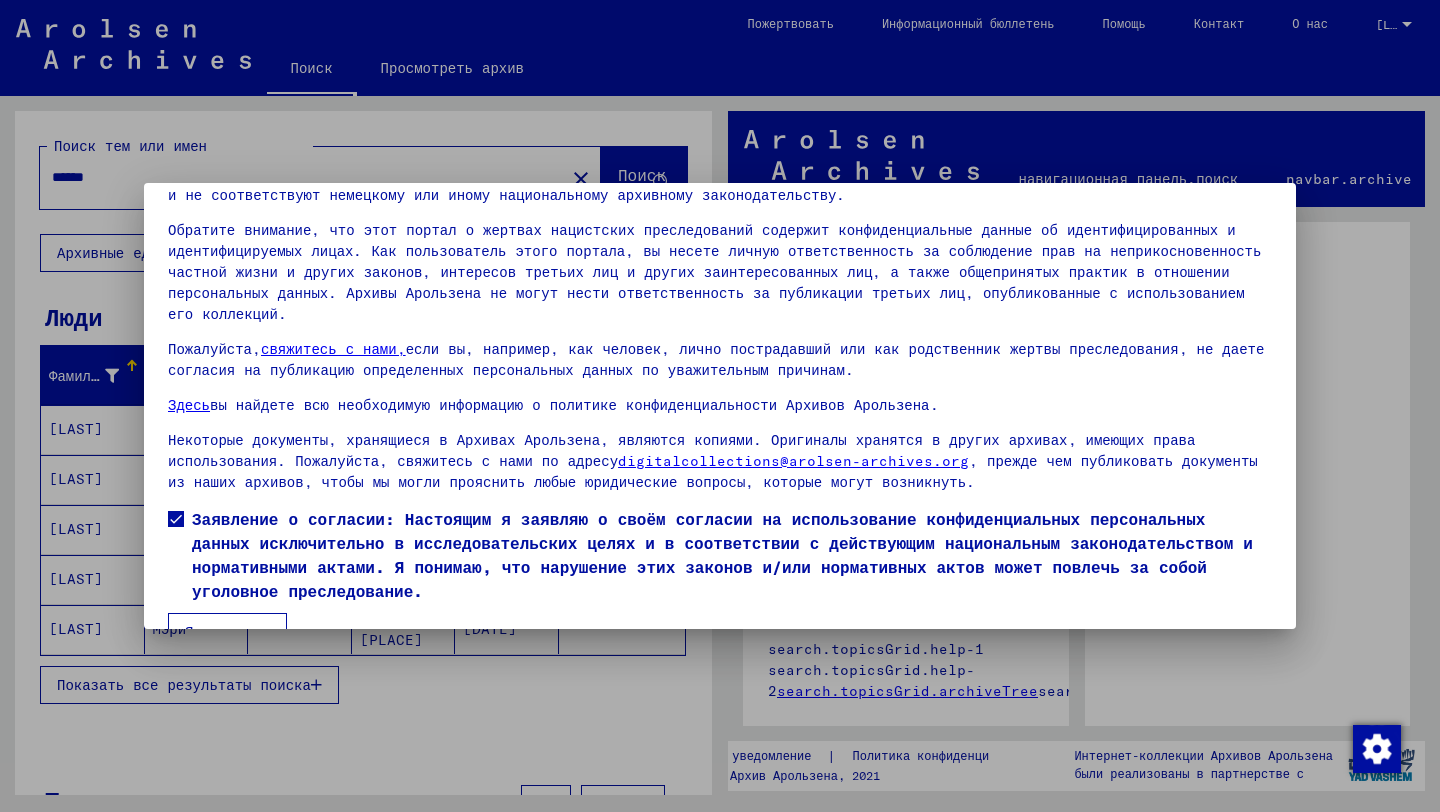click on "Я согласен" at bounding box center [227, 632] 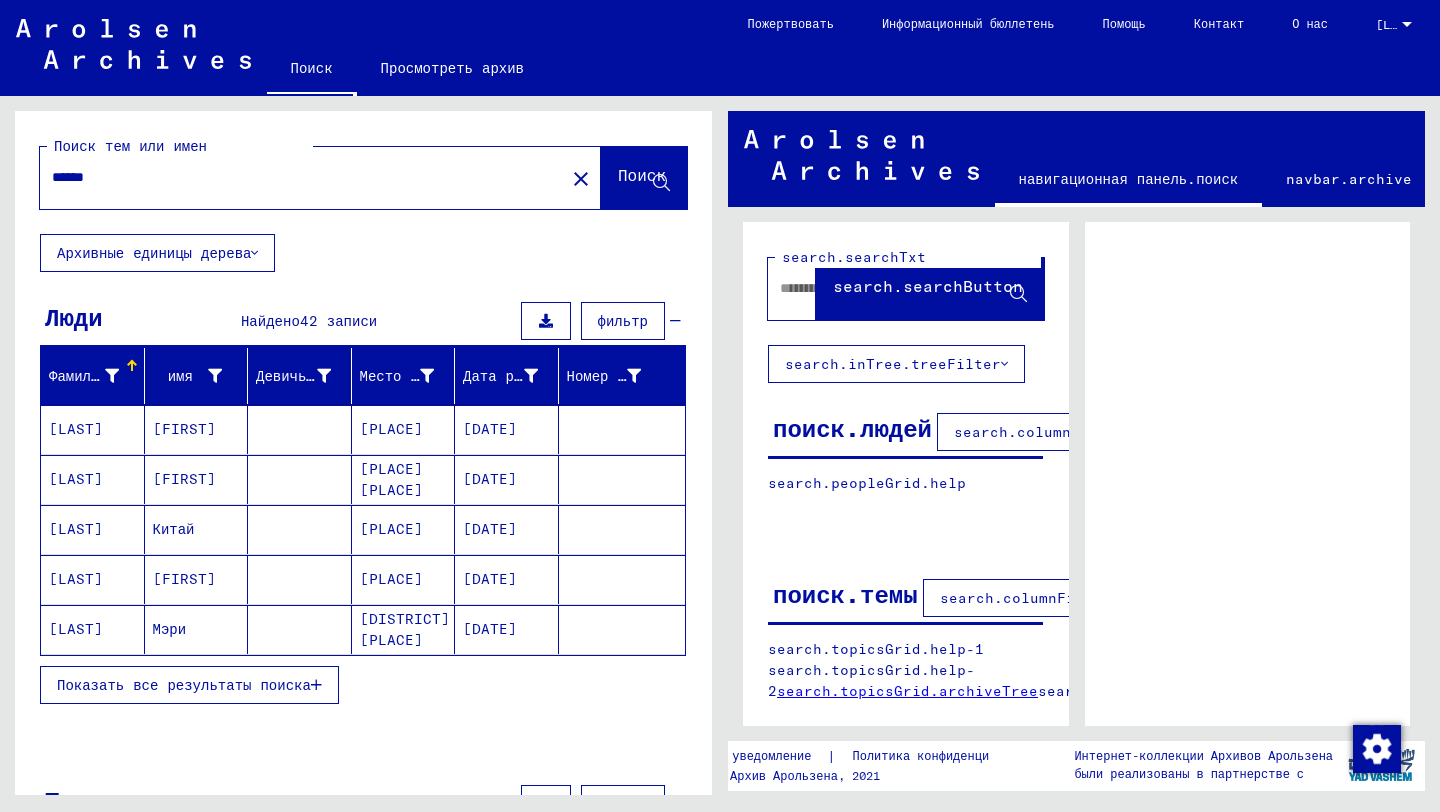scroll, scrollTop: 24, scrollLeft: 0, axis: vertical 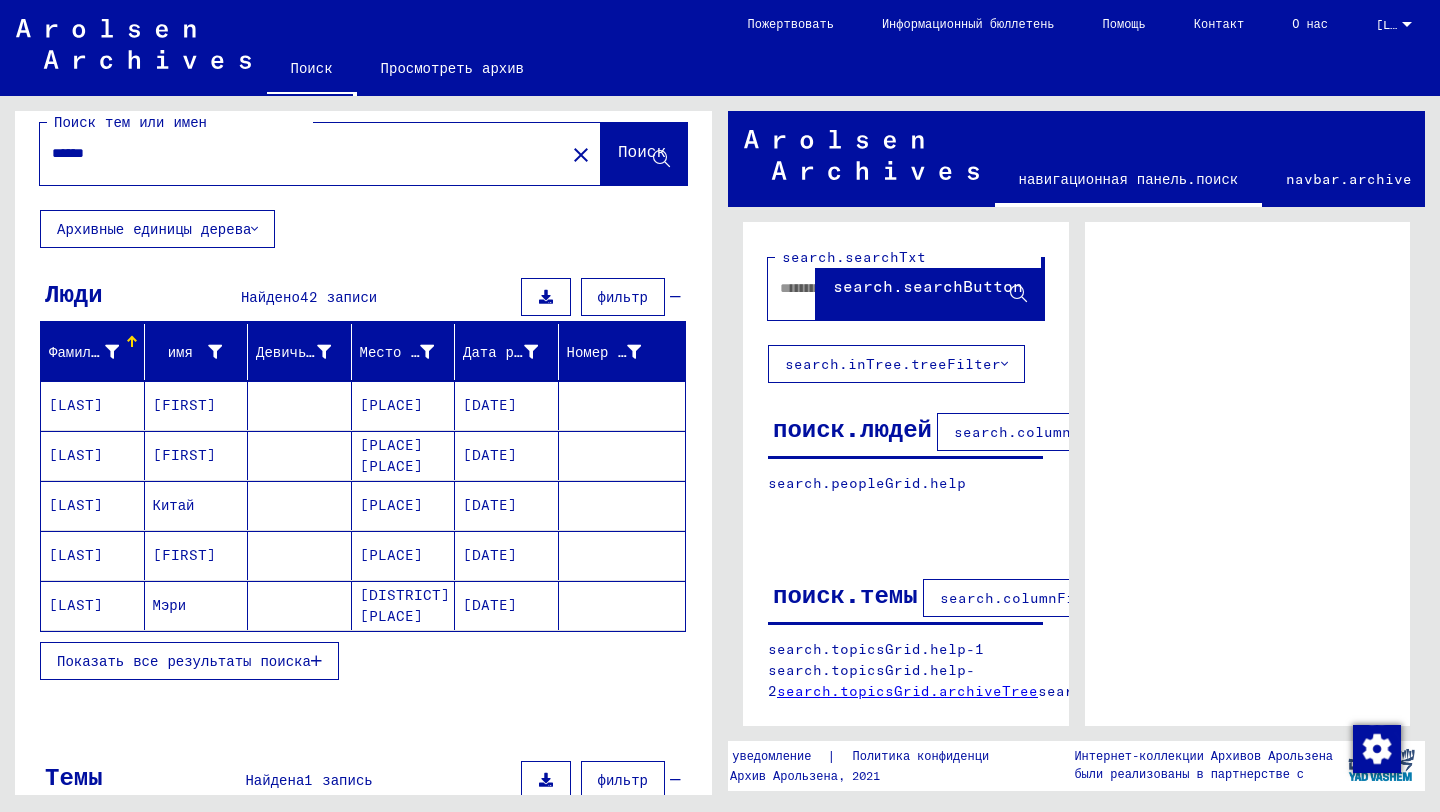click on "Показать все результаты поиска" at bounding box center (184, 661) 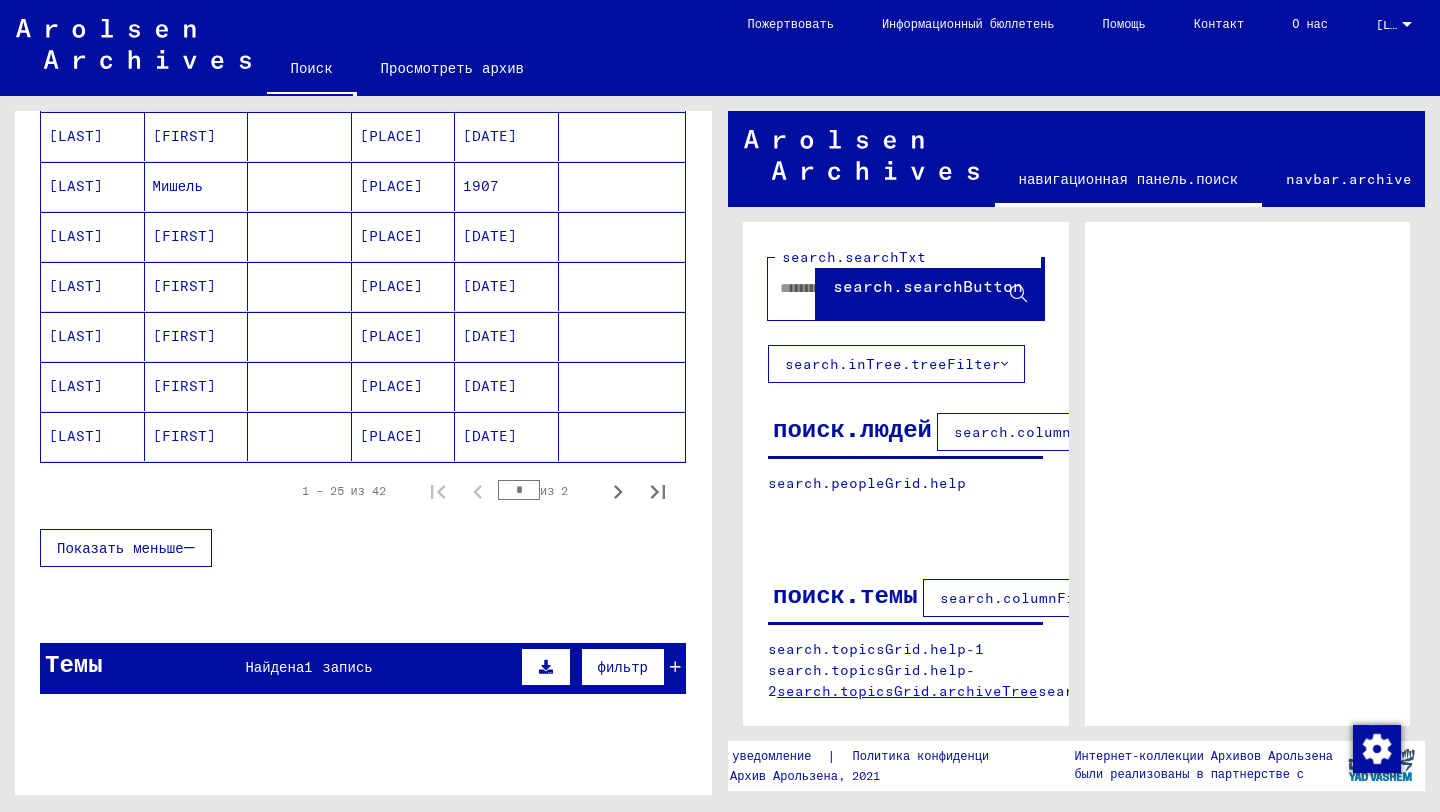 scroll, scrollTop: 1271, scrollLeft: 0, axis: vertical 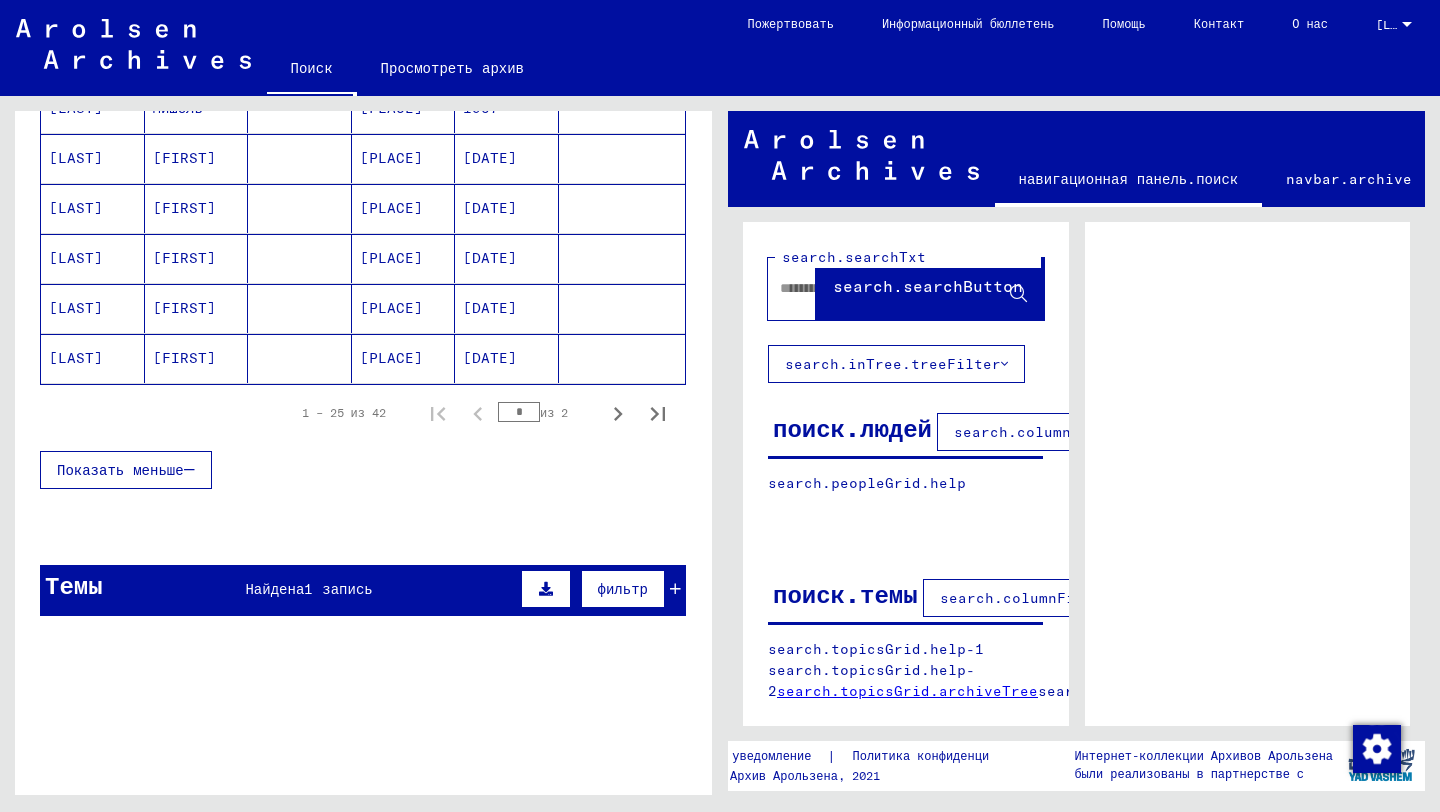 click on "Найдена" at bounding box center [274, 589] 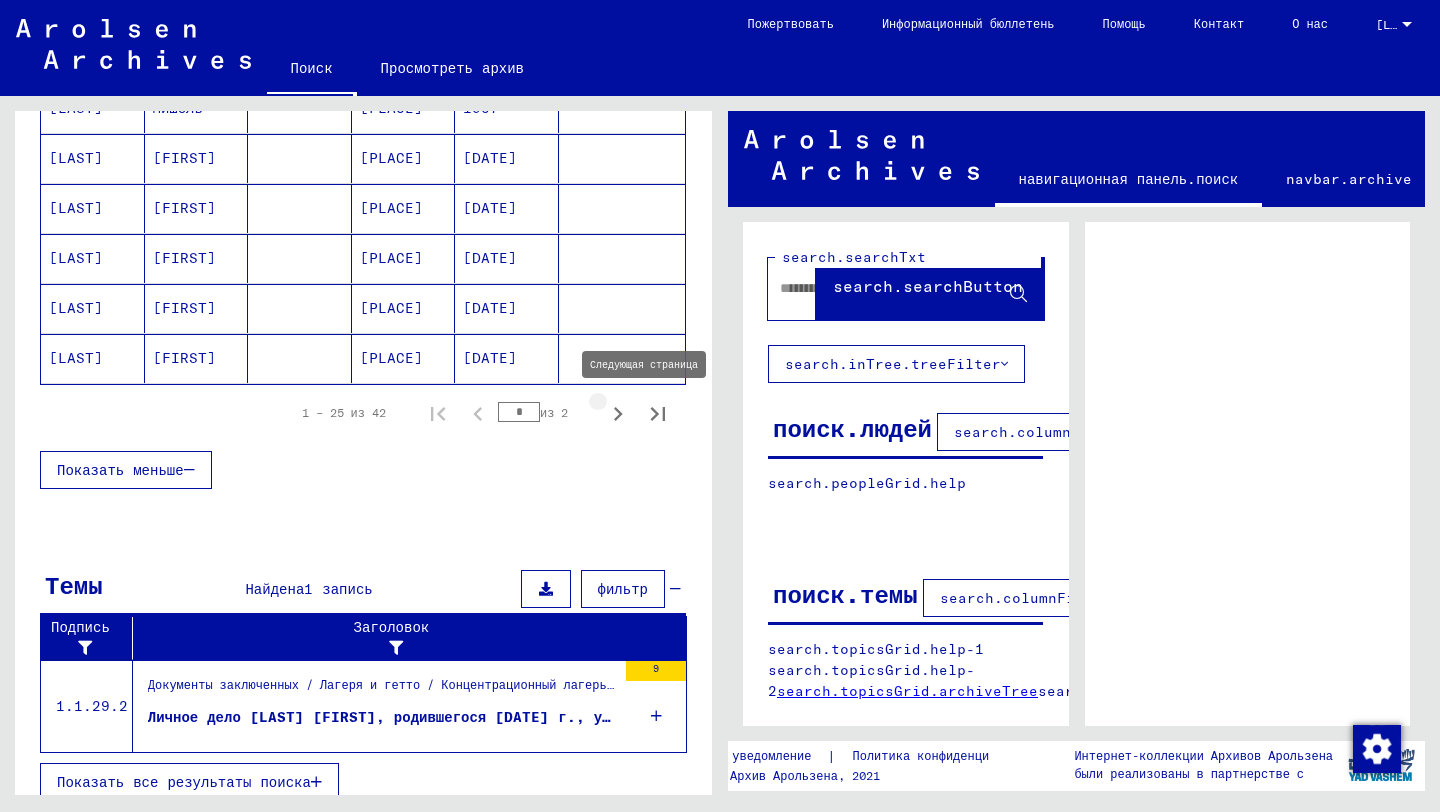 click 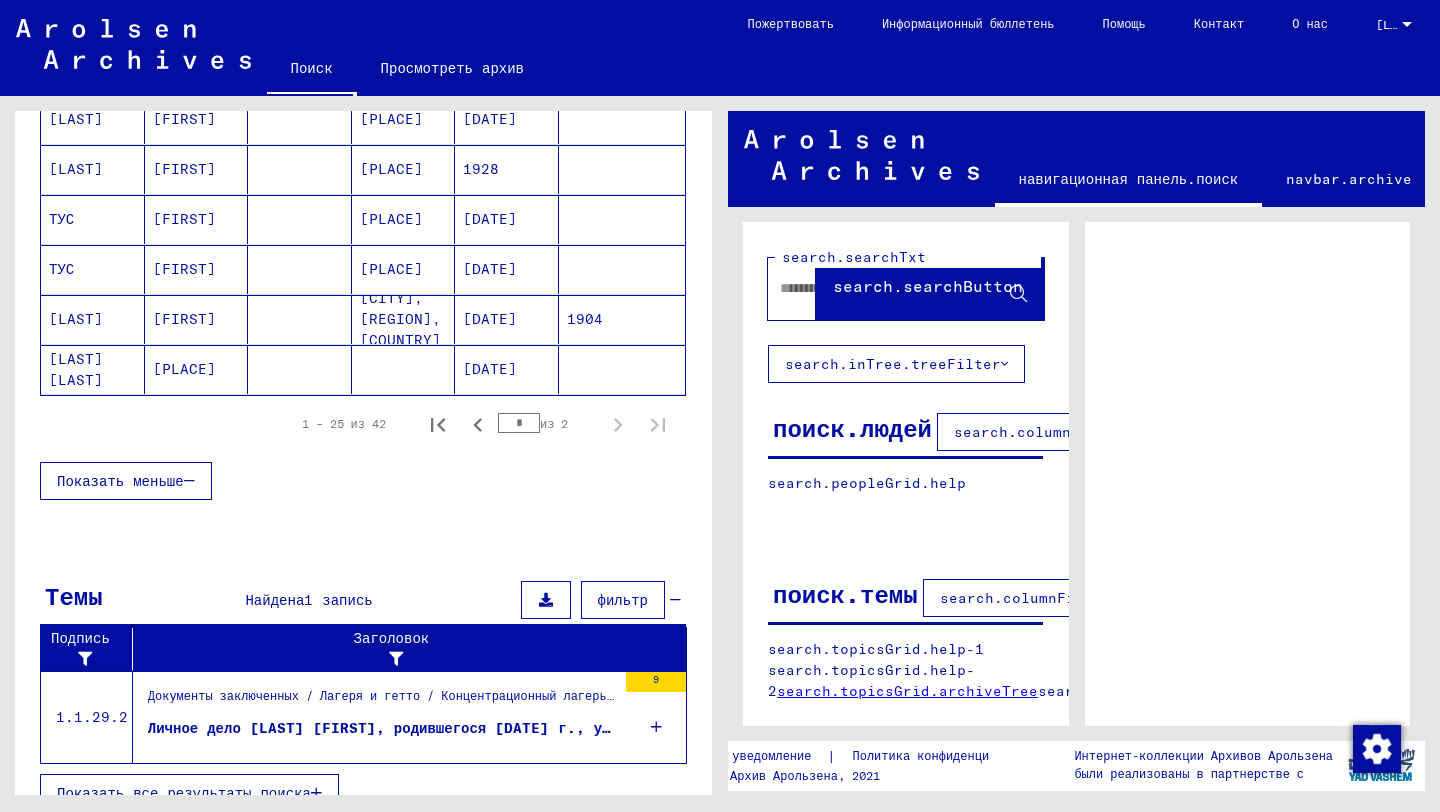 scroll, scrollTop: 887, scrollLeft: 0, axis: vertical 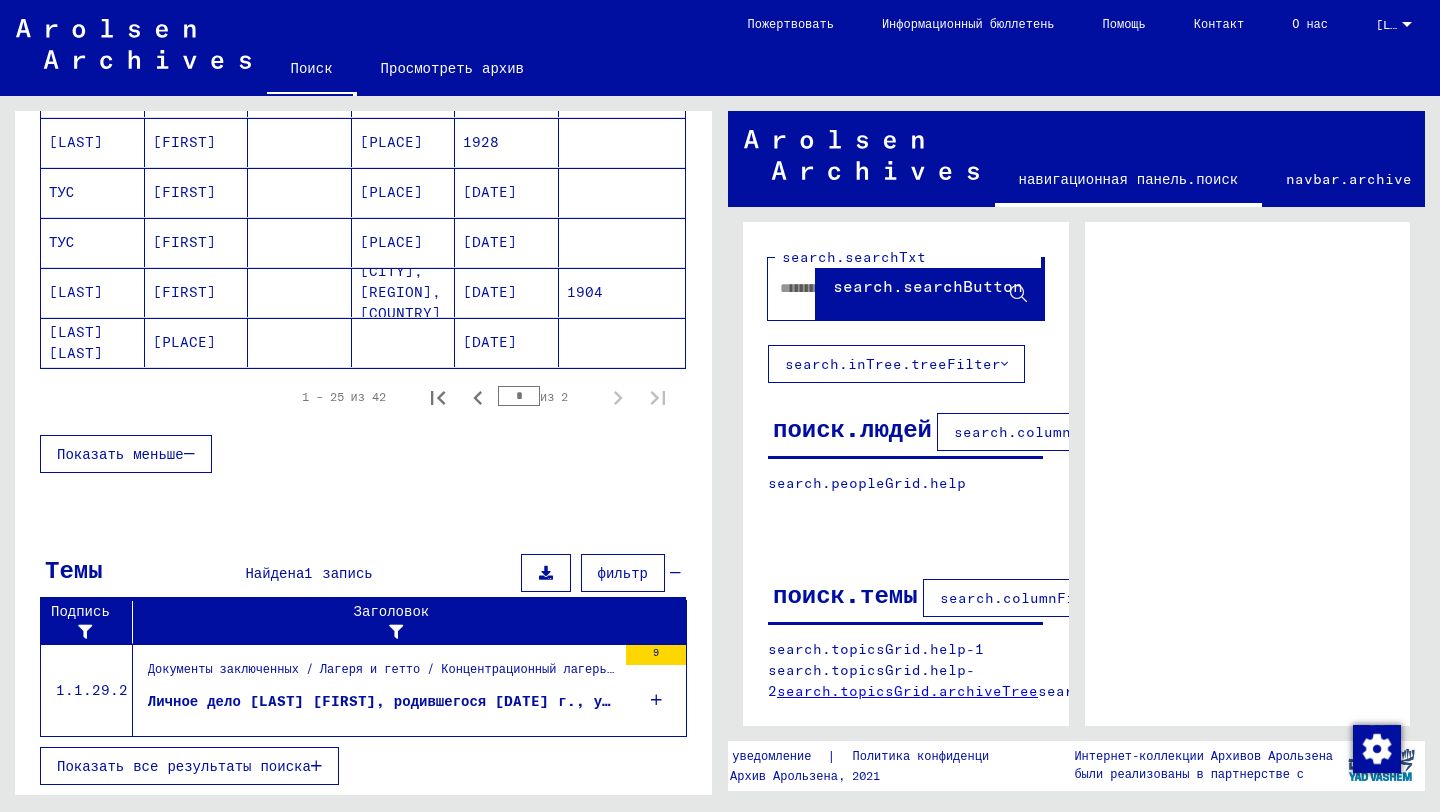 click on "Личное дело [LAST] [FIRST], родившегося [DATE], уроженца [CITY], [CITY], [CITY]" at bounding box center [521, 701] 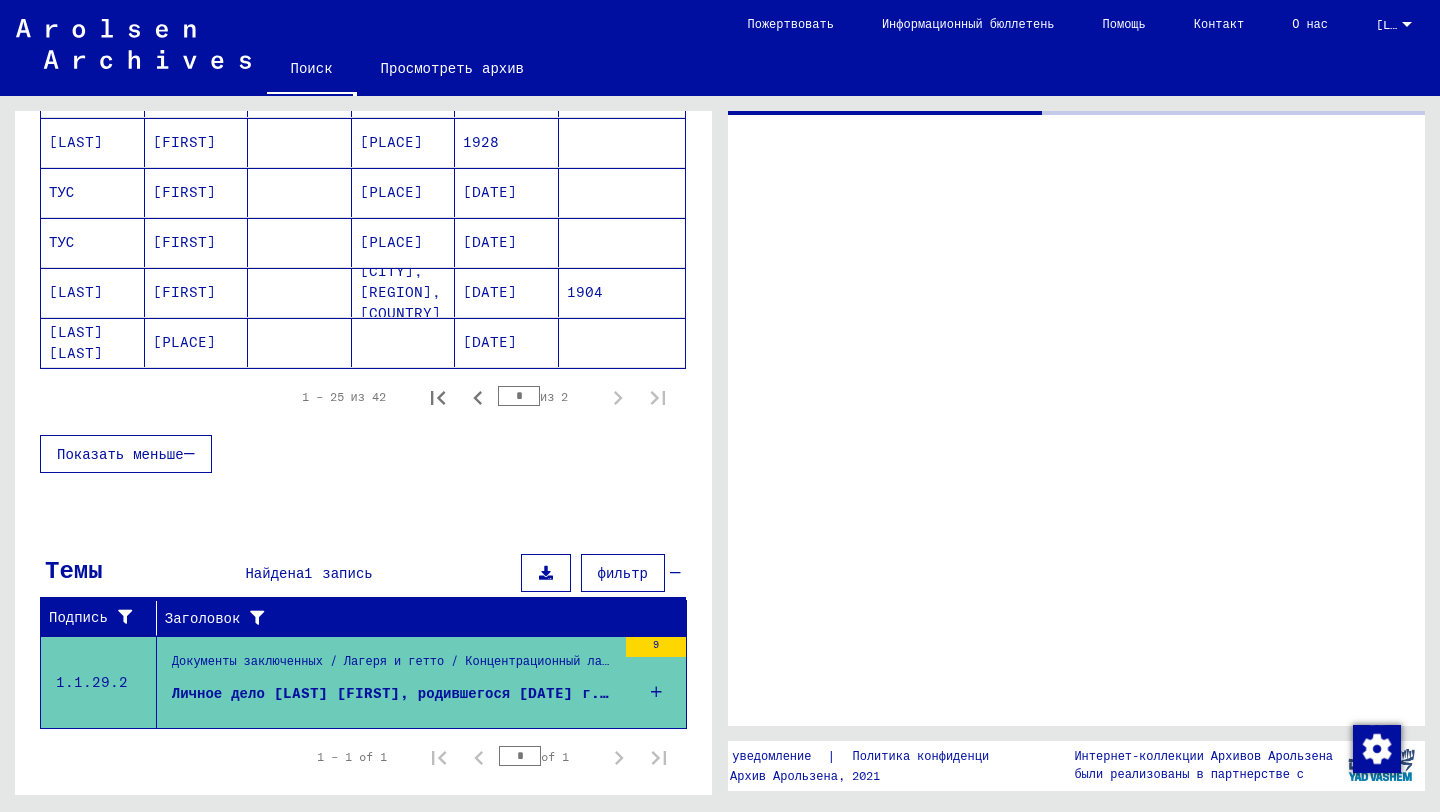 scroll, scrollTop: 559, scrollLeft: 0, axis: vertical 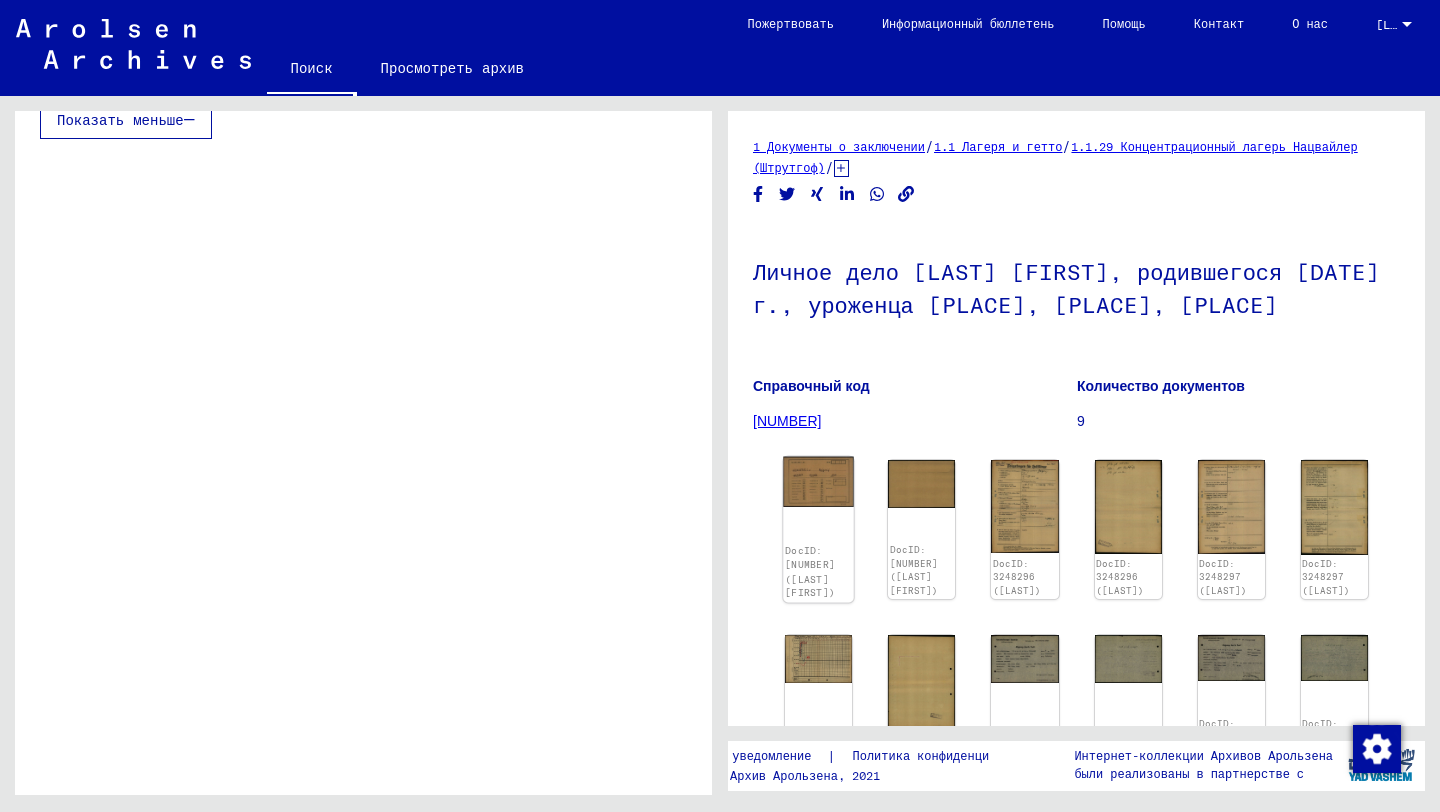 click 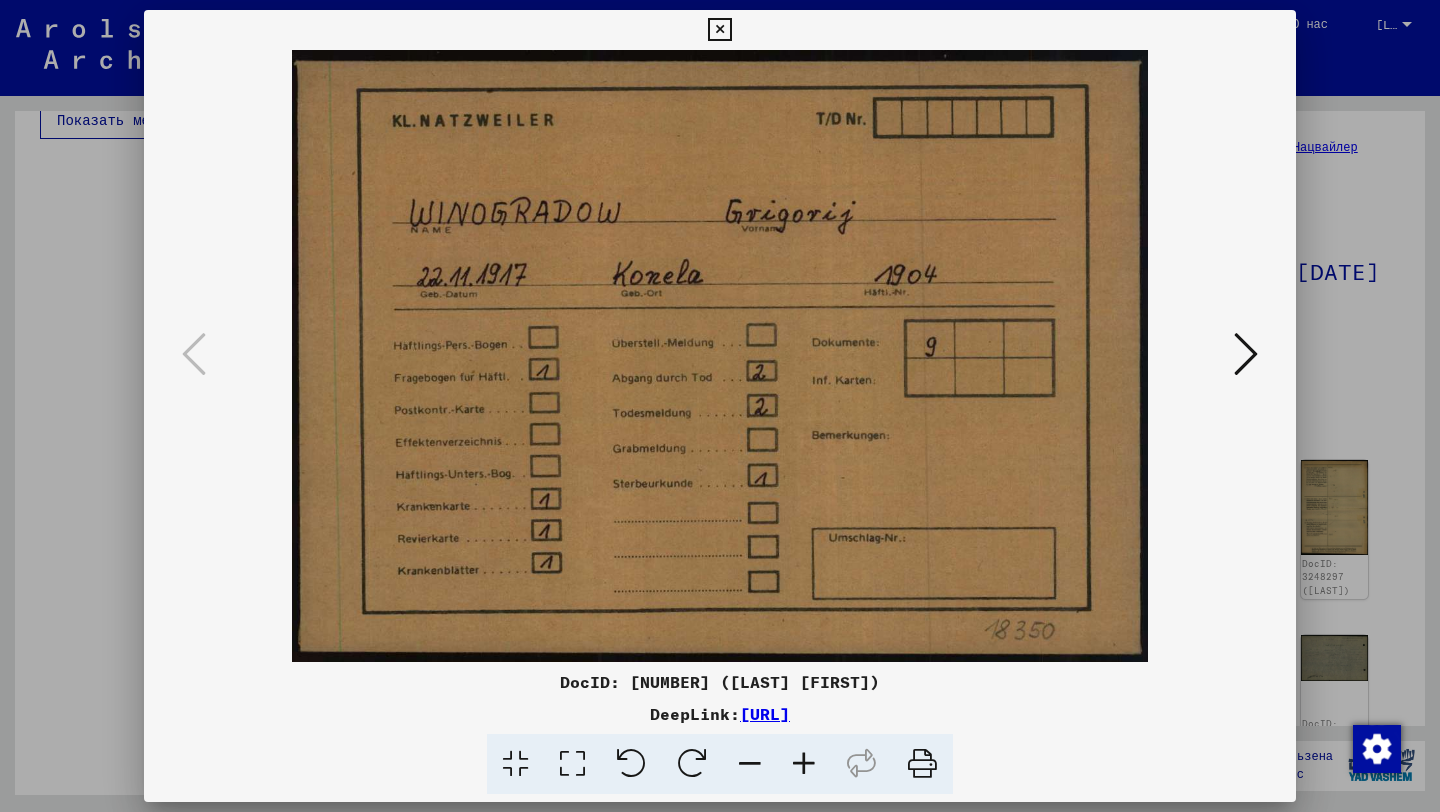 click at bounding box center [720, 356] 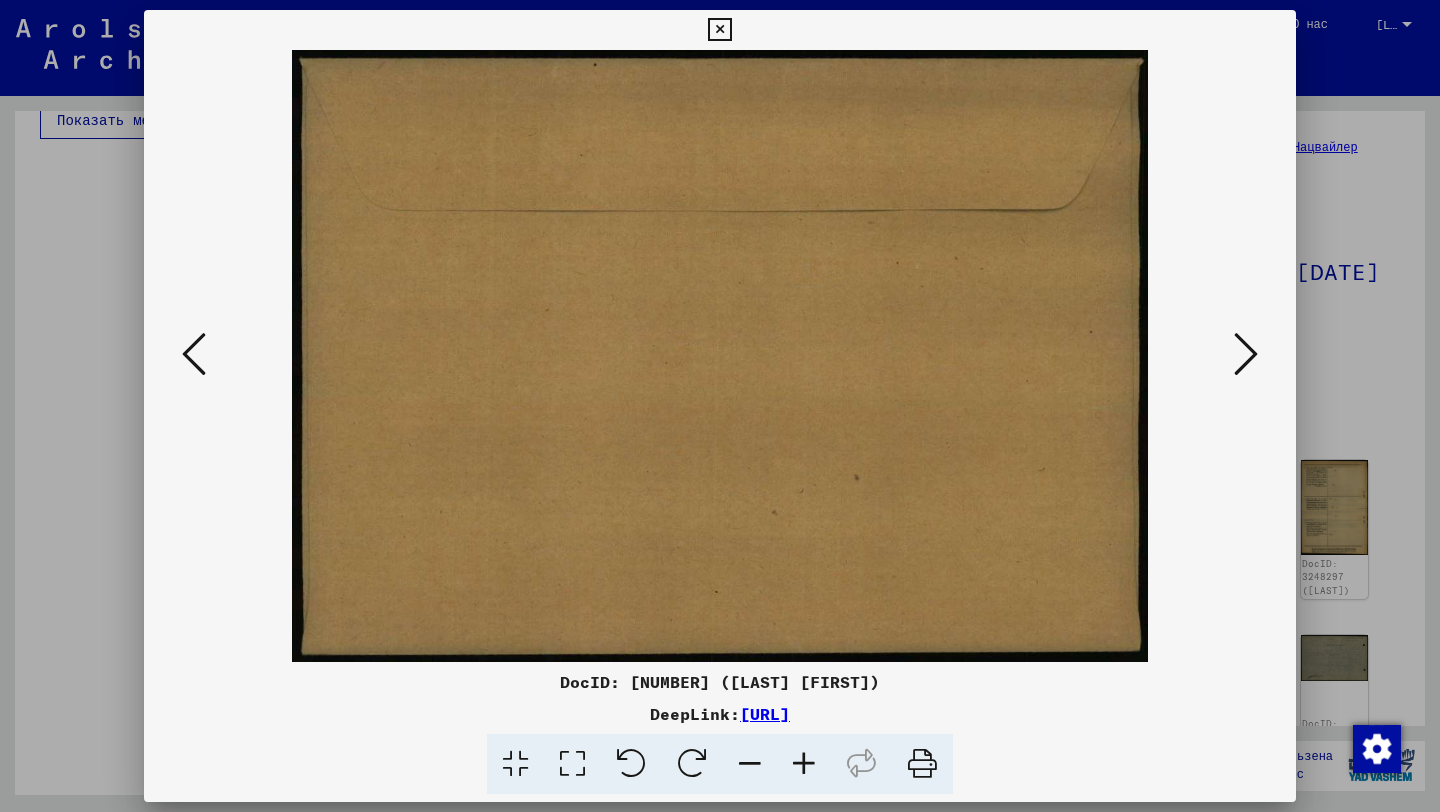 click at bounding box center (1246, 354) 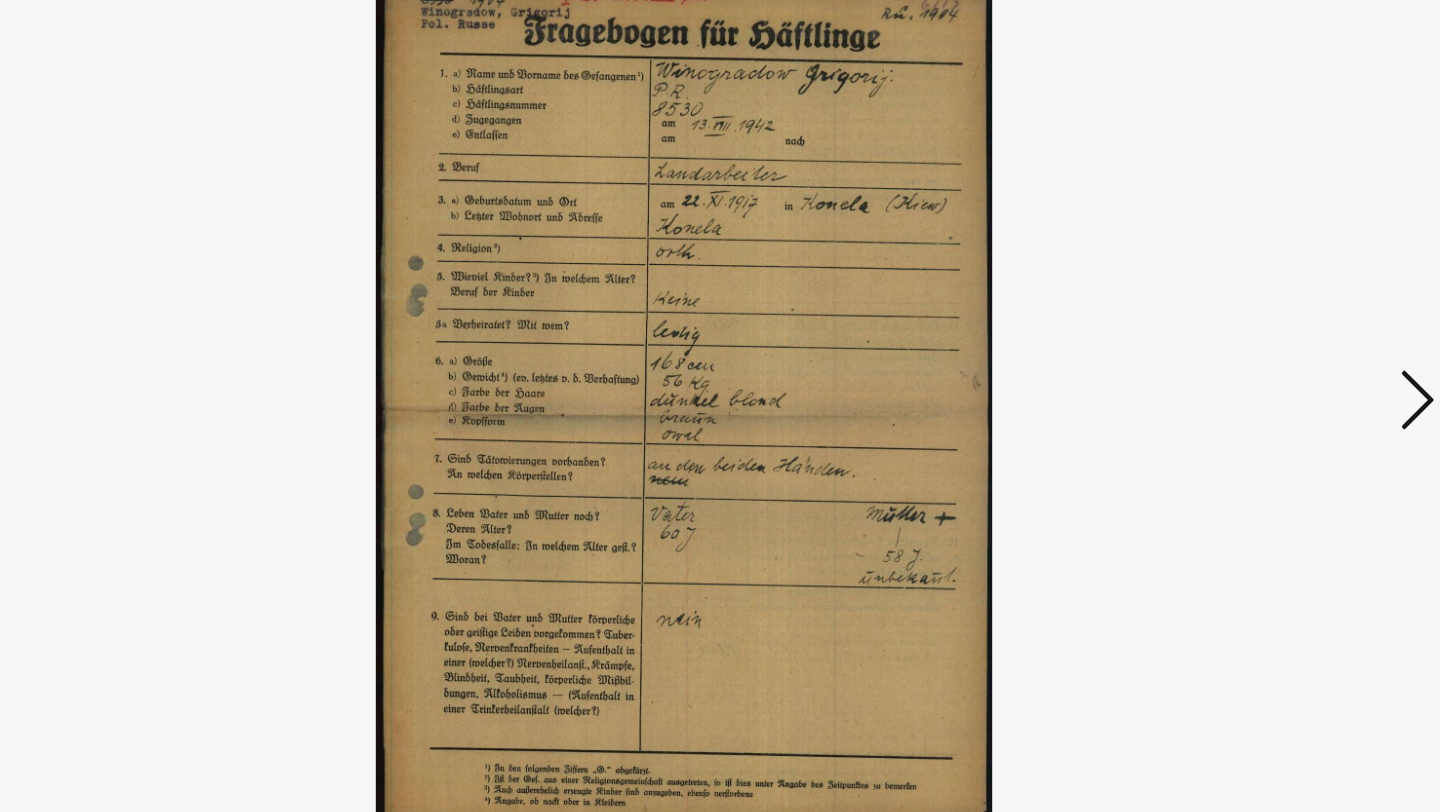 click at bounding box center (720, 356) 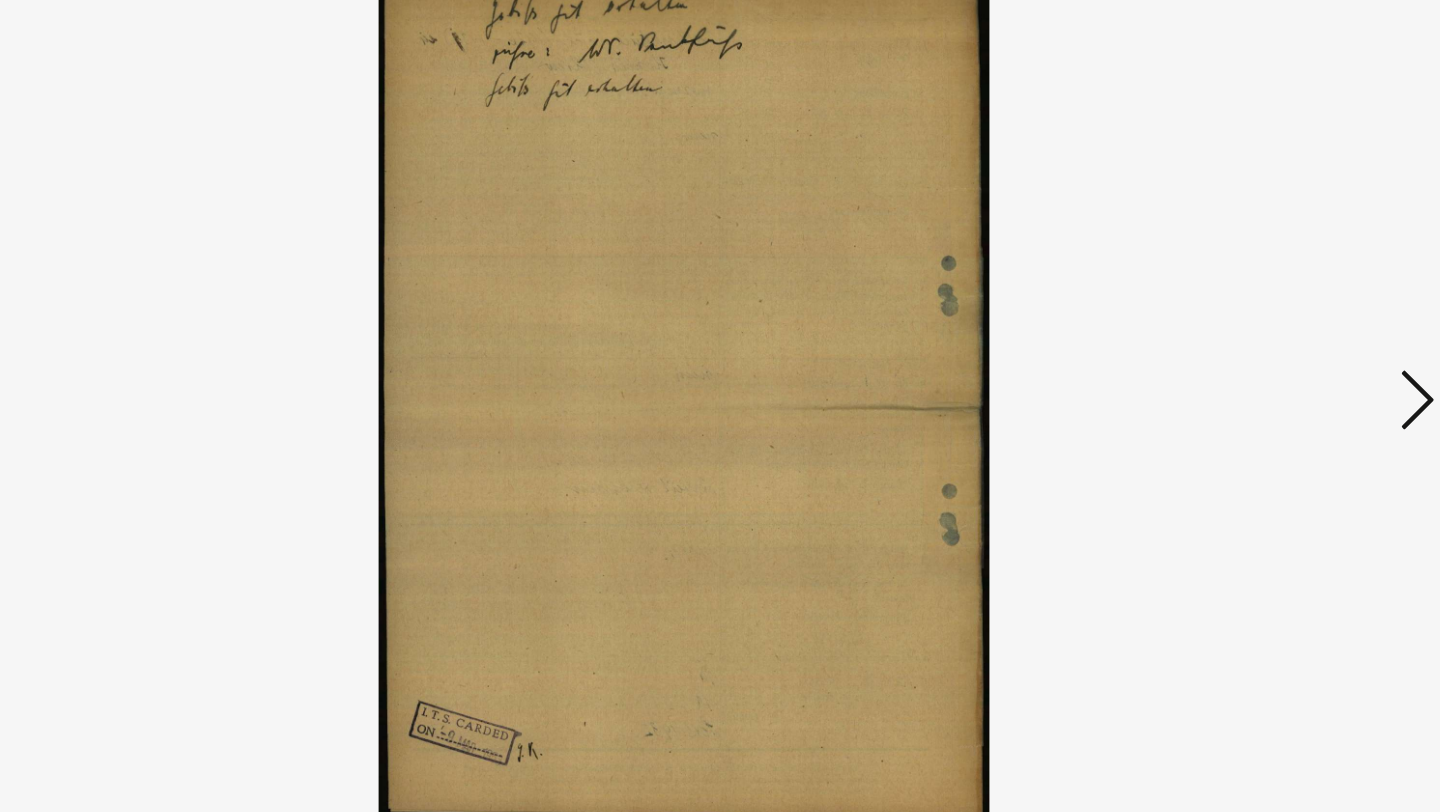 click at bounding box center [1246, 354] 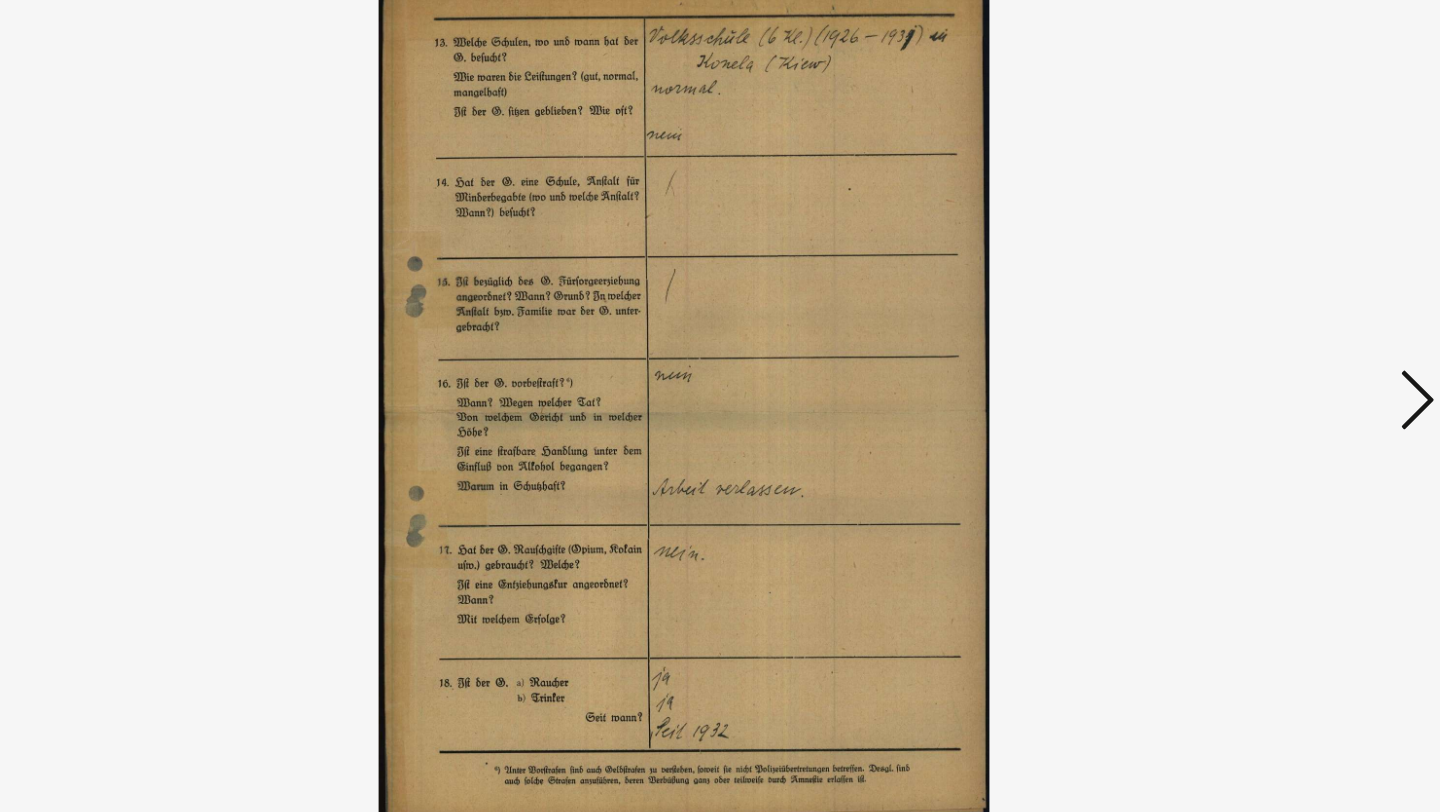 click at bounding box center [1246, 354] 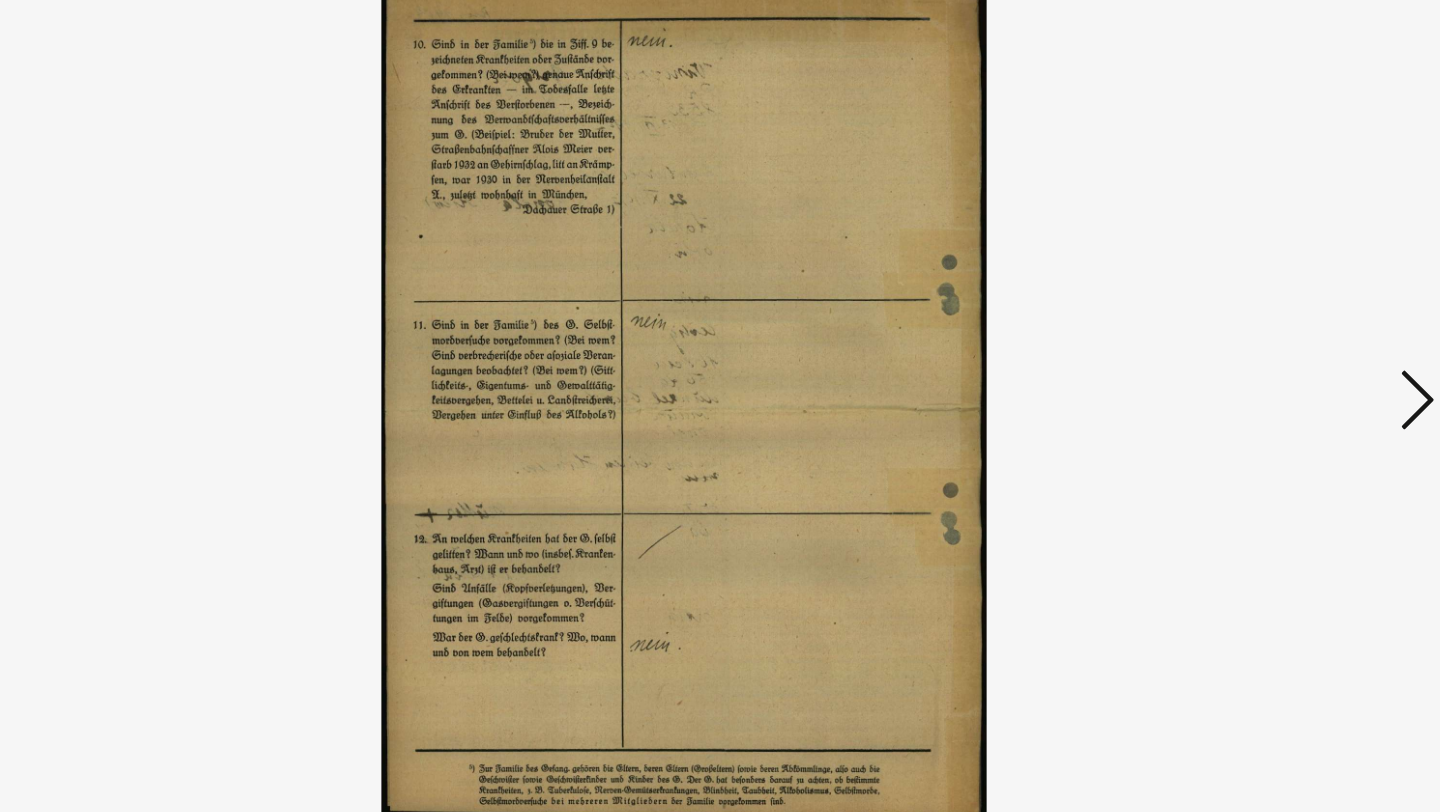 click at bounding box center (1246, 354) 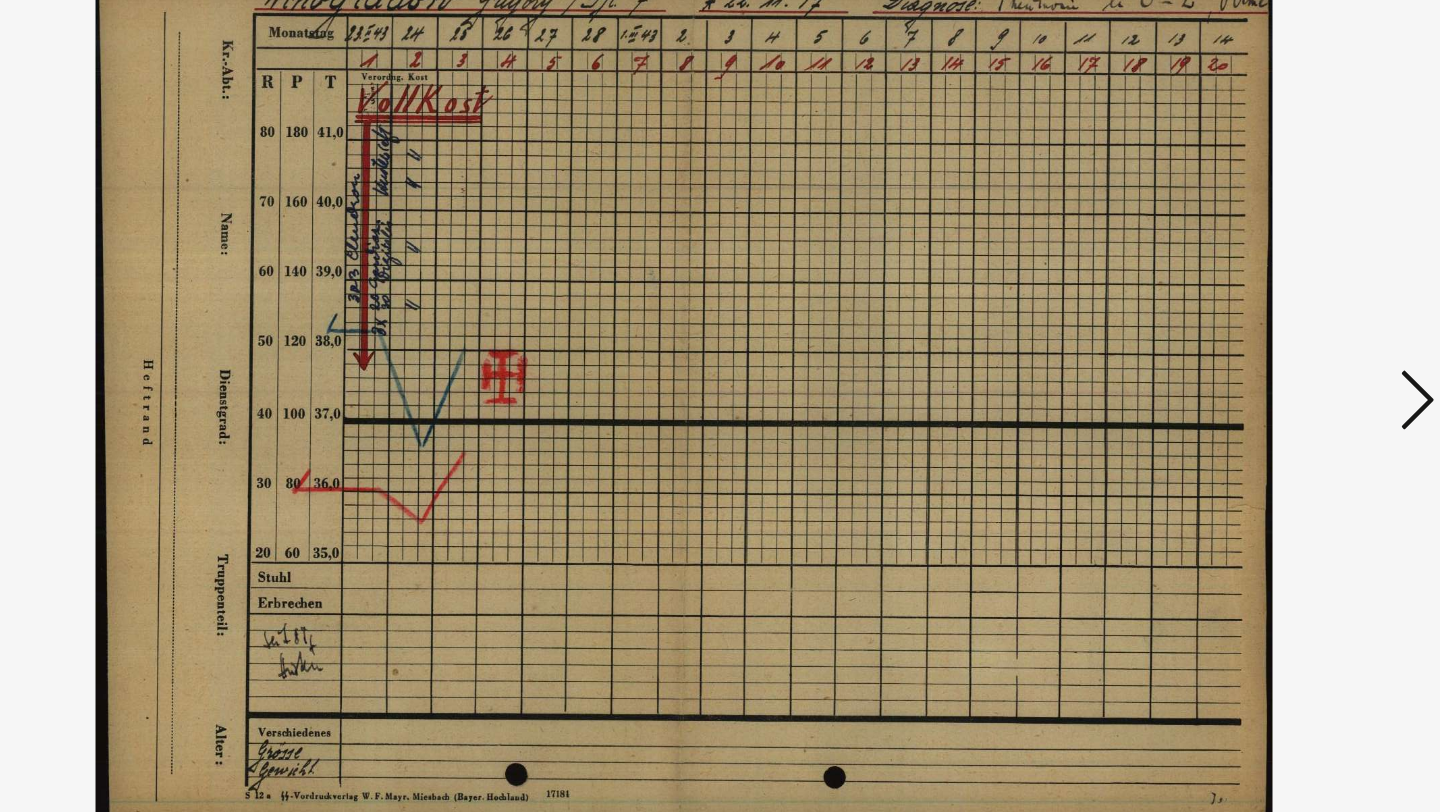 click at bounding box center (1246, 354) 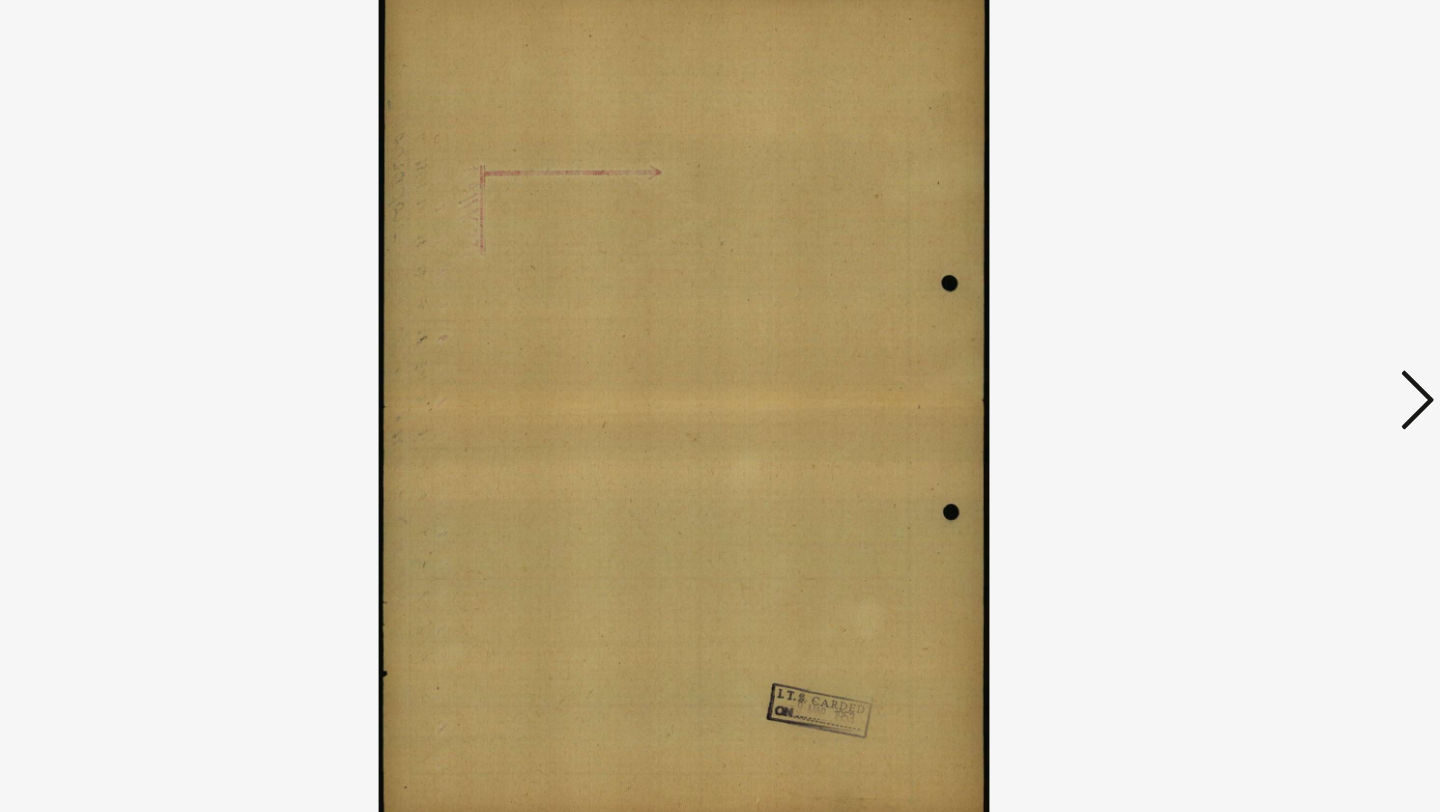 click at bounding box center (1246, 354) 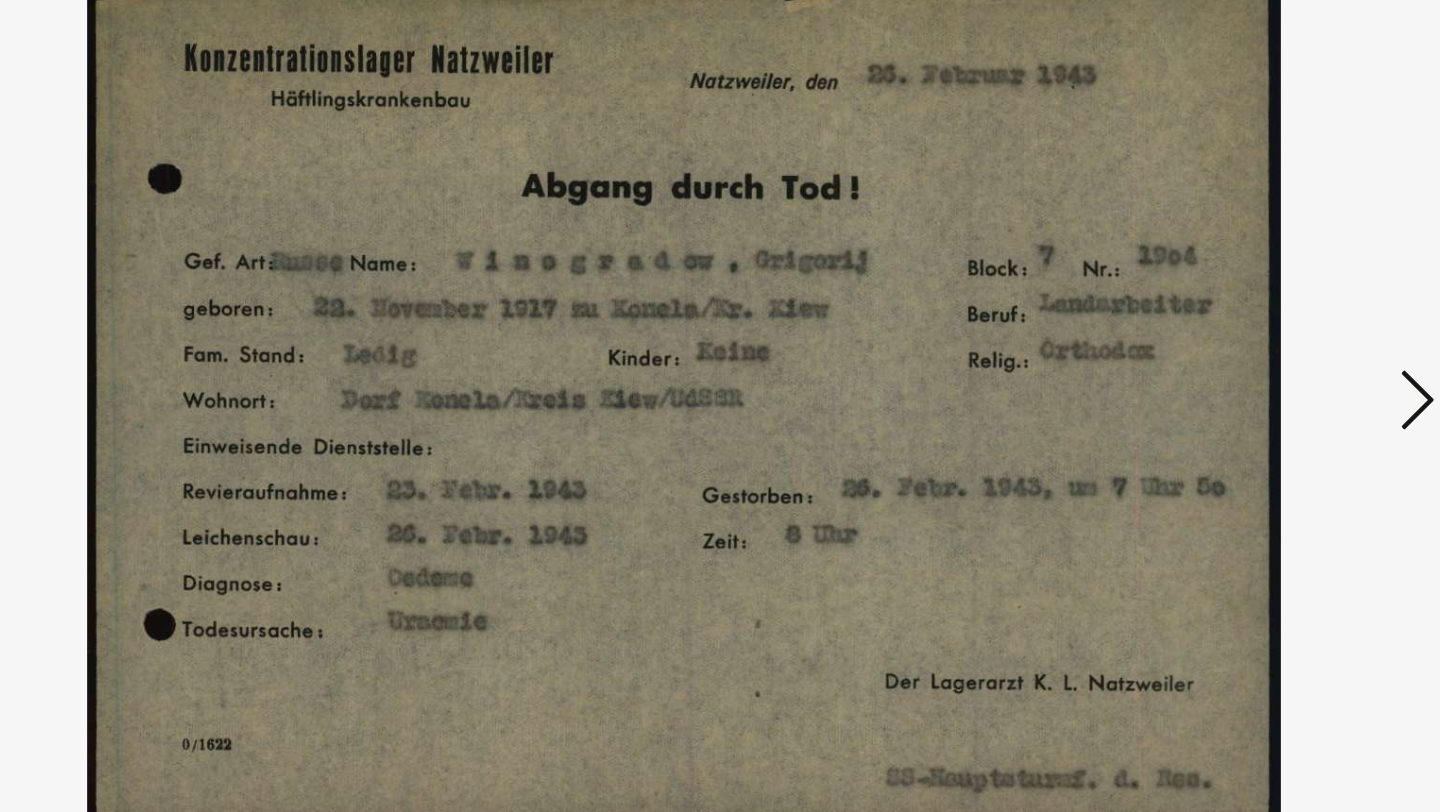 click at bounding box center [1246, 354] 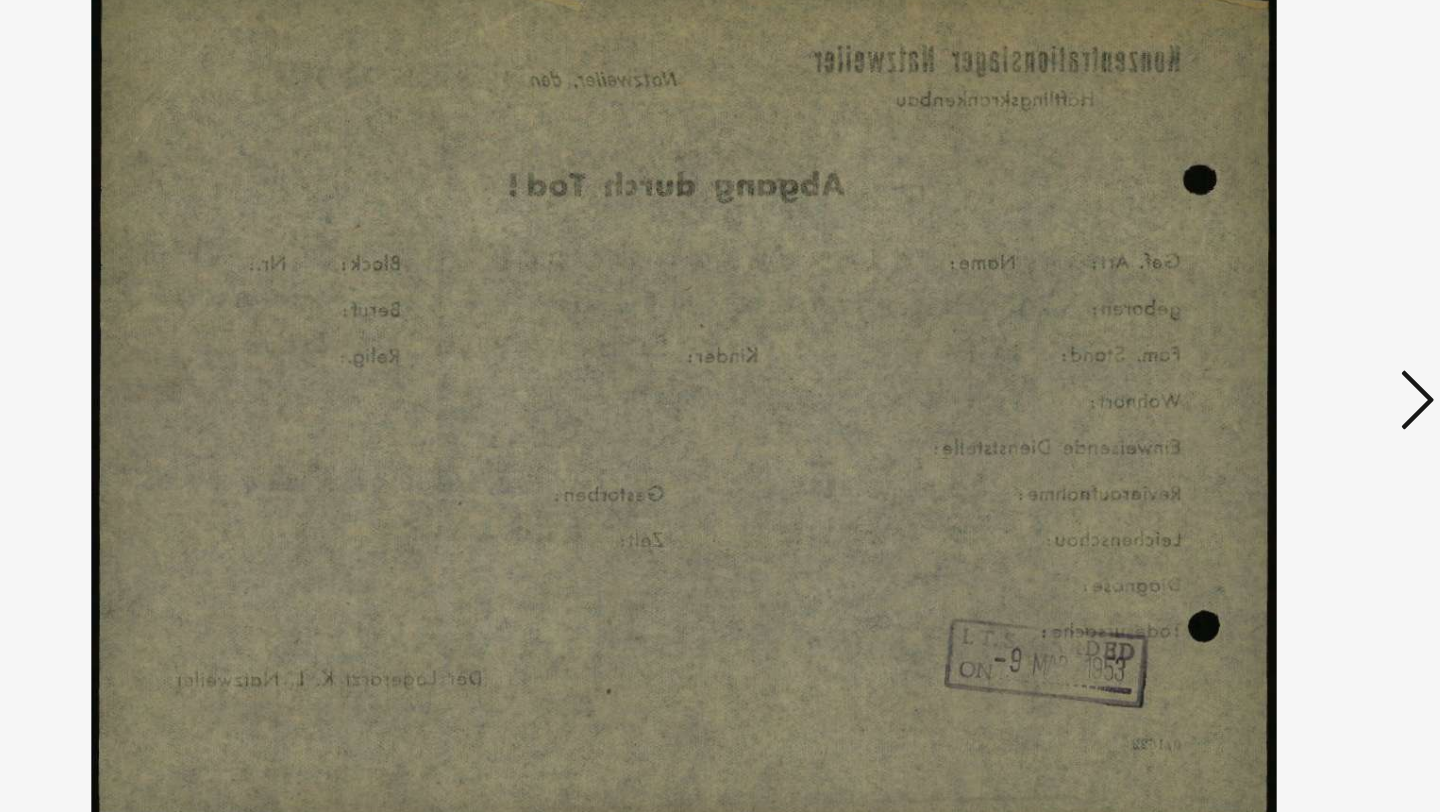 click at bounding box center (1246, 354) 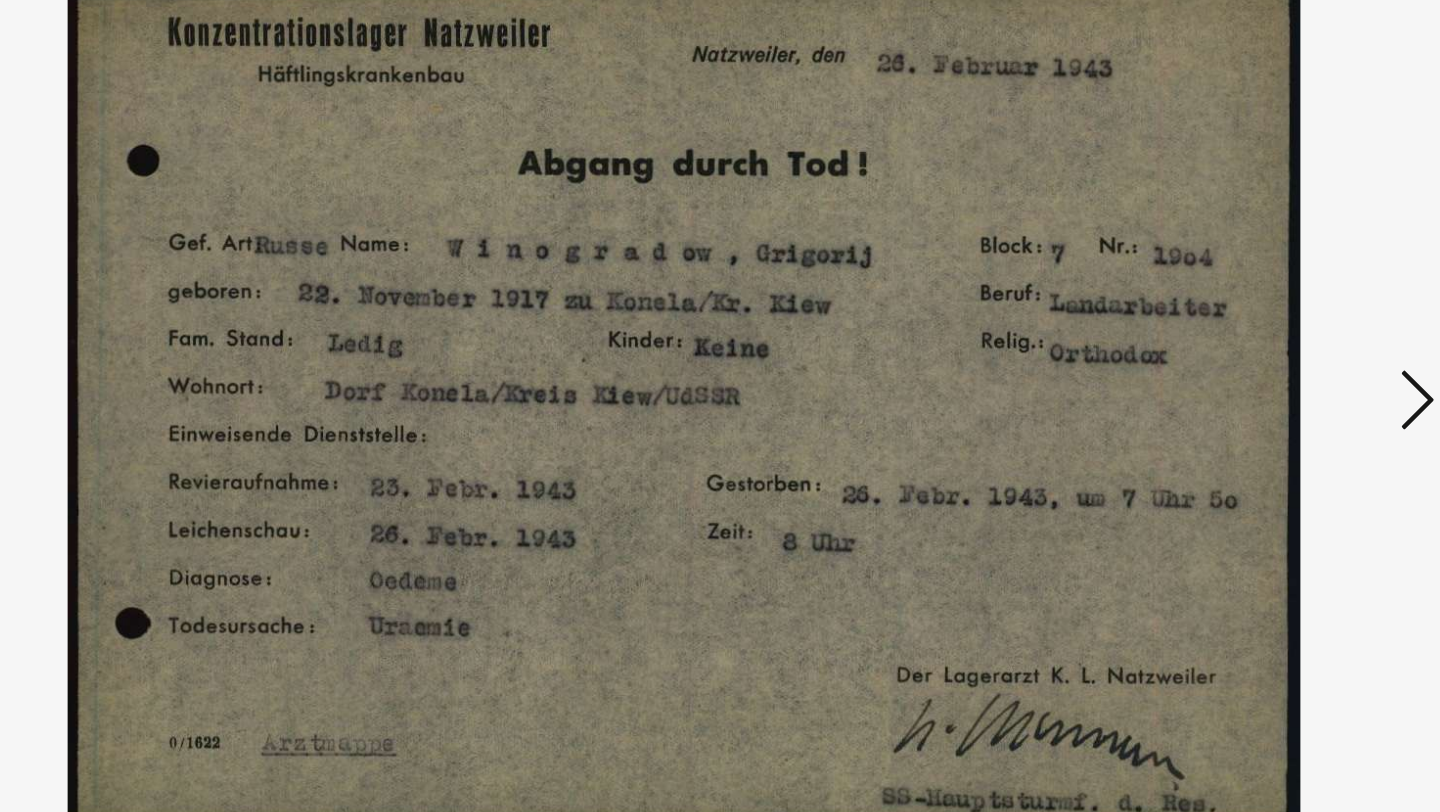 click at bounding box center (1246, 354) 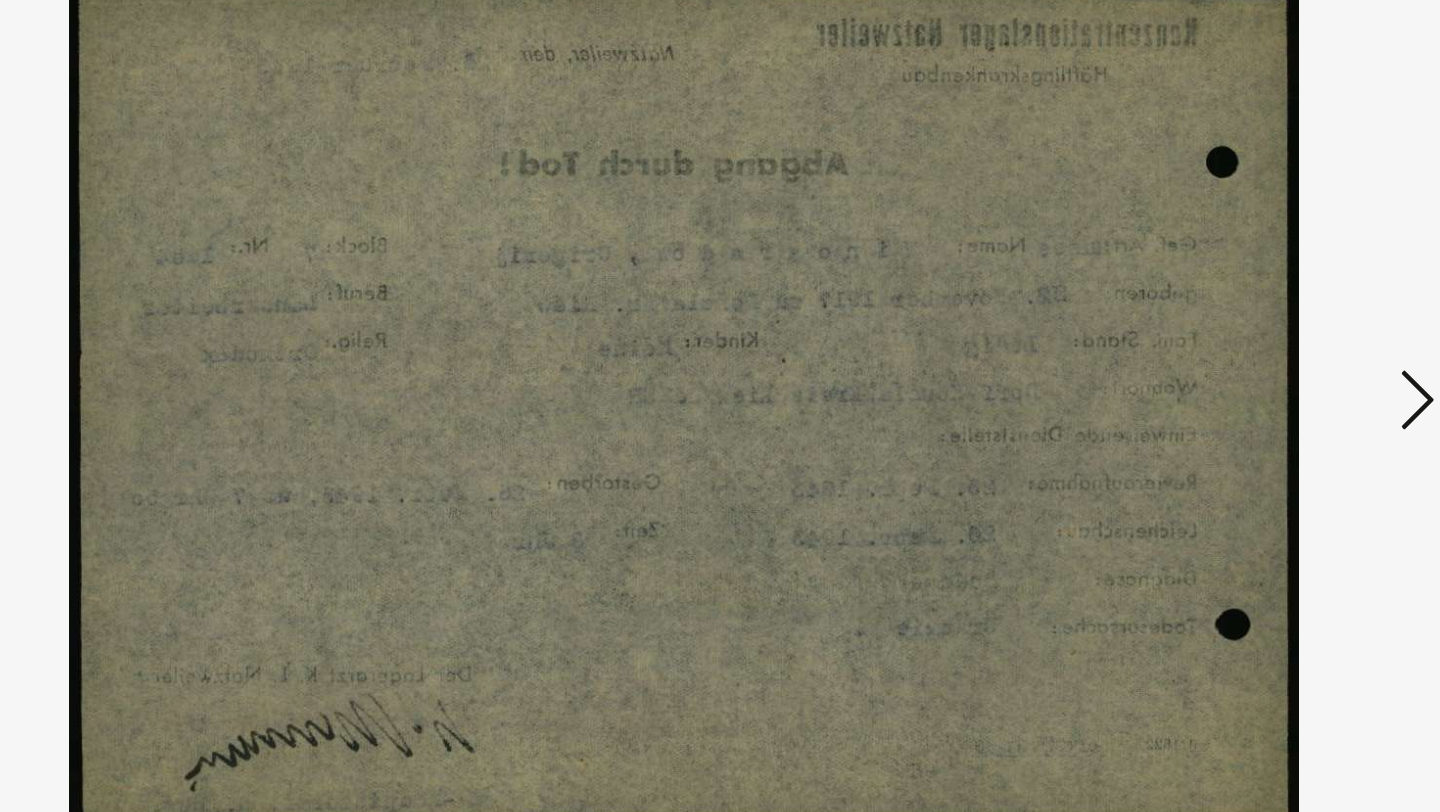 click at bounding box center [1246, 354] 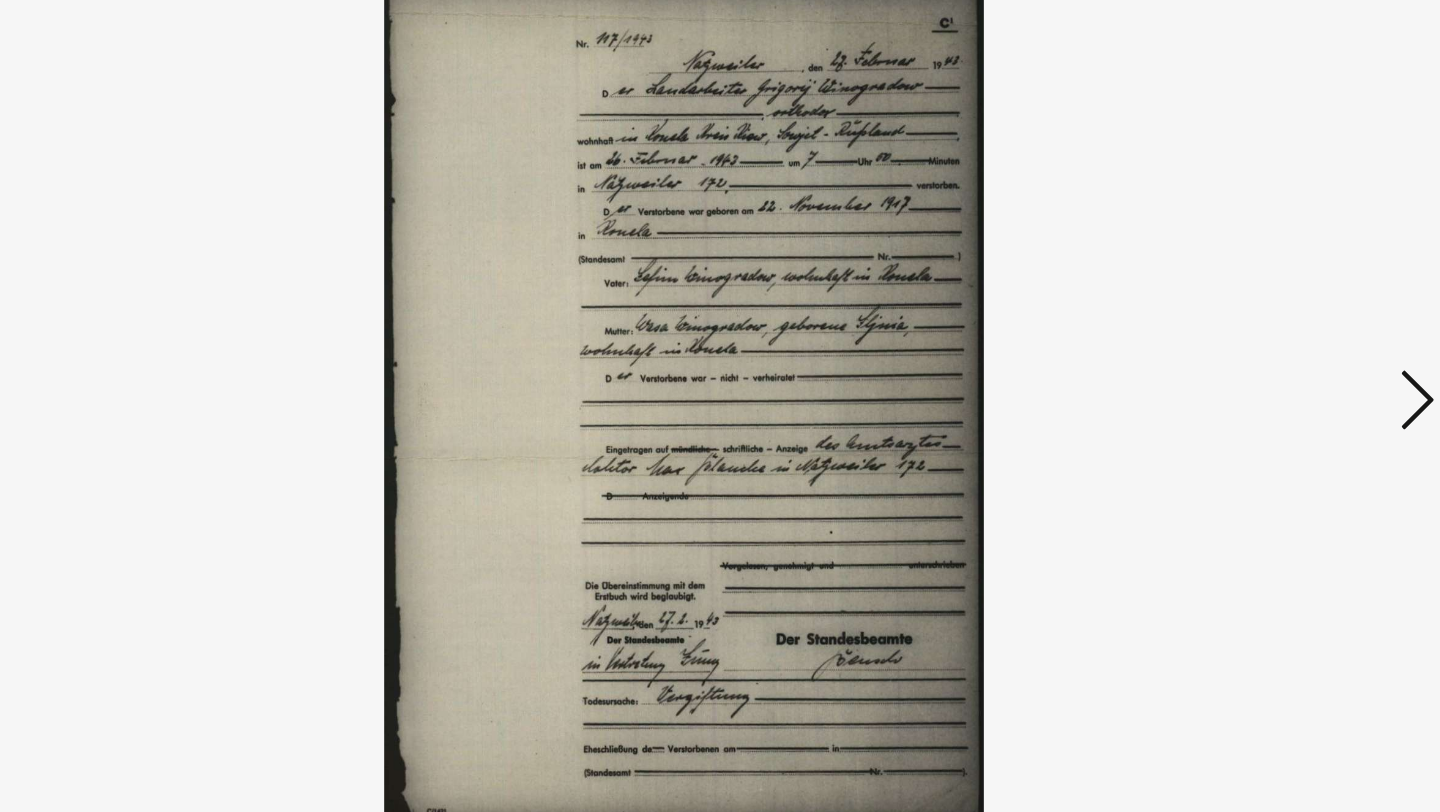 click at bounding box center (1246, 354) 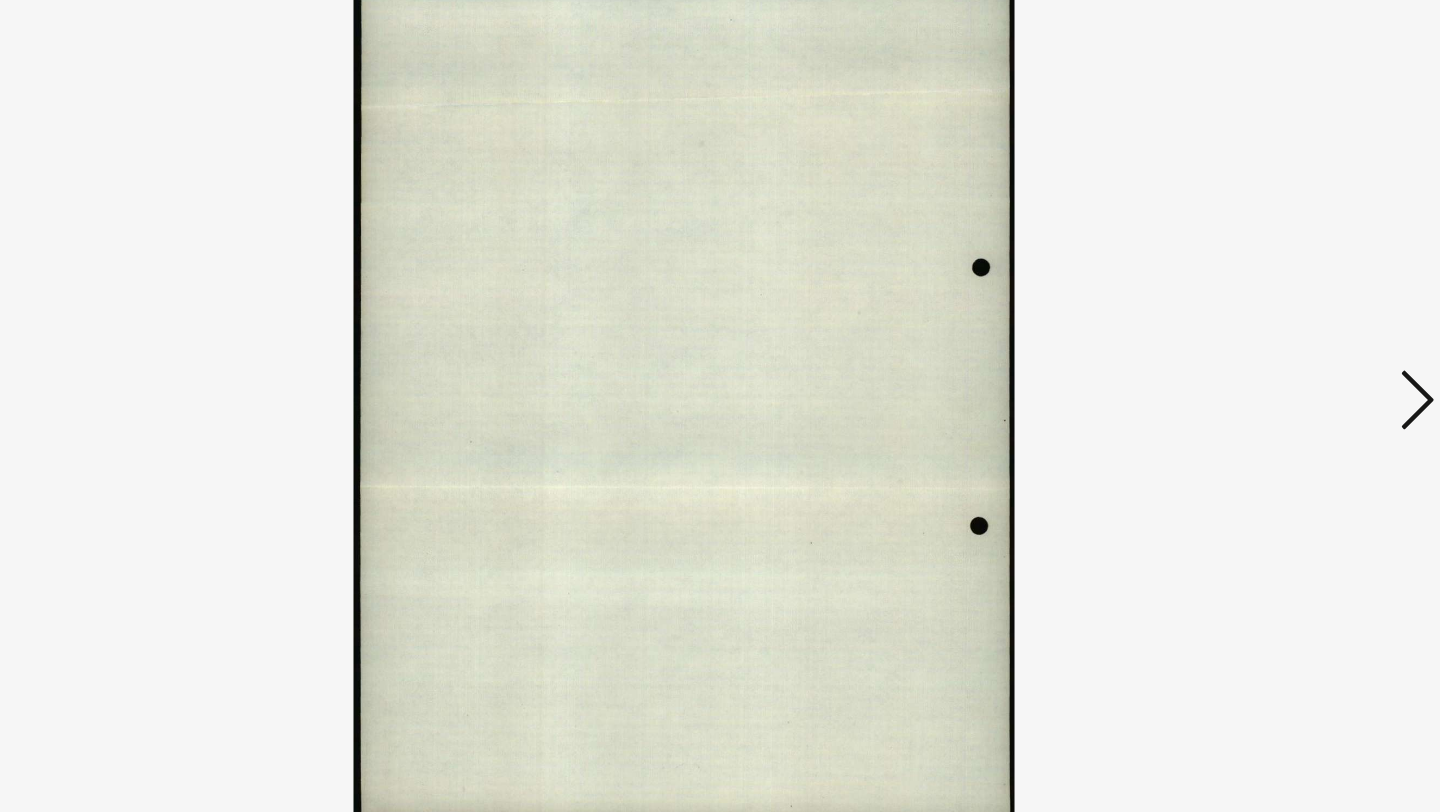 click at bounding box center (1246, 354) 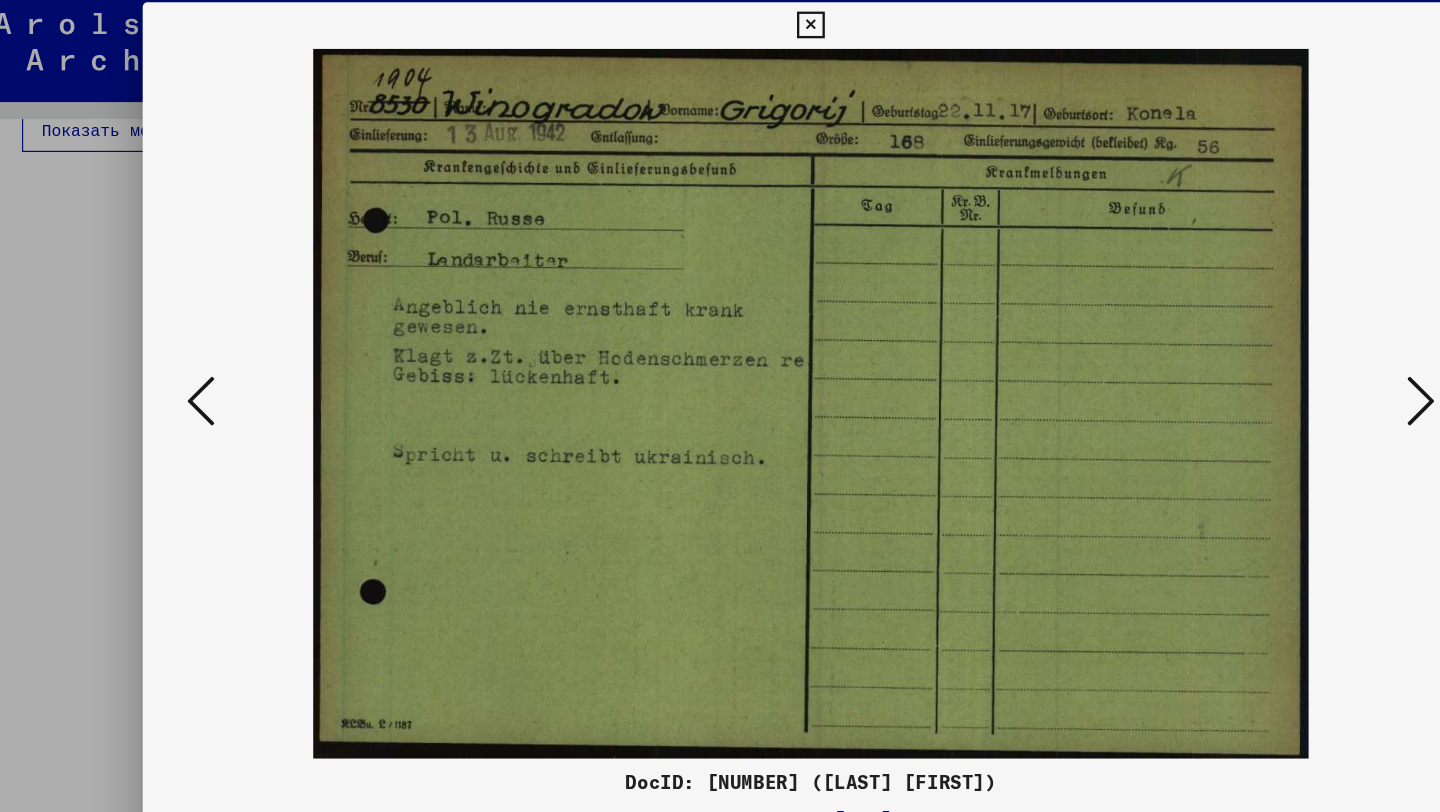 click at bounding box center (1246, 354) 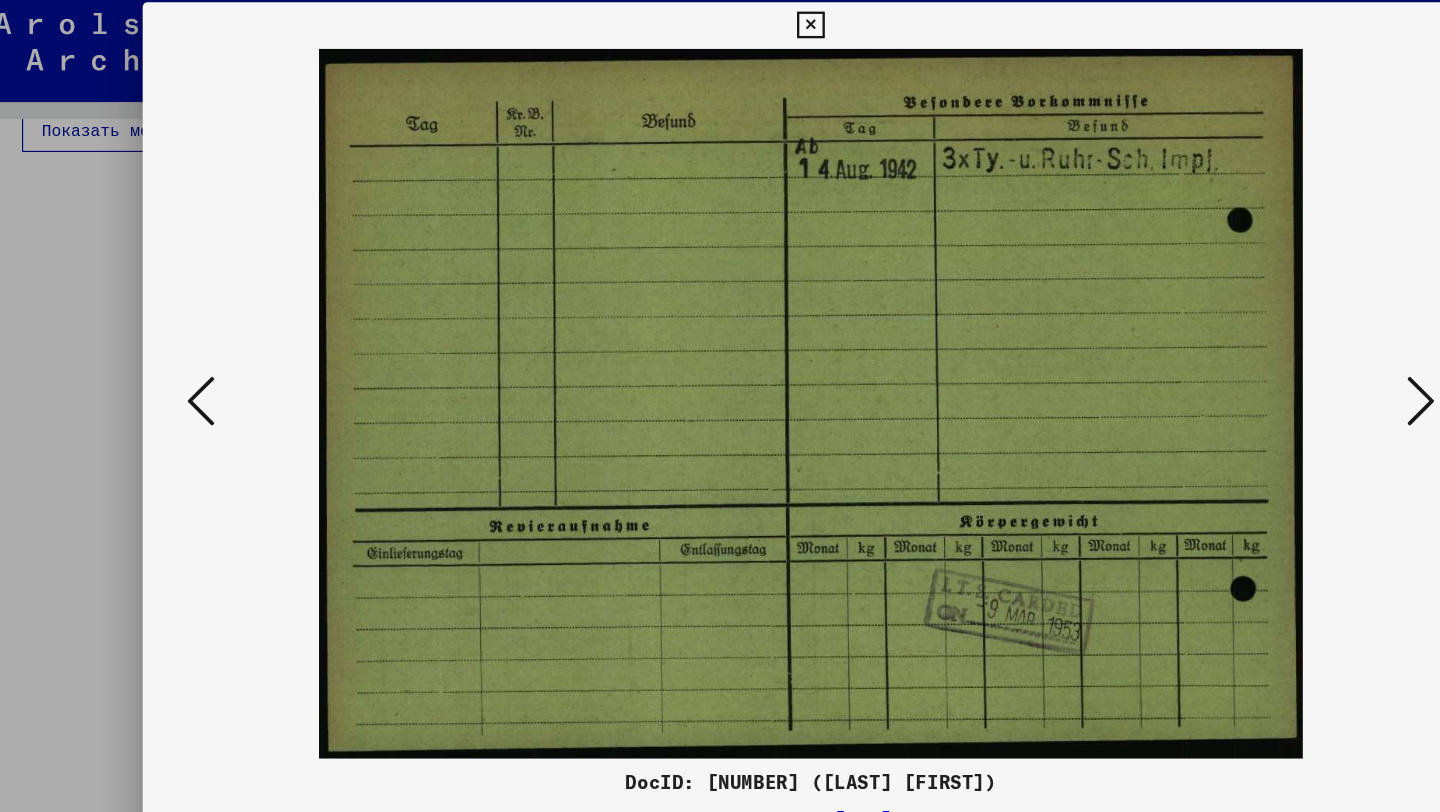 click at bounding box center (1246, 354) 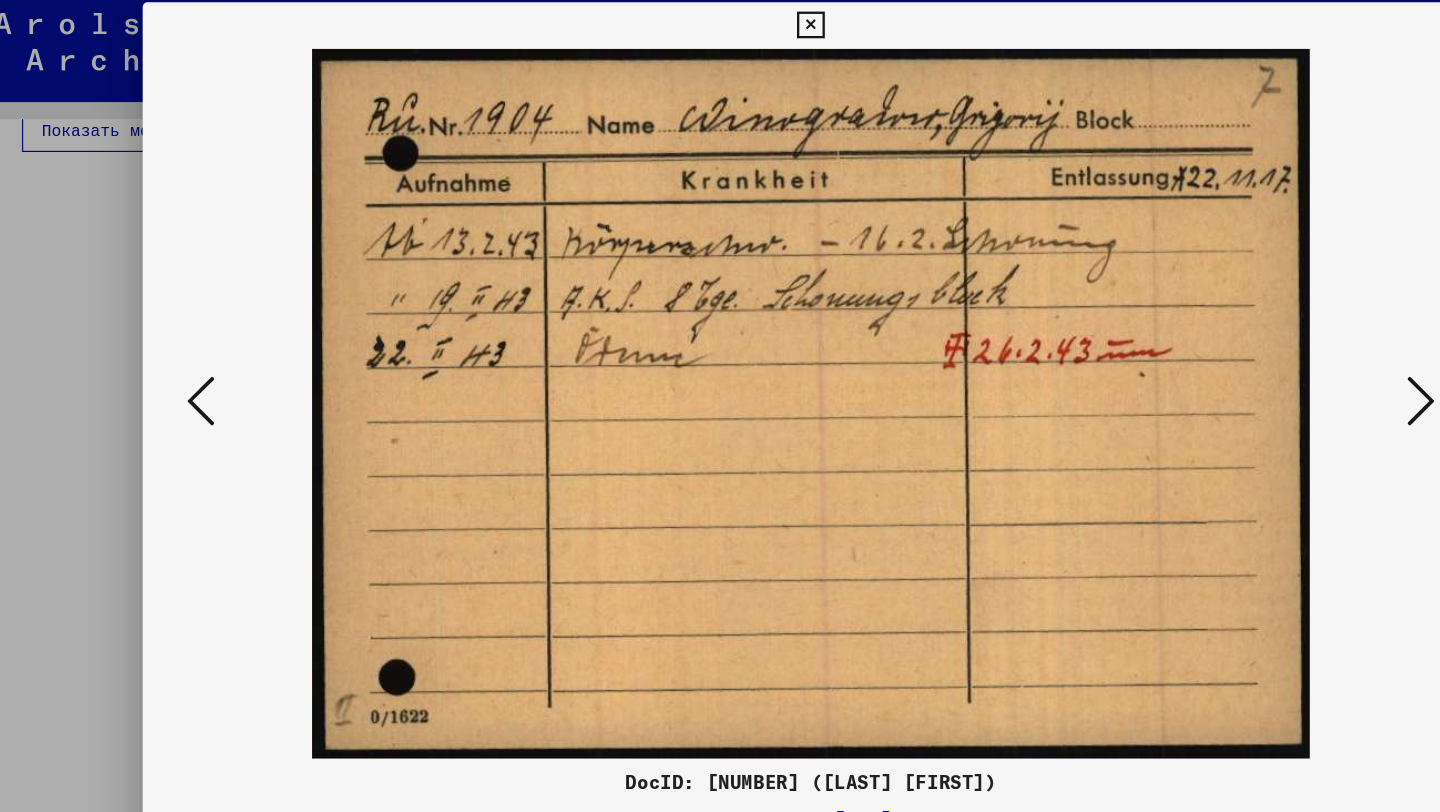 click at bounding box center [1246, 354] 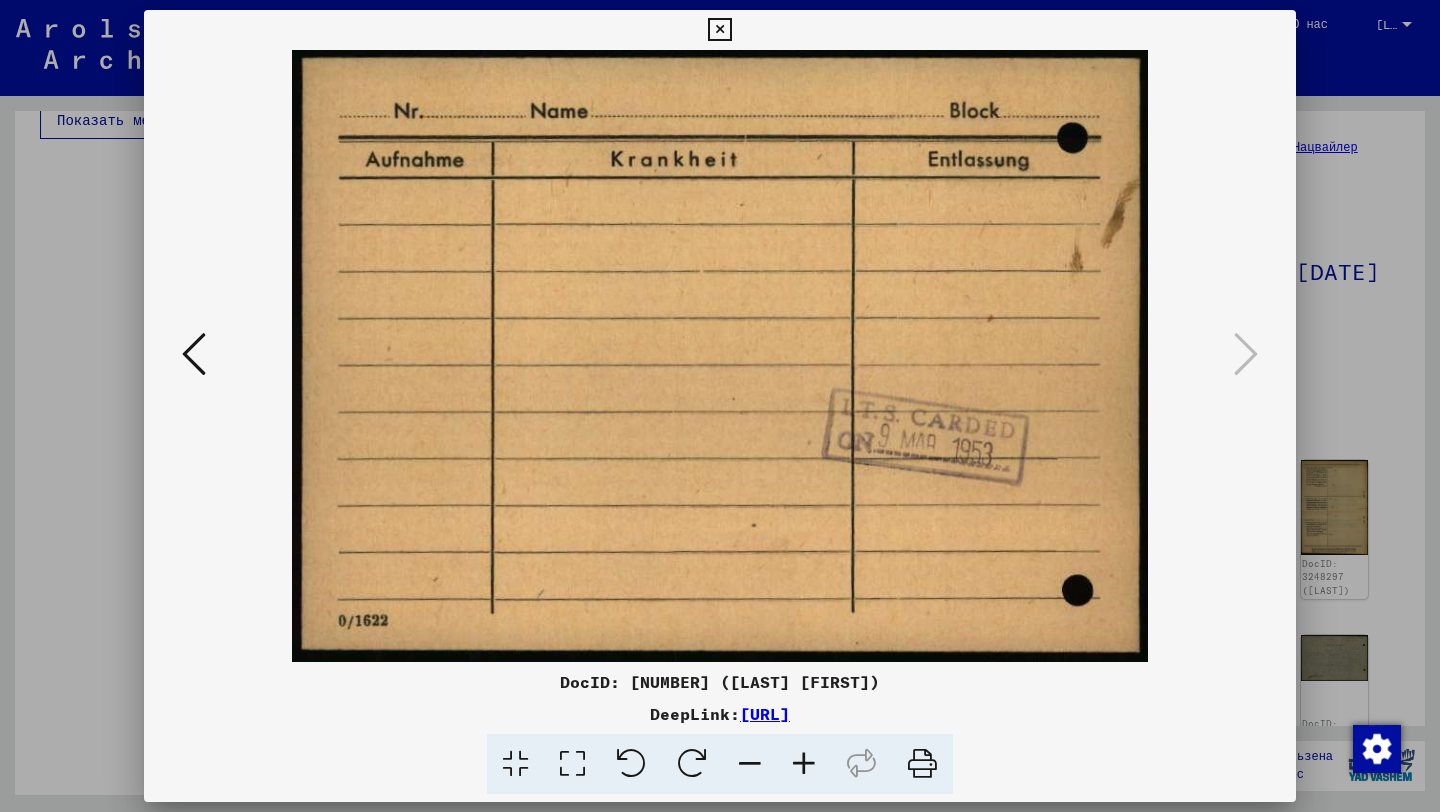 click at bounding box center (719, 30) 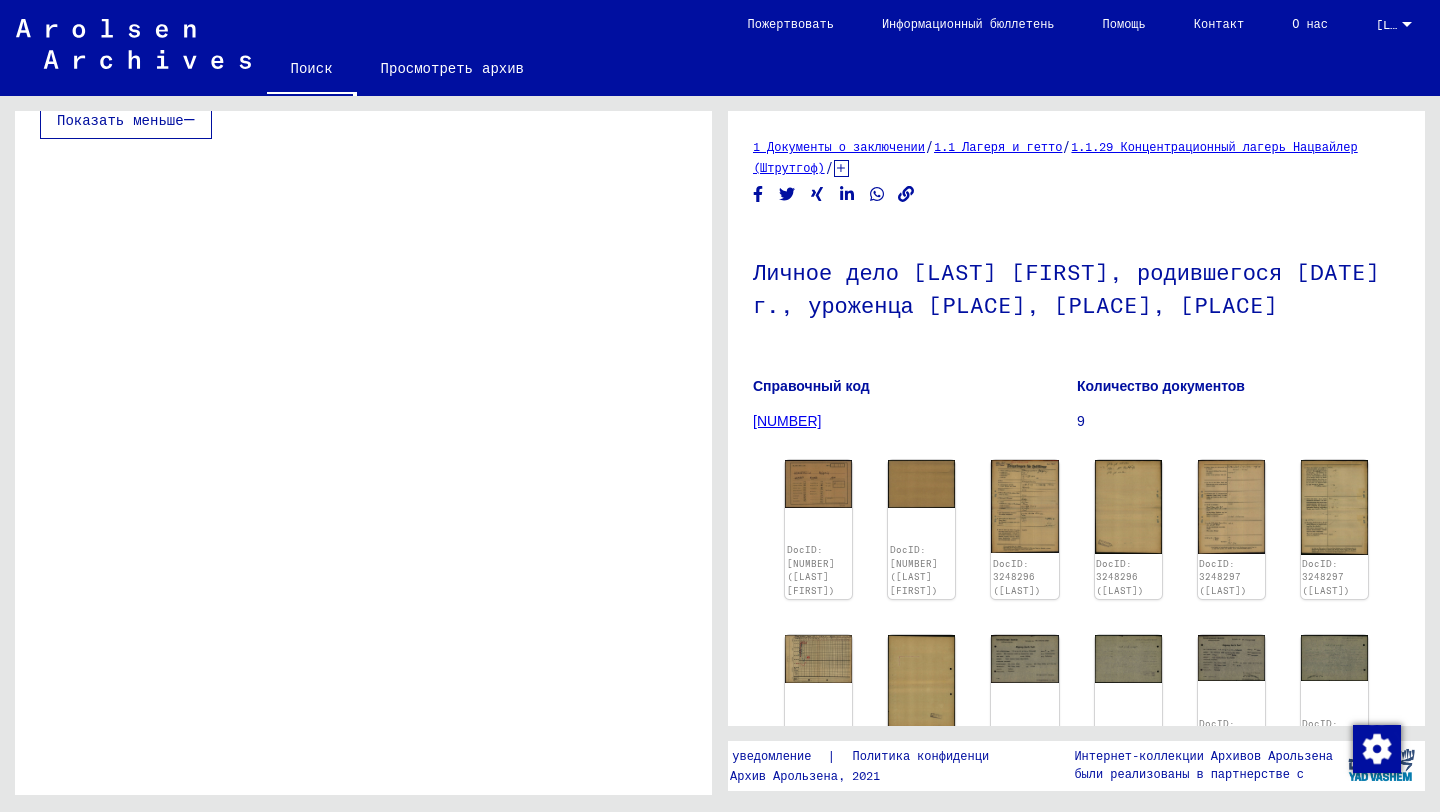 scroll, scrollTop: 0, scrollLeft: 0, axis: both 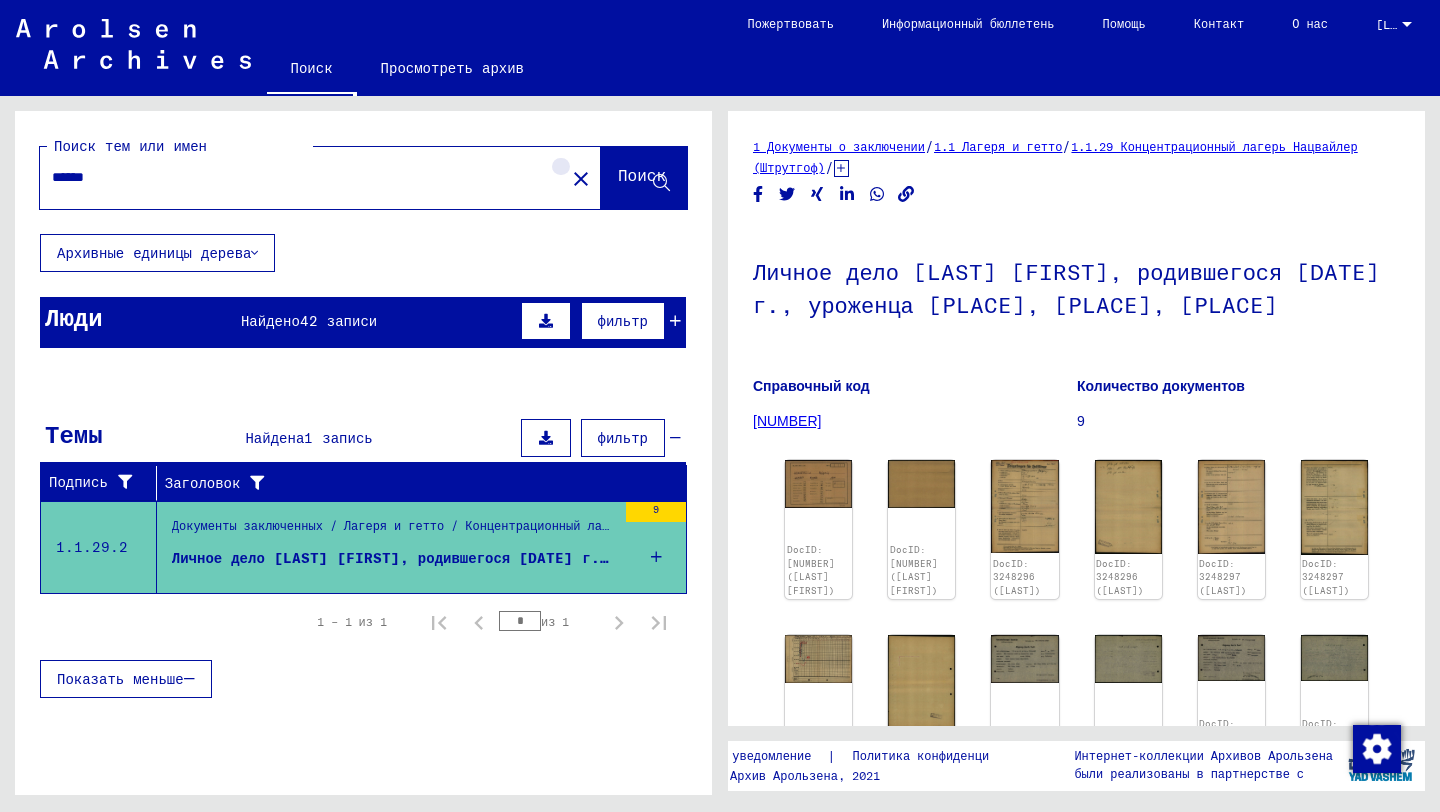 click on "close" 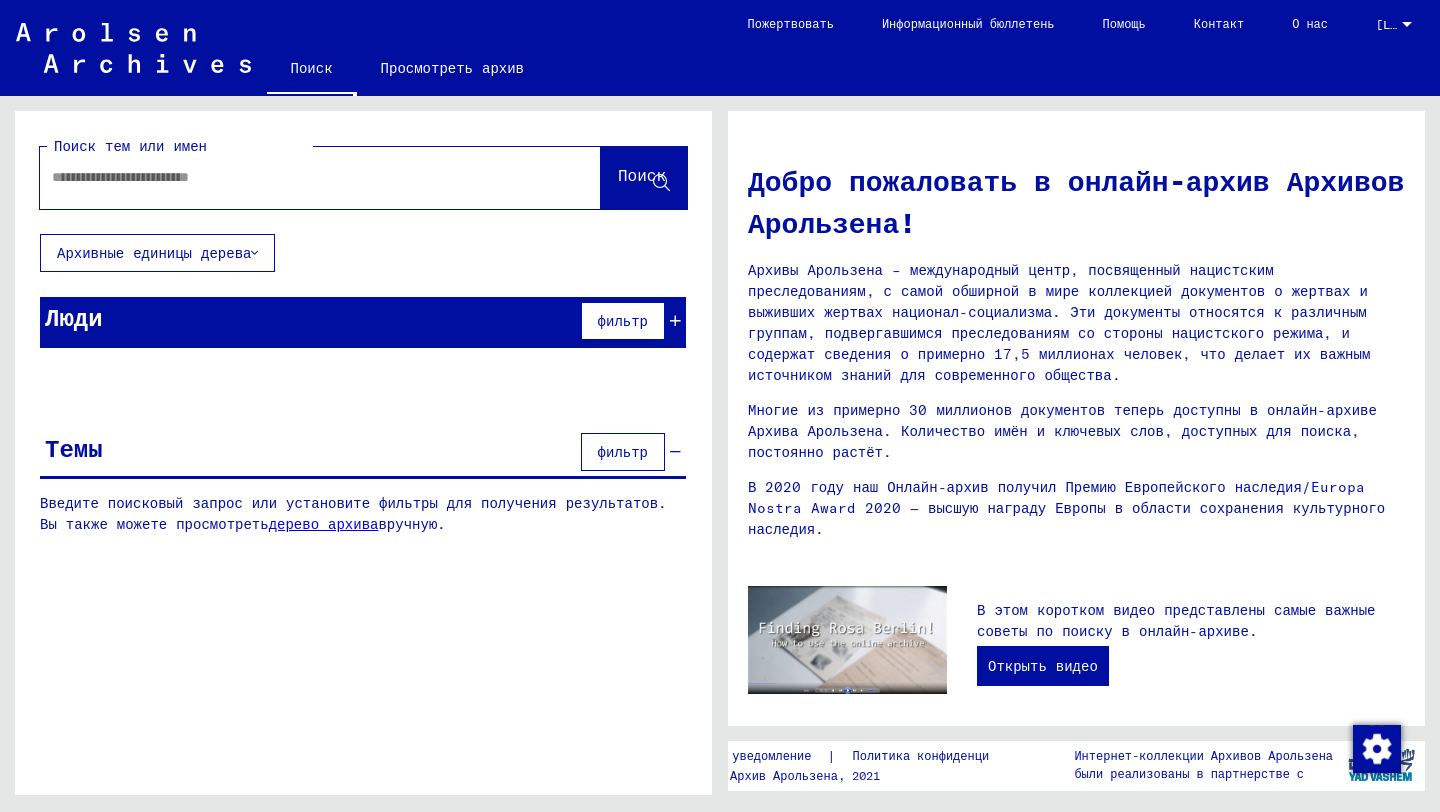 click at bounding box center [296, 177] 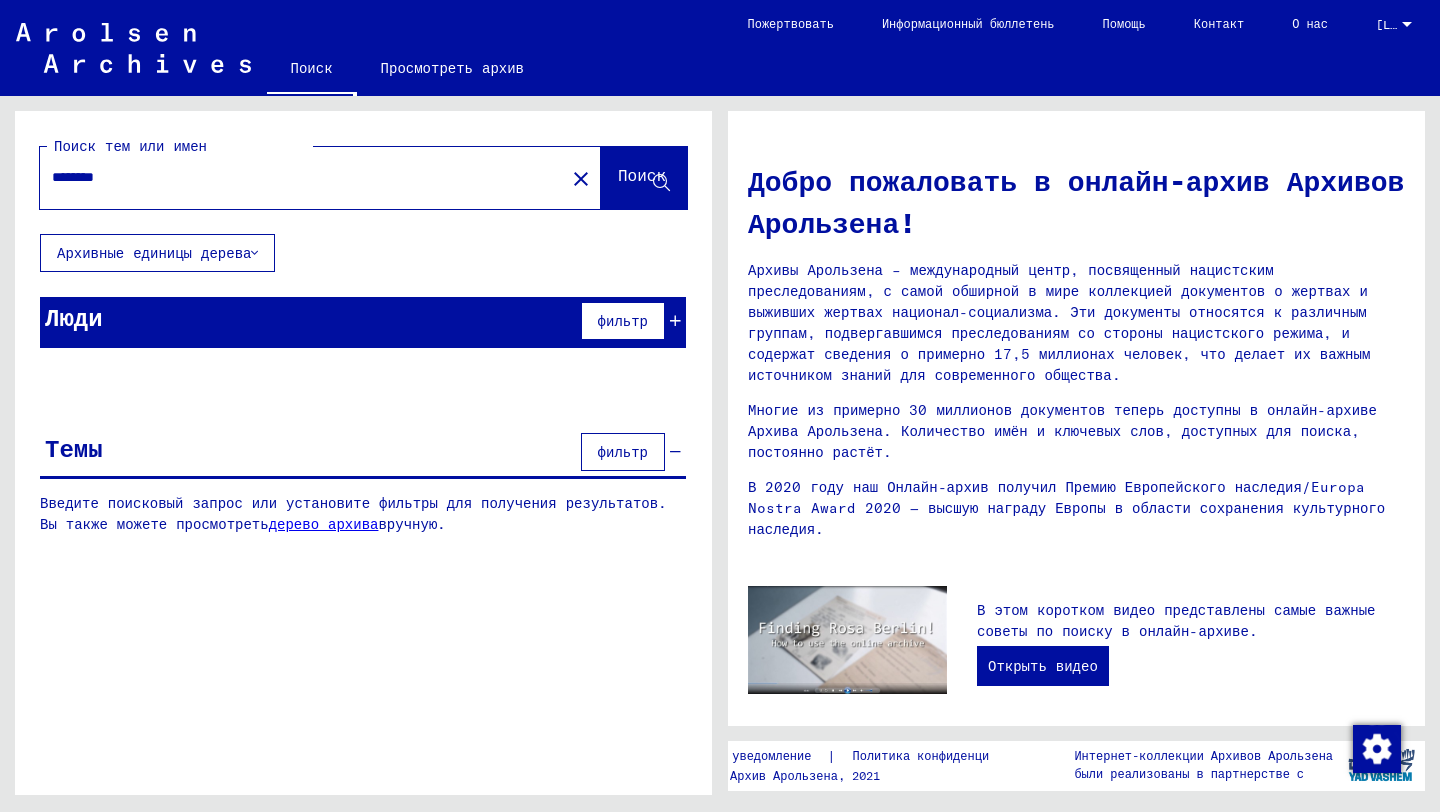 click on "Поиск" 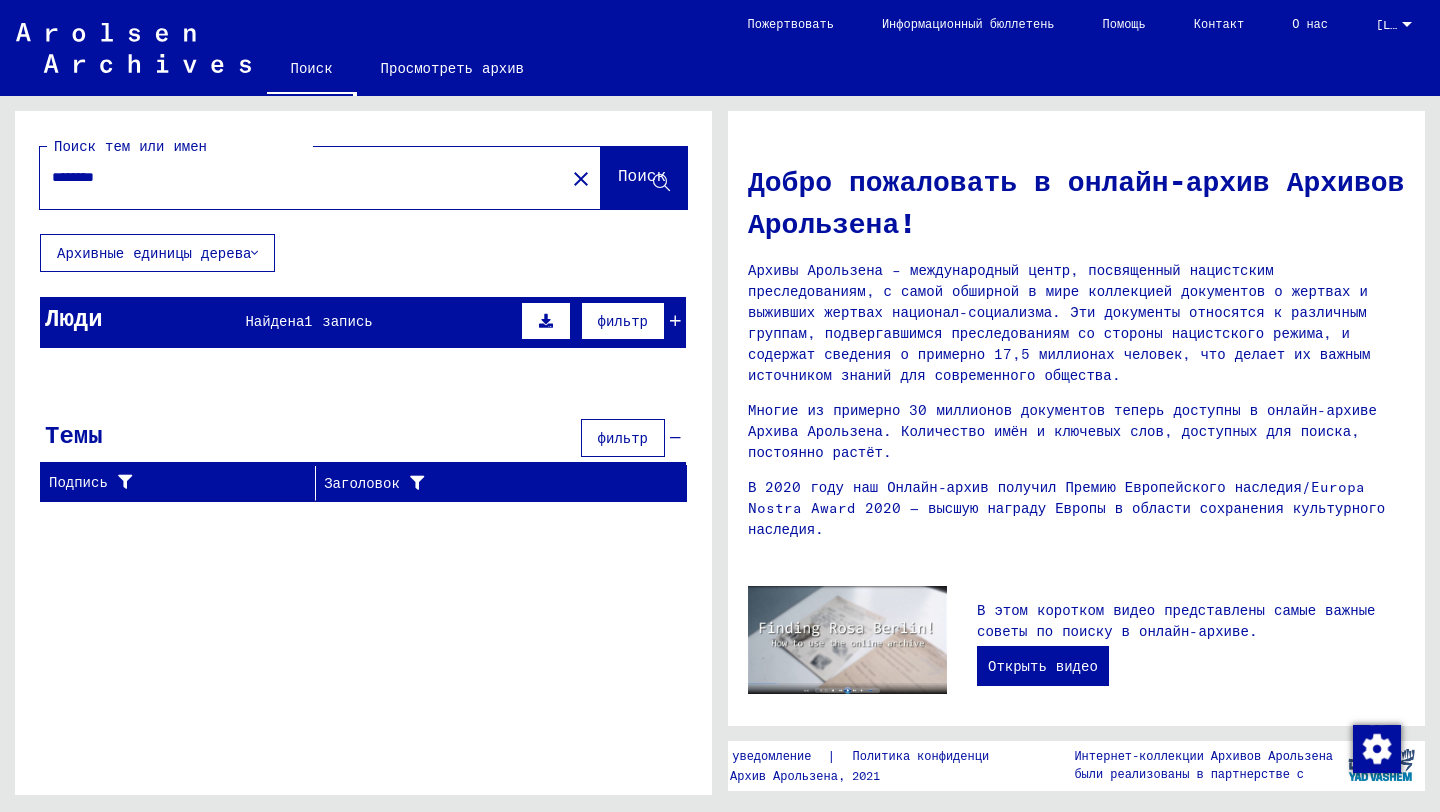 click on "Люди Найдена  1 запись фильтр" at bounding box center [363, 322] 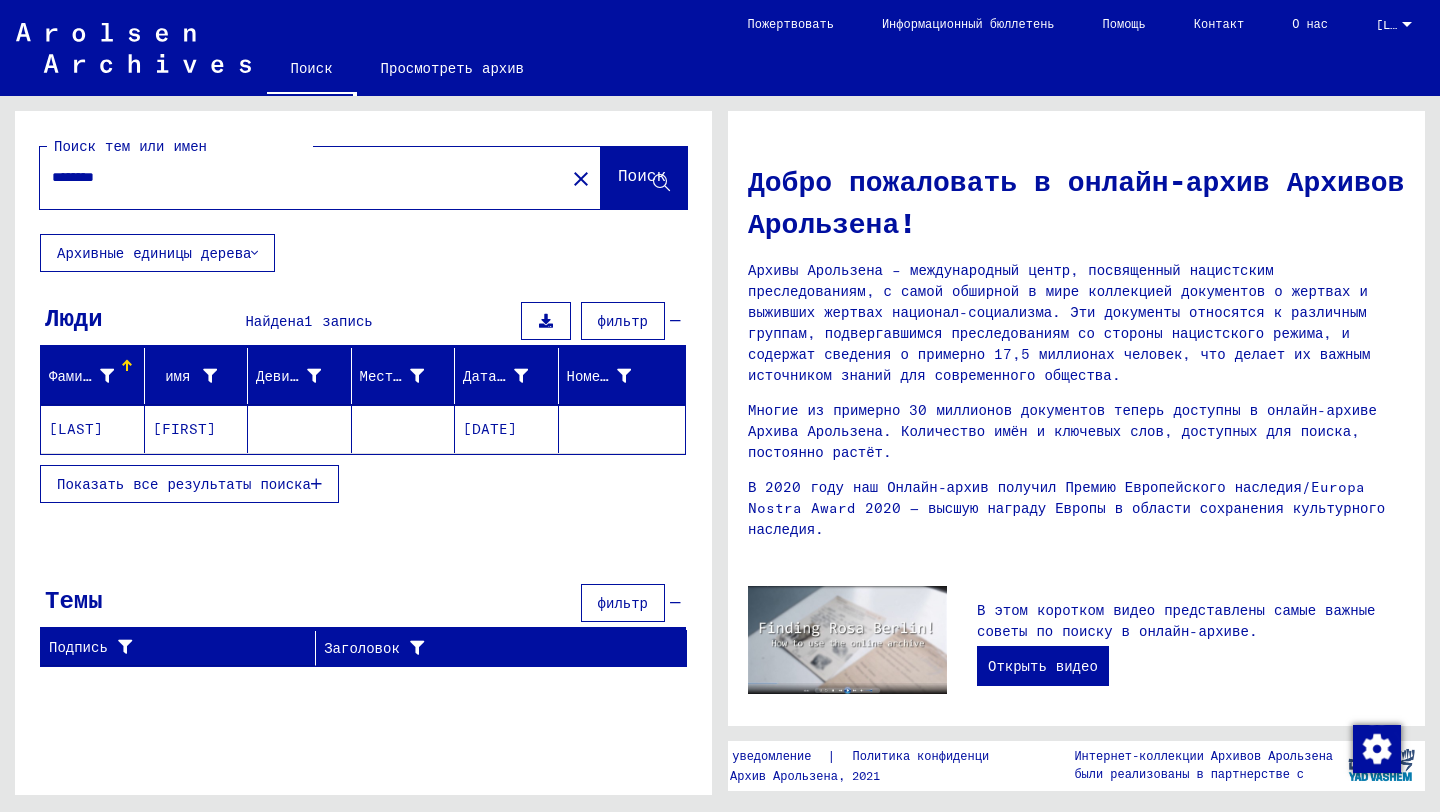 click on "********" at bounding box center [296, 177] 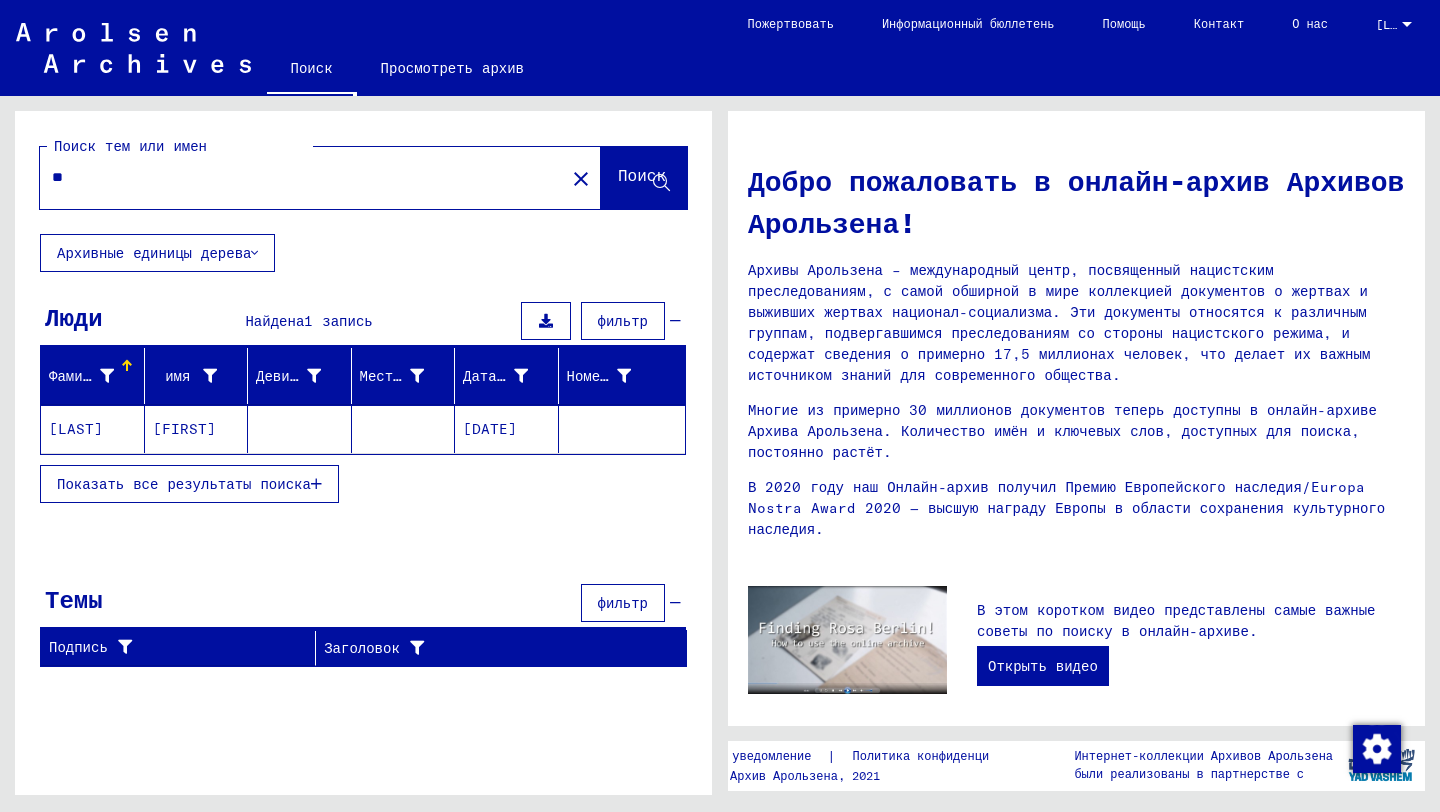 type on "*" 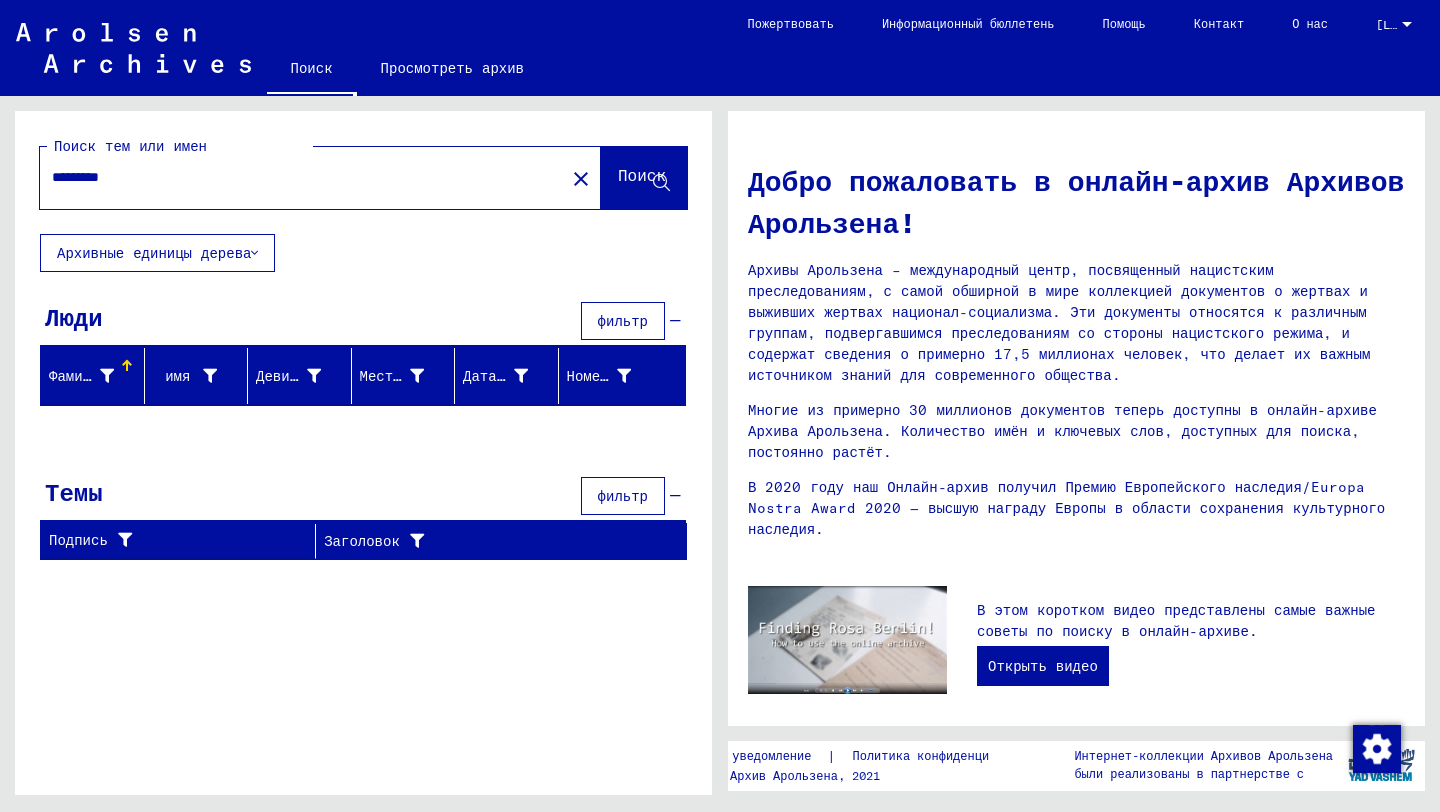 click on "*********" at bounding box center (296, 177) 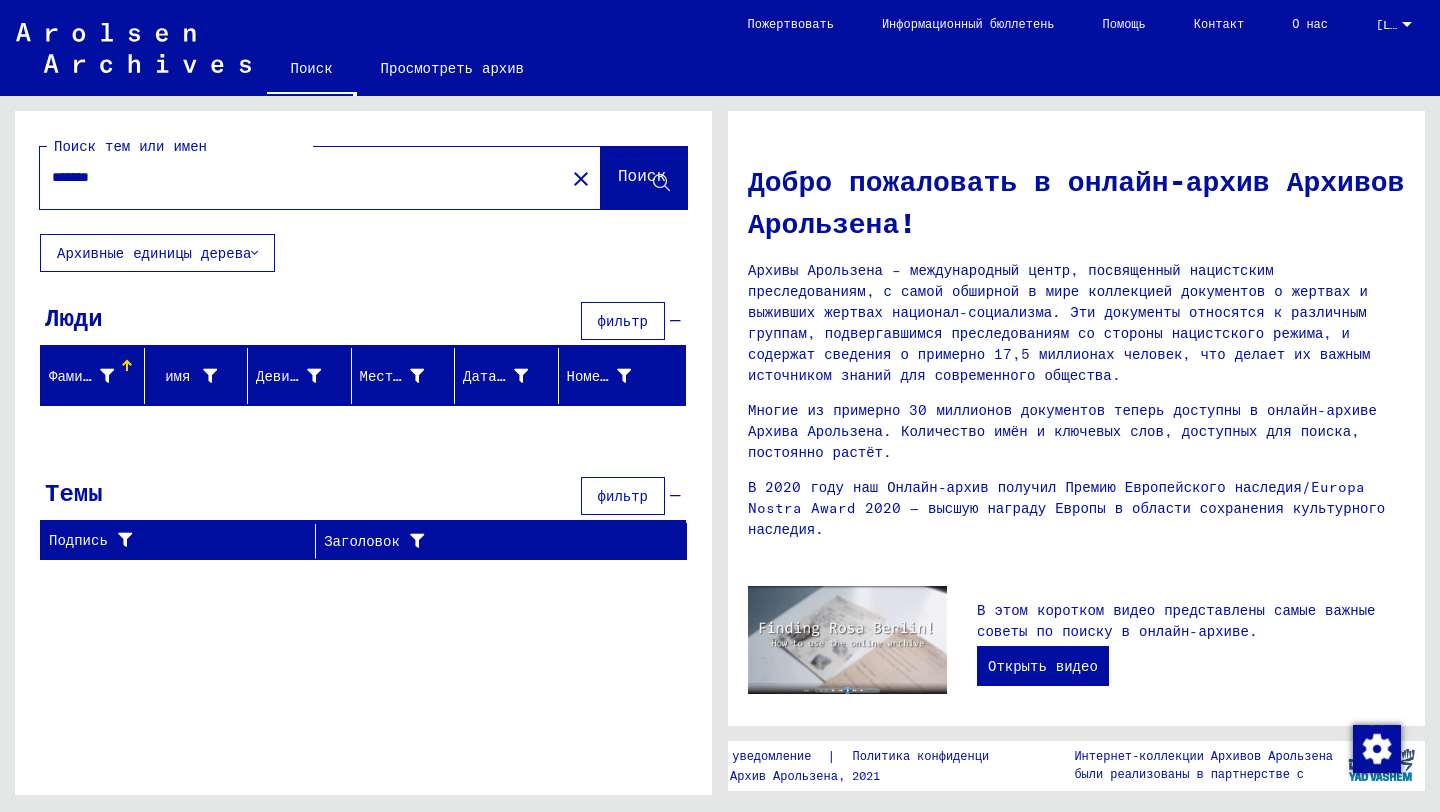 click on "*******" at bounding box center (296, 177) 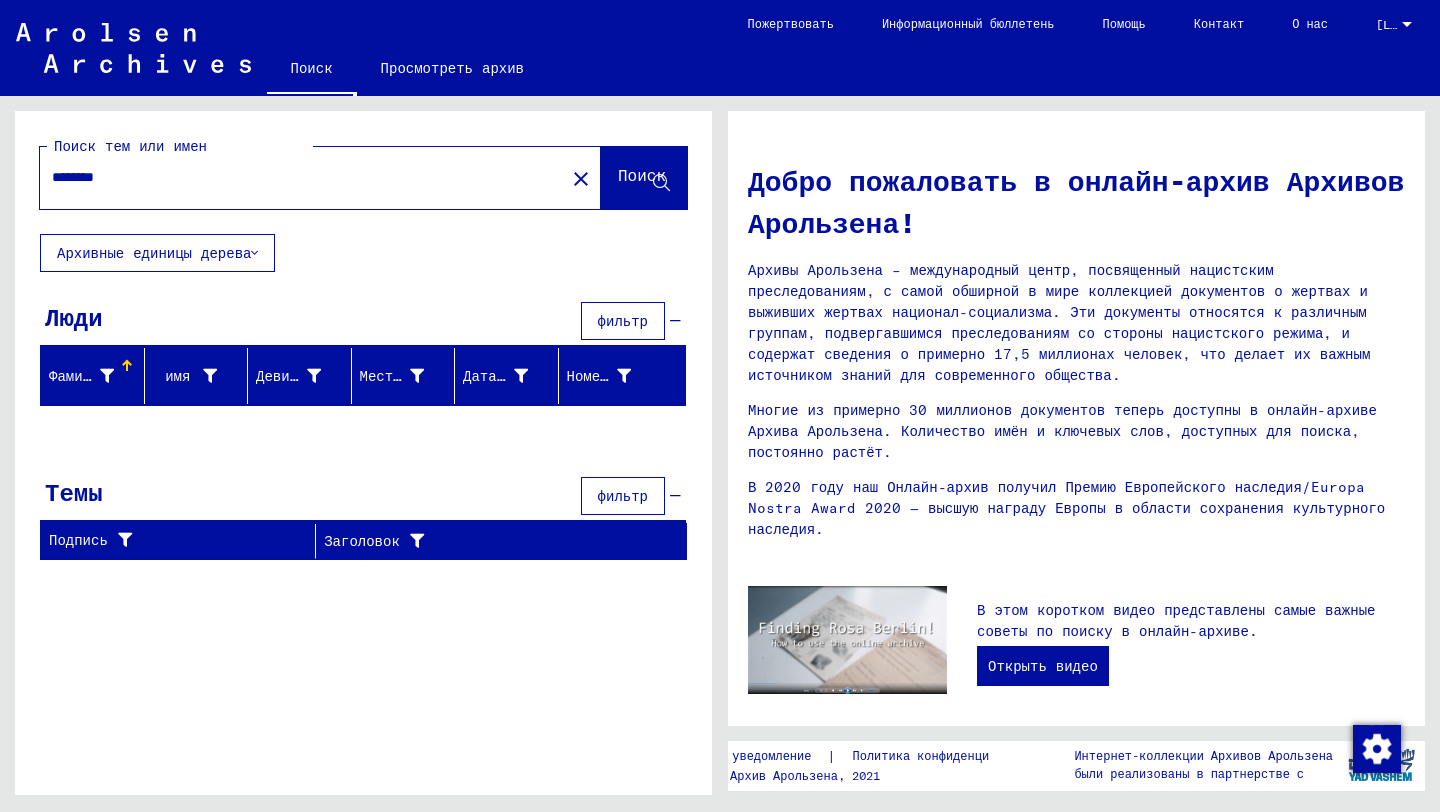 type on "********" 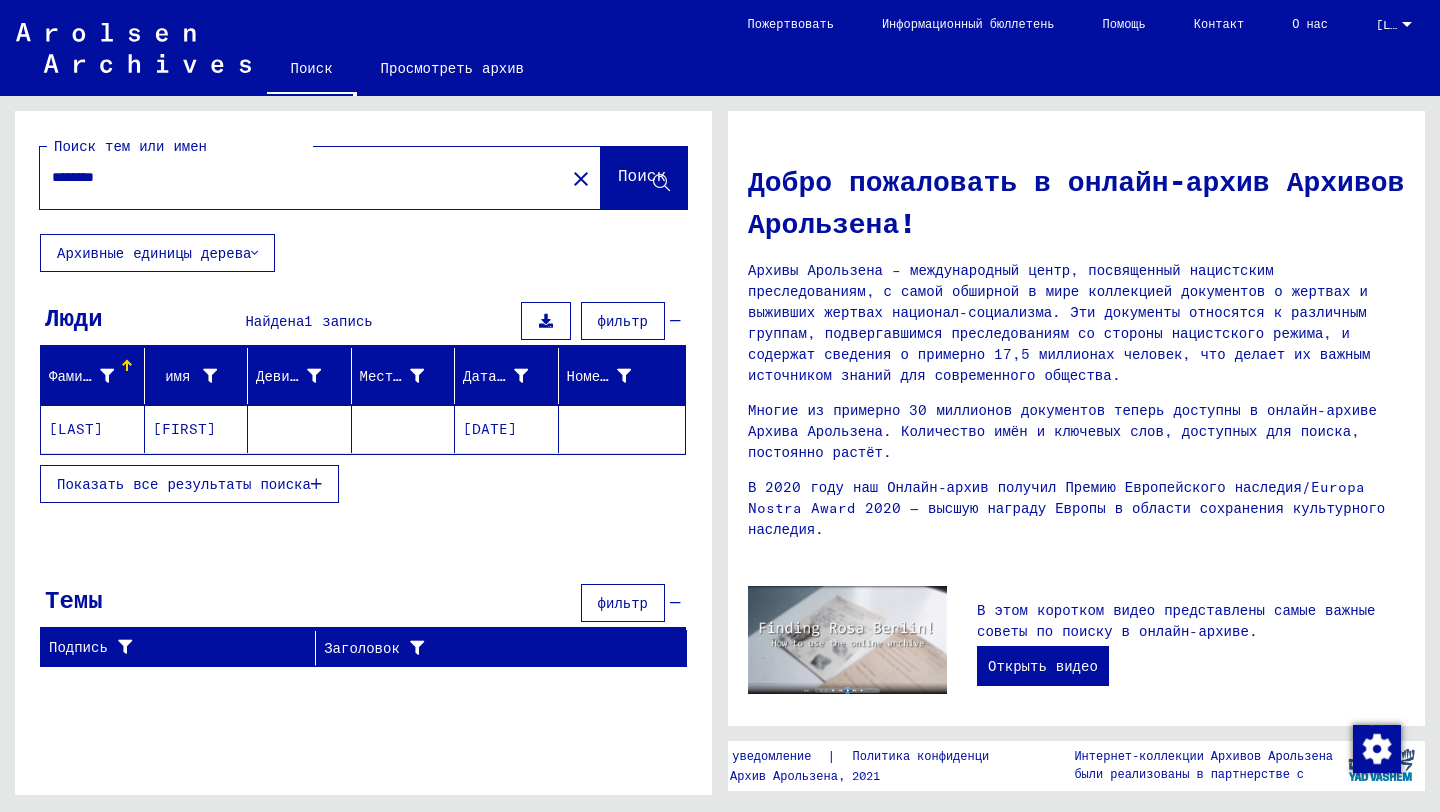 click on "Показать все результаты поиска" at bounding box center [184, 484] 